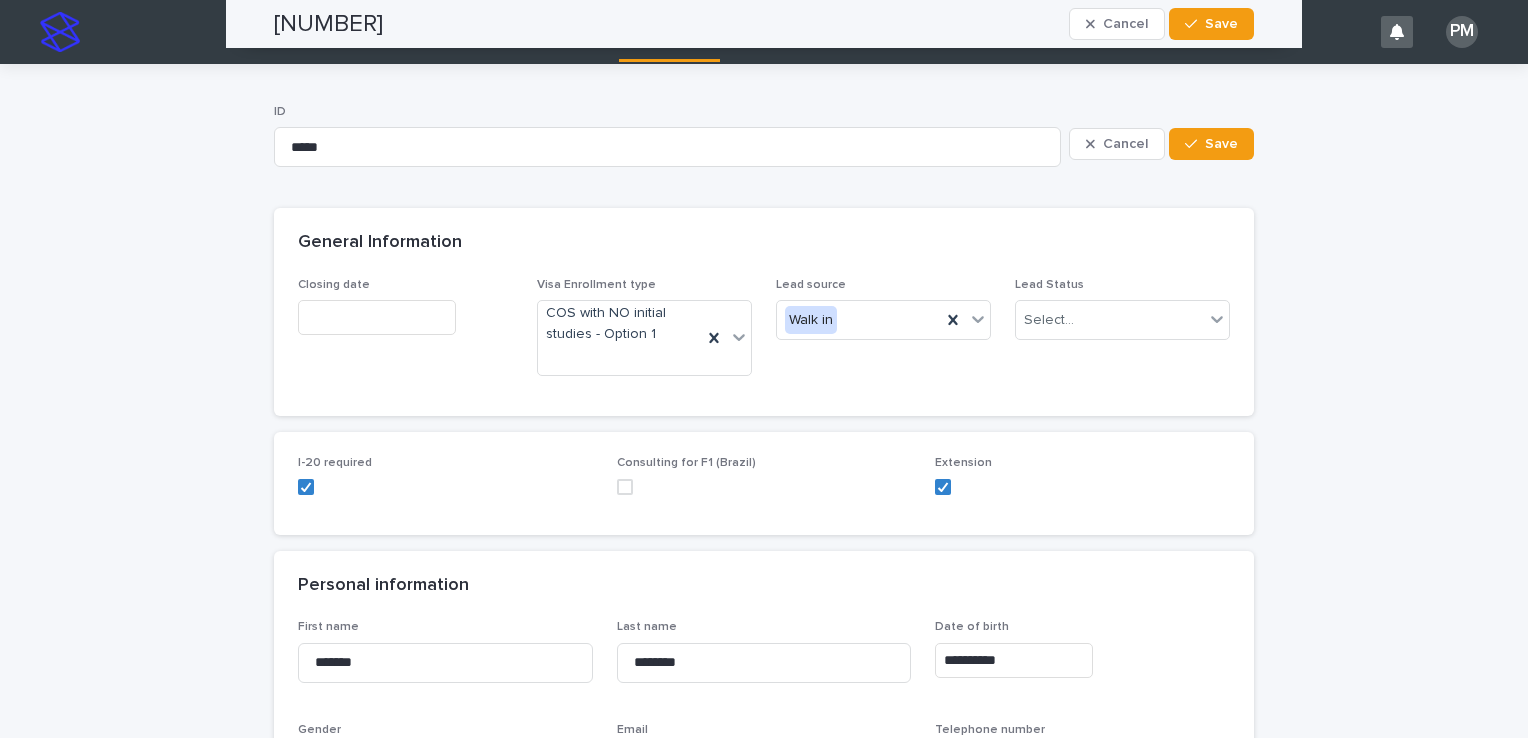 scroll, scrollTop: 0, scrollLeft: 0, axis: both 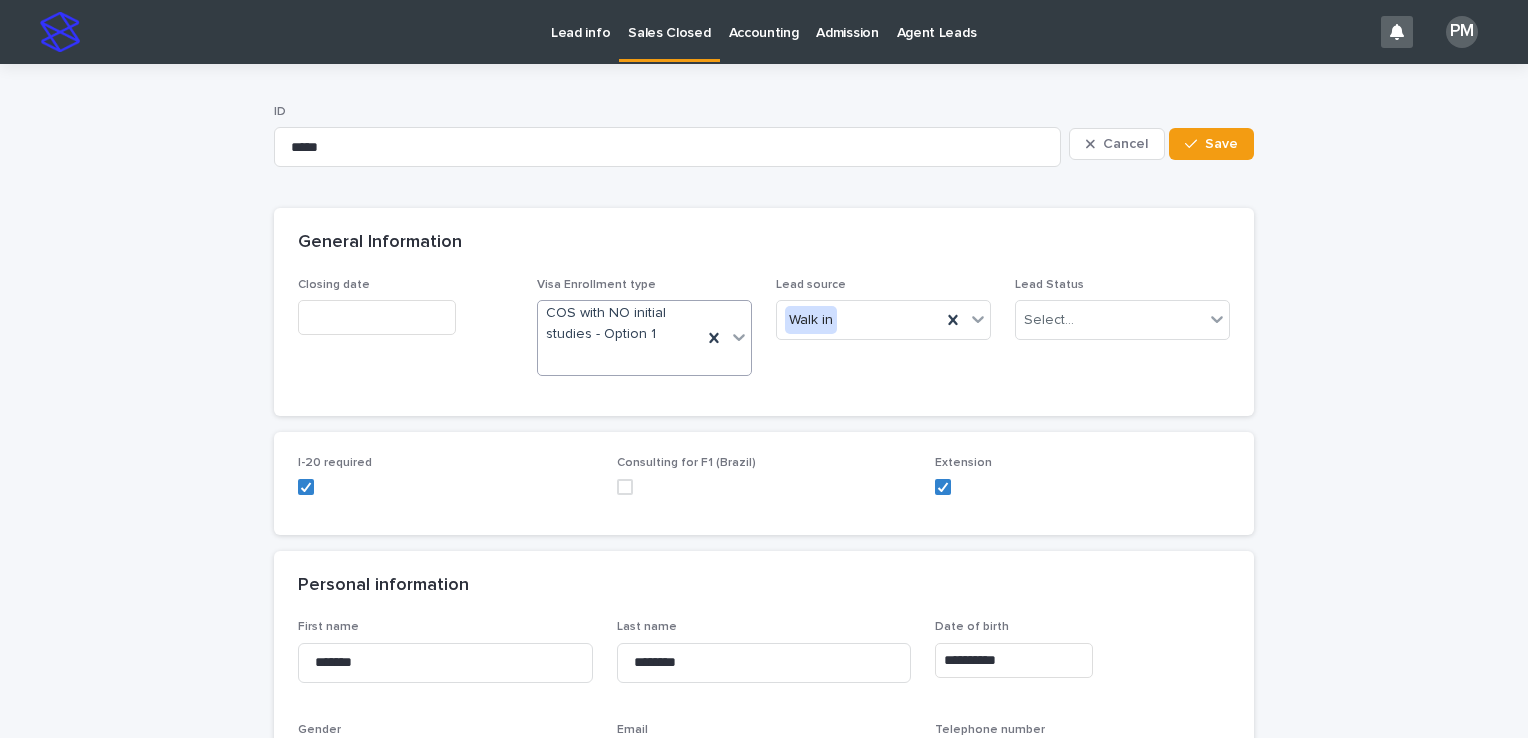 click 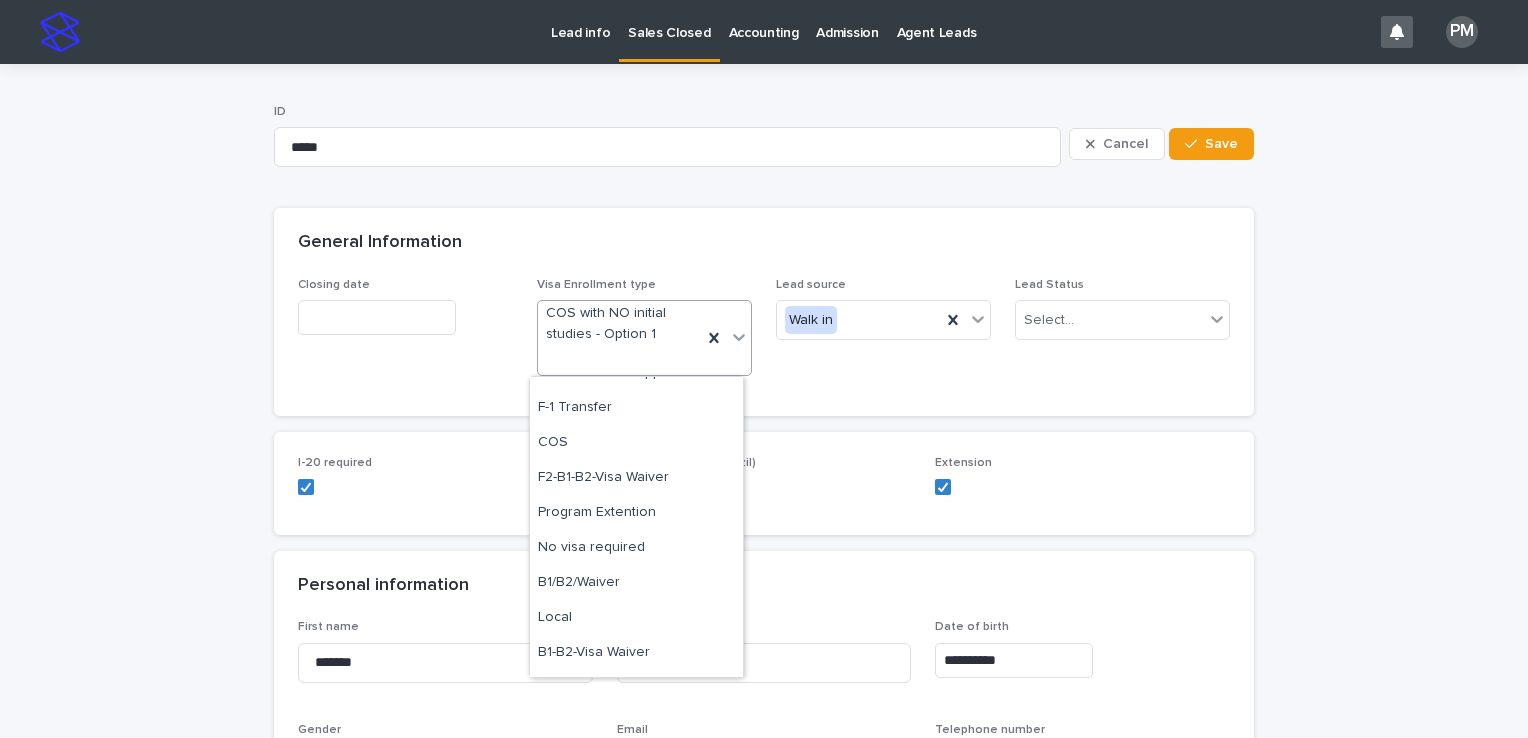scroll, scrollTop: 0, scrollLeft: 0, axis: both 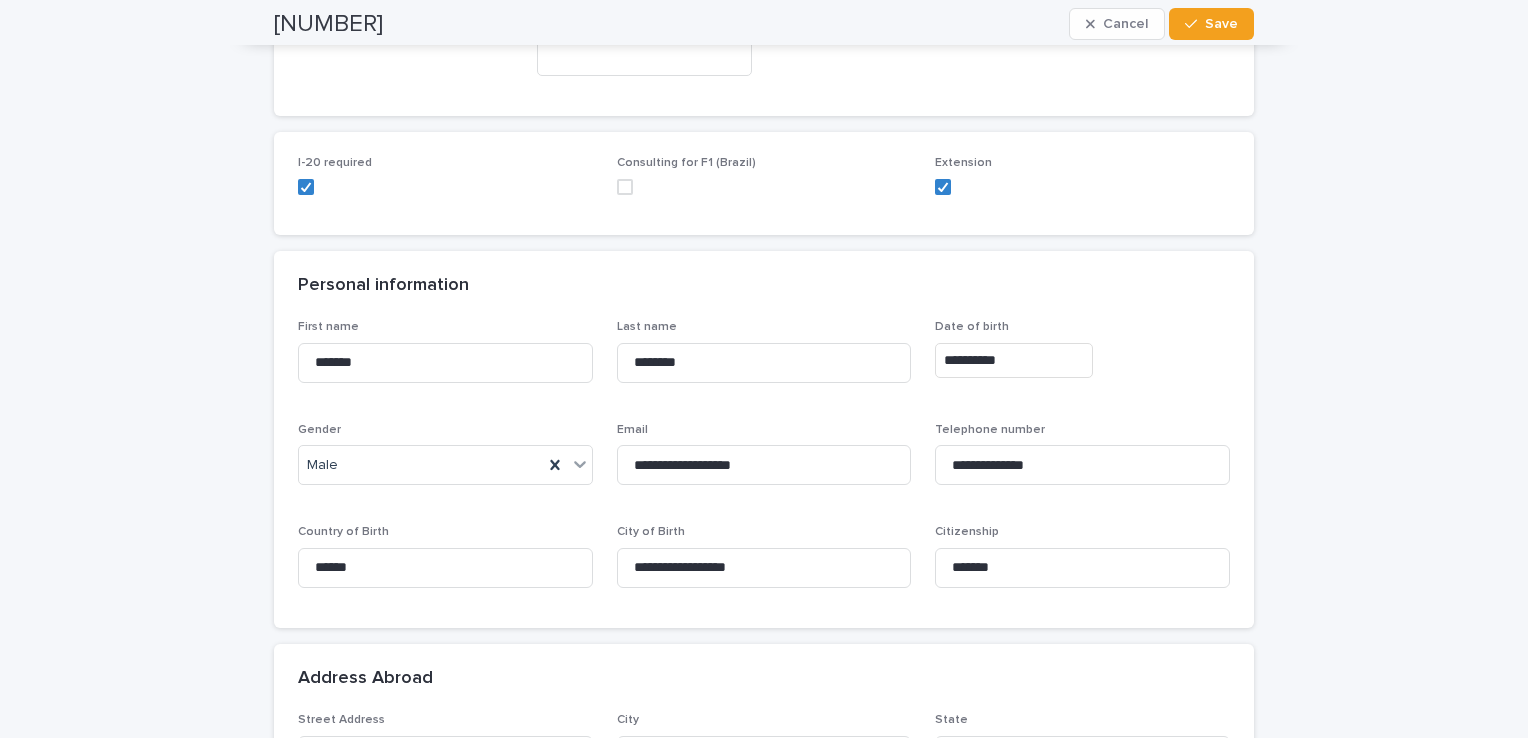 click on "**********" at bounding box center [764, 1083] 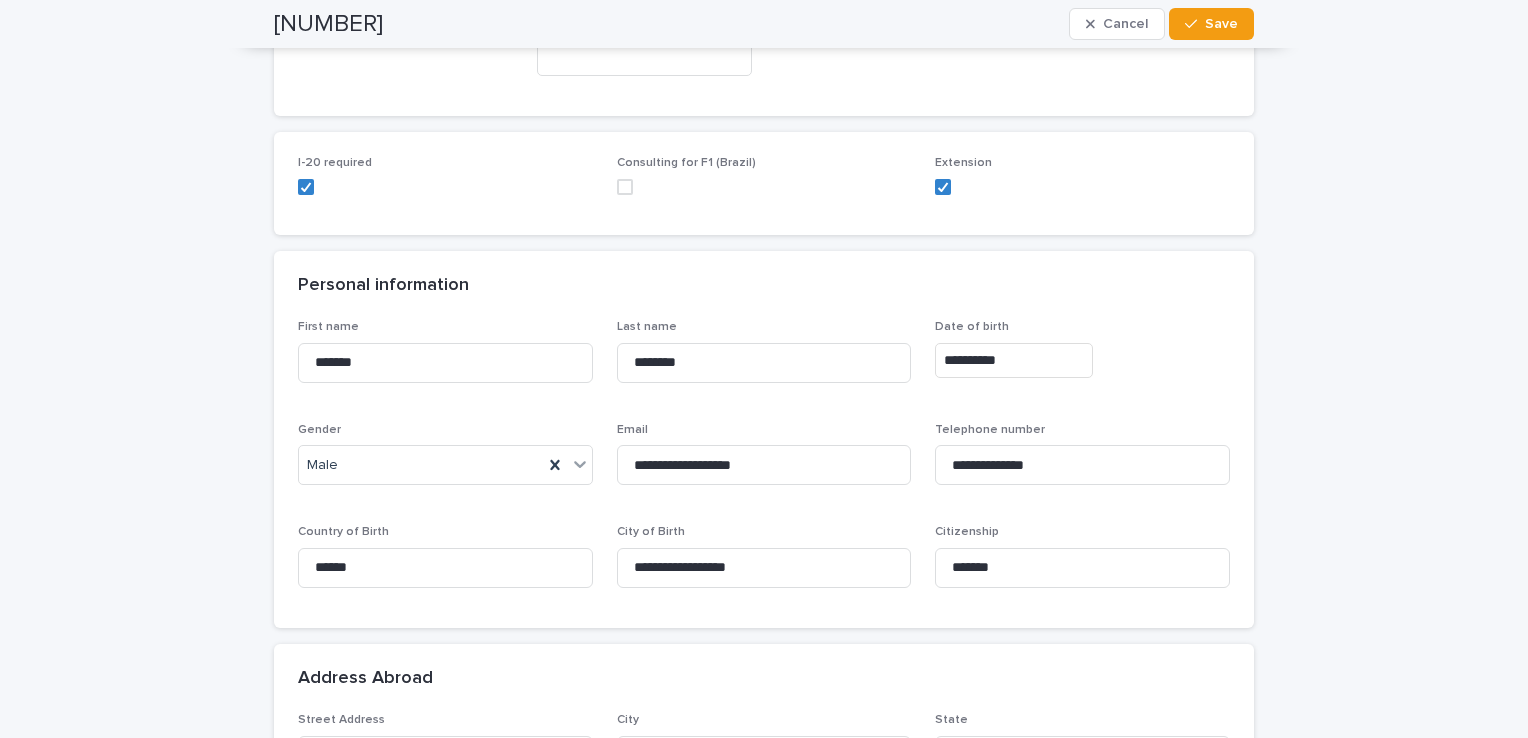 scroll, scrollTop: 0, scrollLeft: 0, axis: both 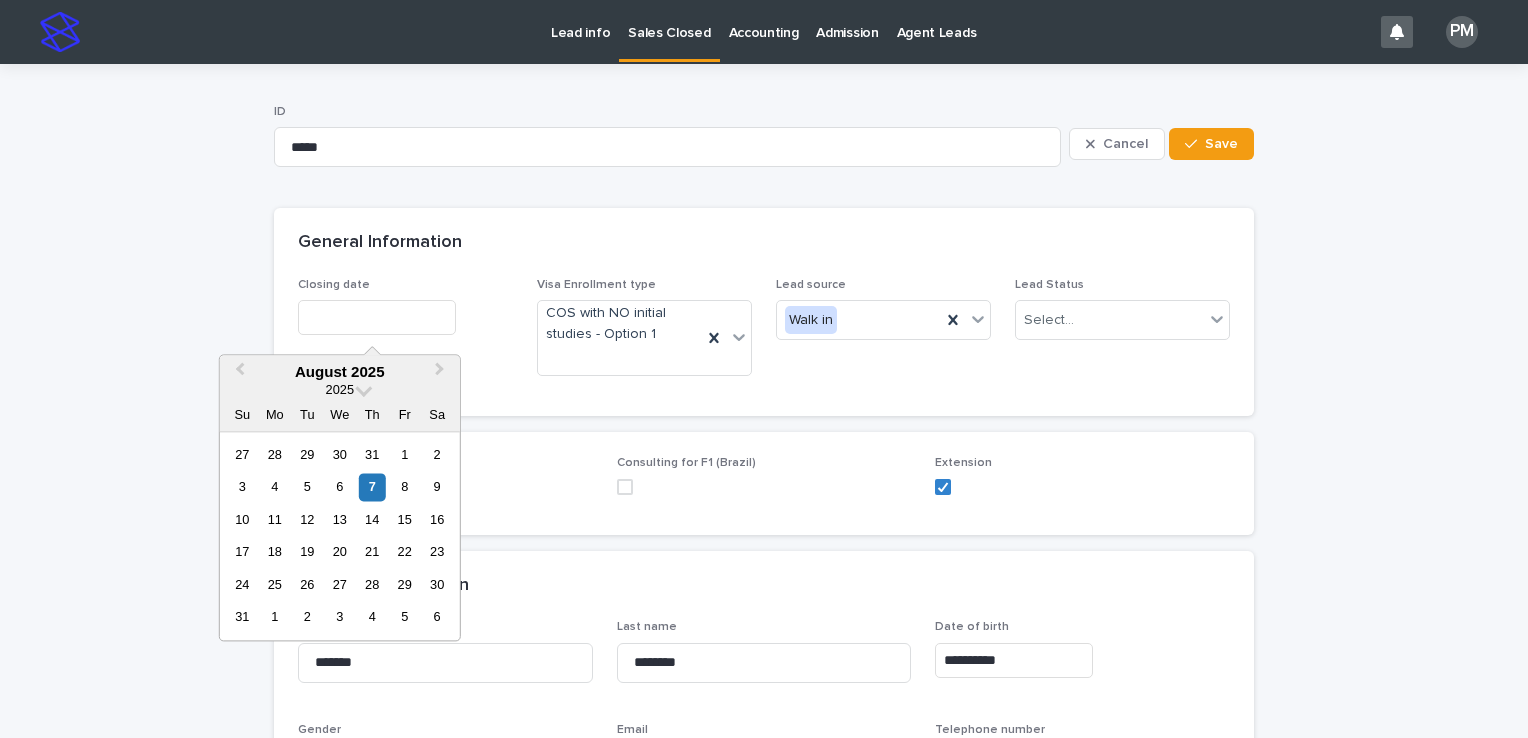click at bounding box center [377, 317] 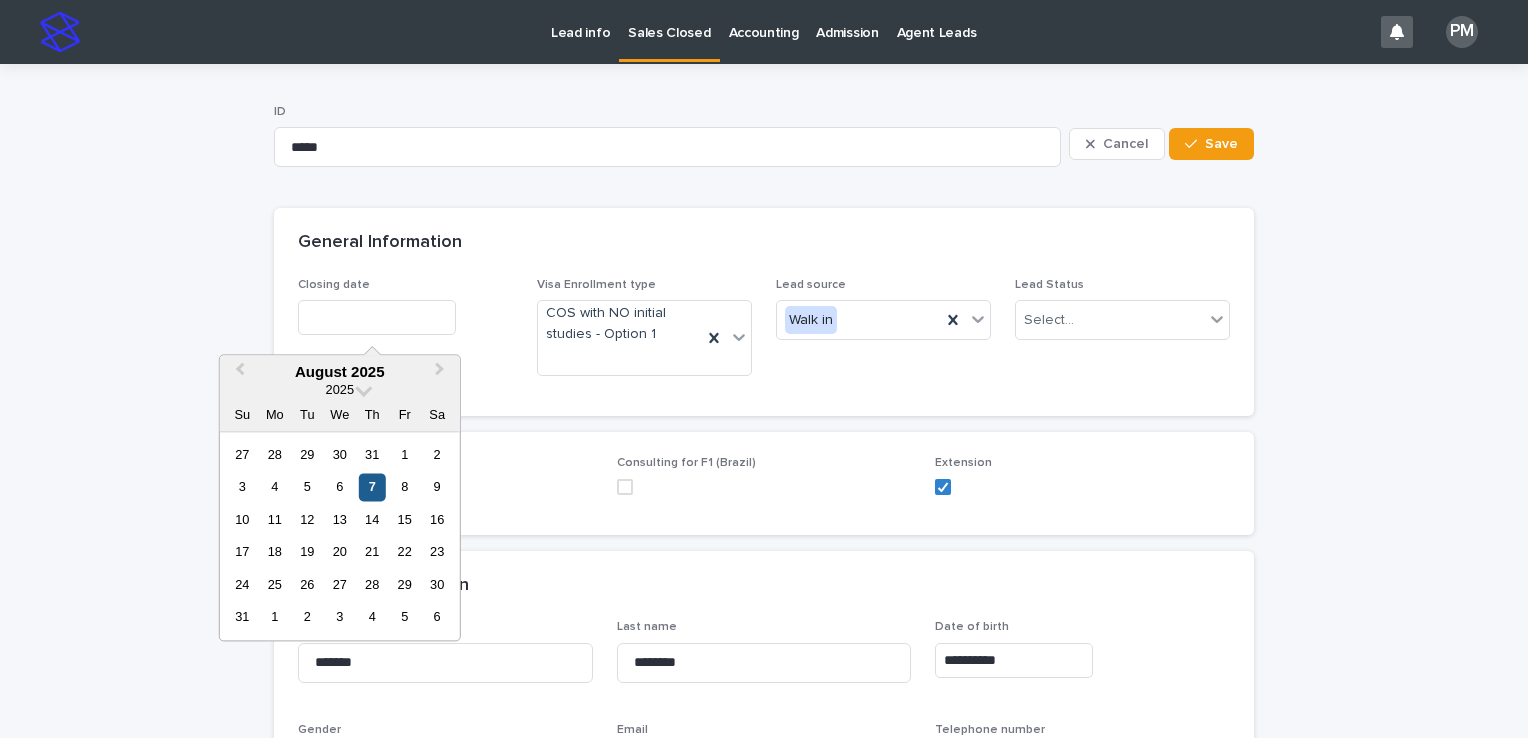 click on "7" at bounding box center (372, 487) 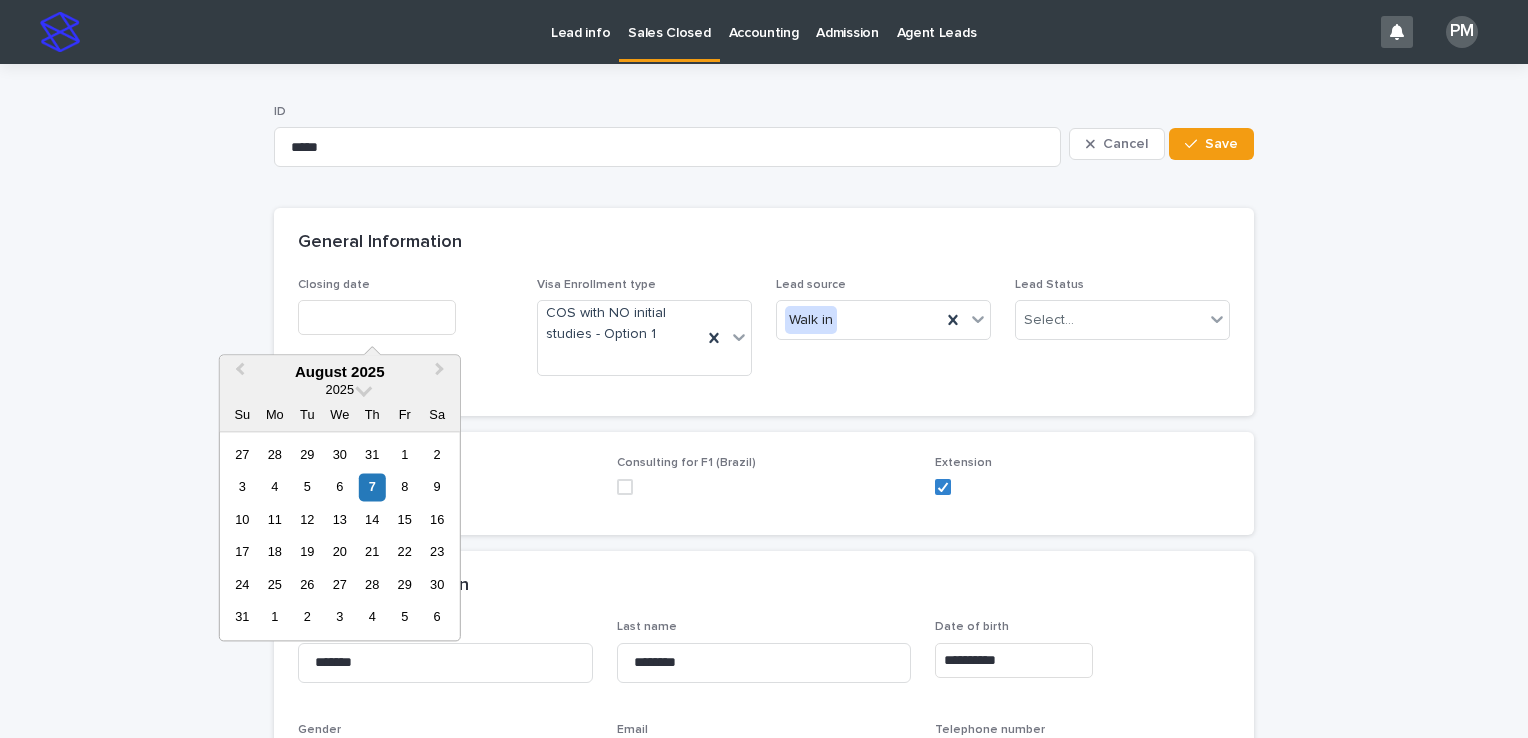 type on "**********" 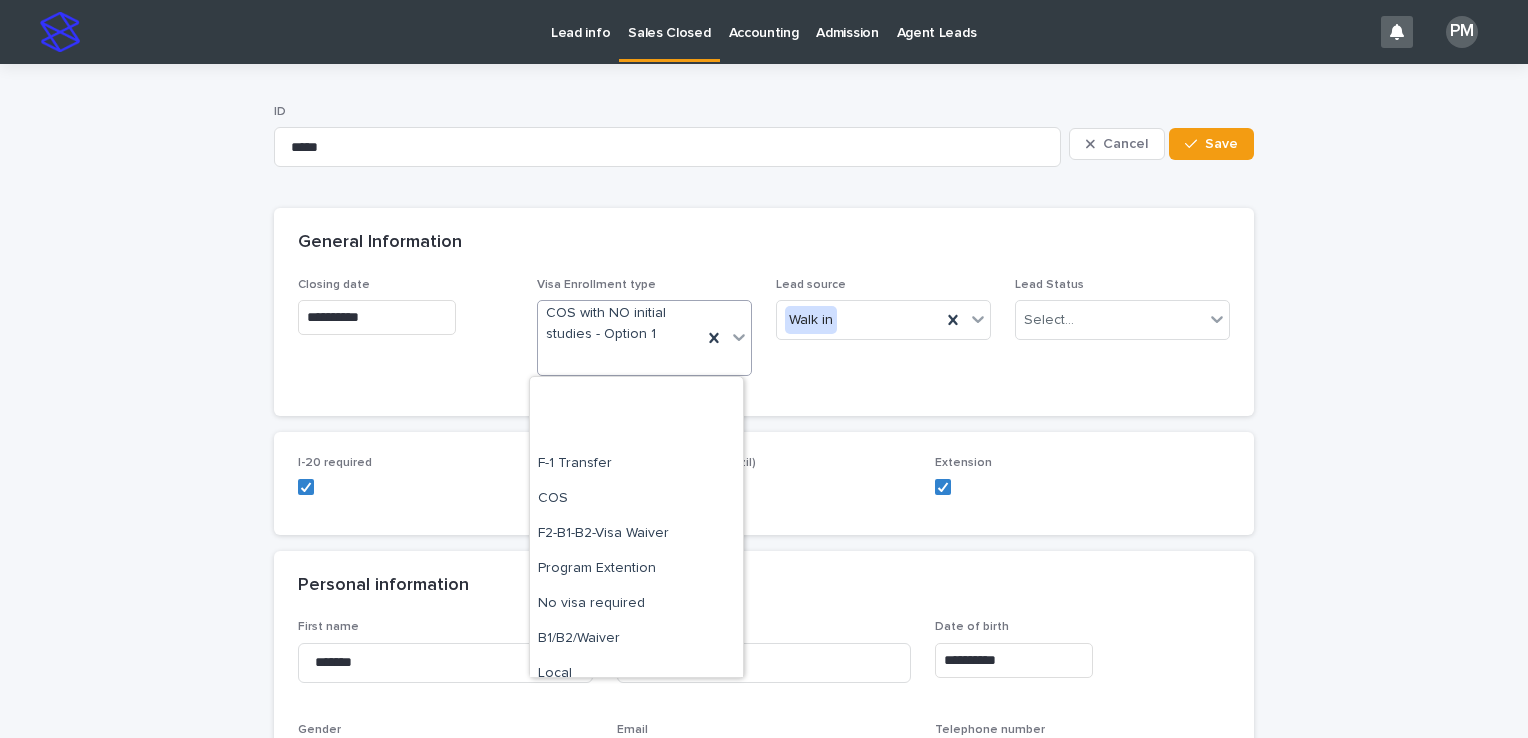 click 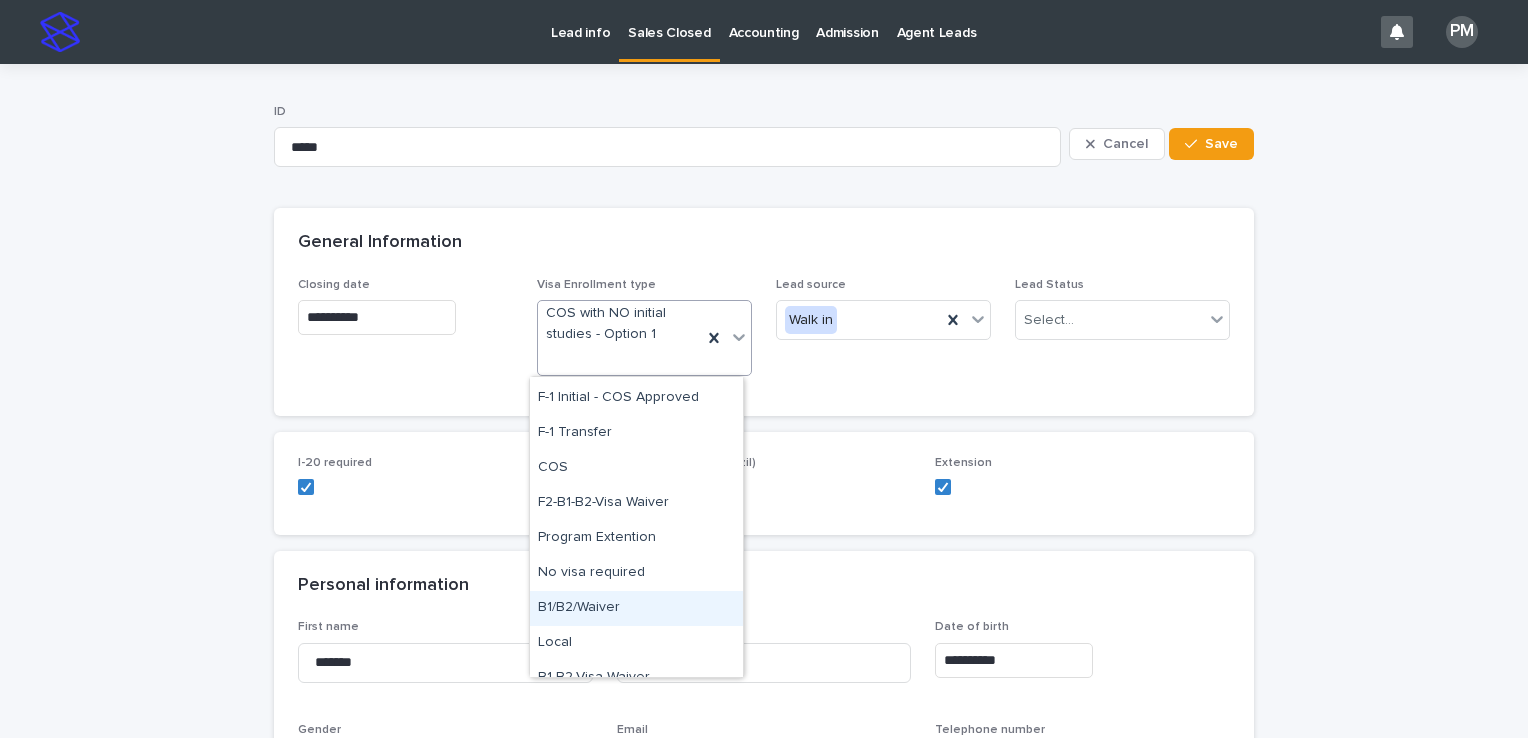 scroll, scrollTop: 0, scrollLeft: 0, axis: both 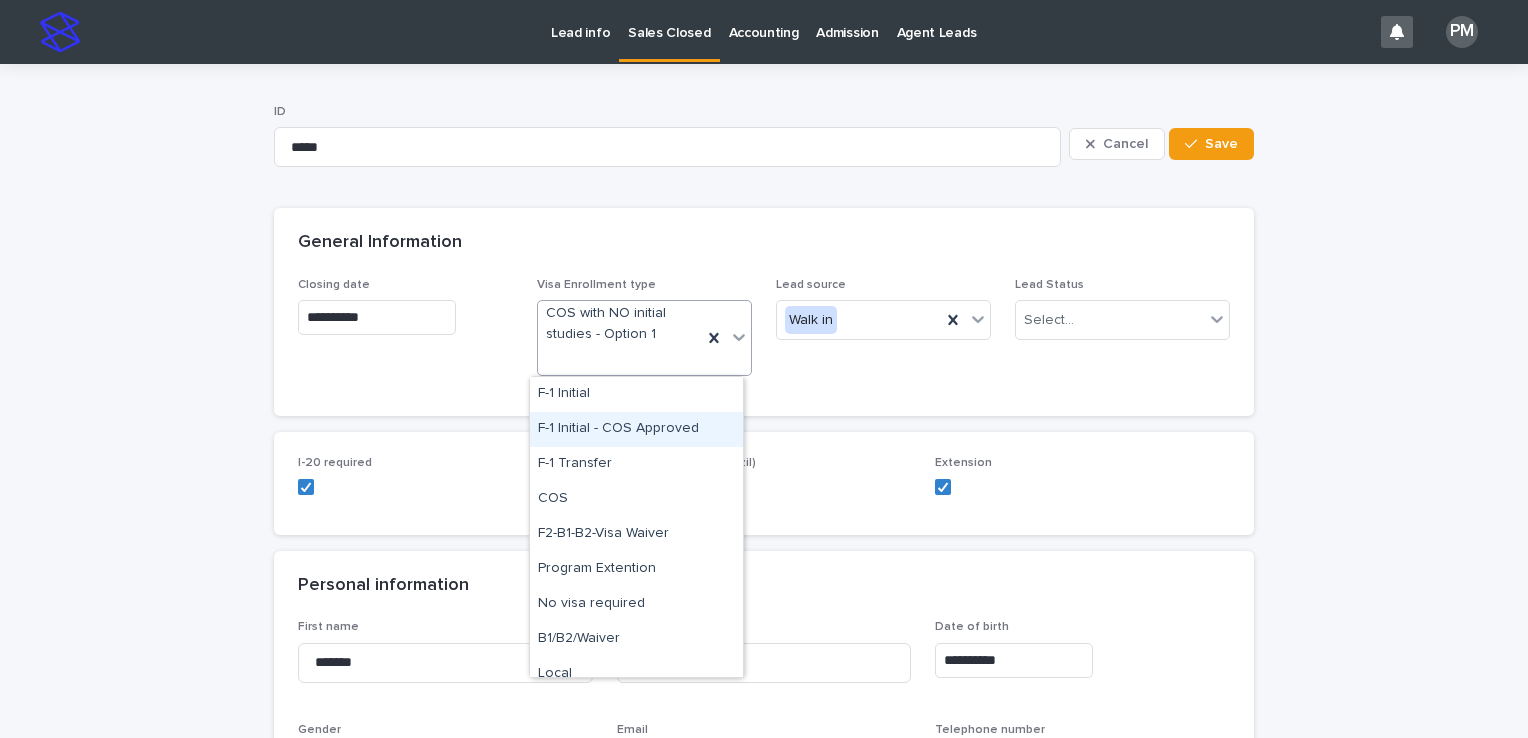 drag, startPoint x: 674, startPoint y: 484, endPoint x: 665, endPoint y: 423, distance: 61.66036 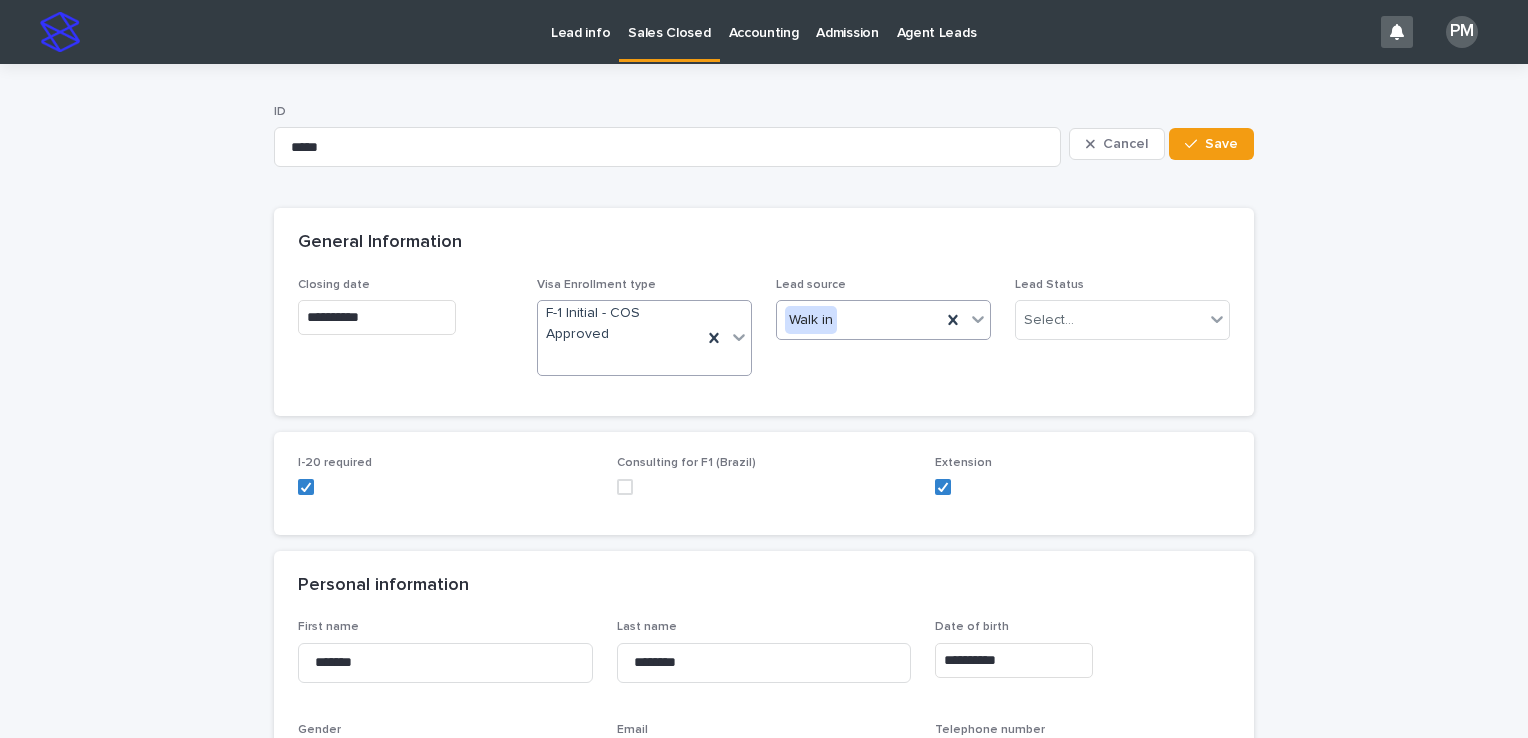 click 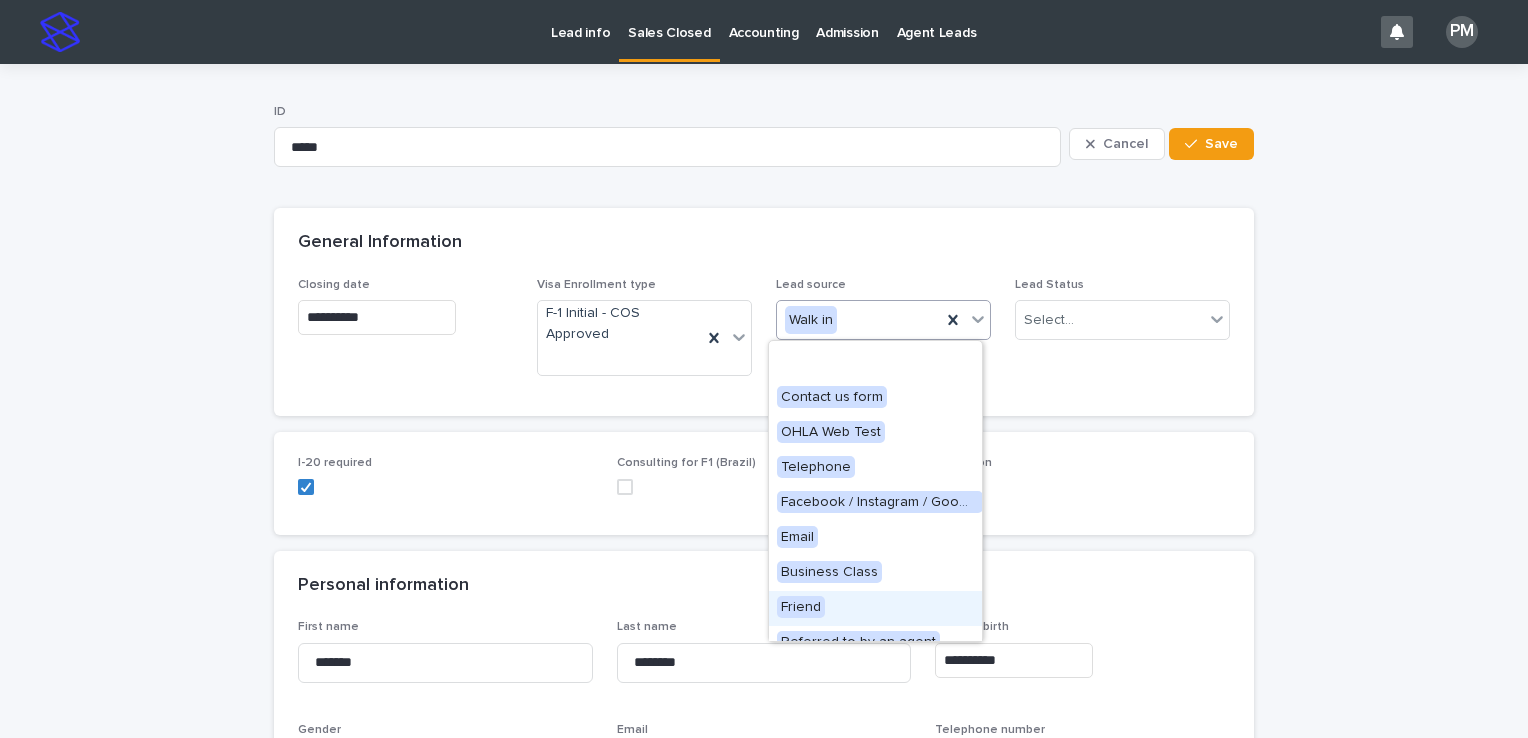 scroll, scrollTop: 190, scrollLeft: 0, axis: vertical 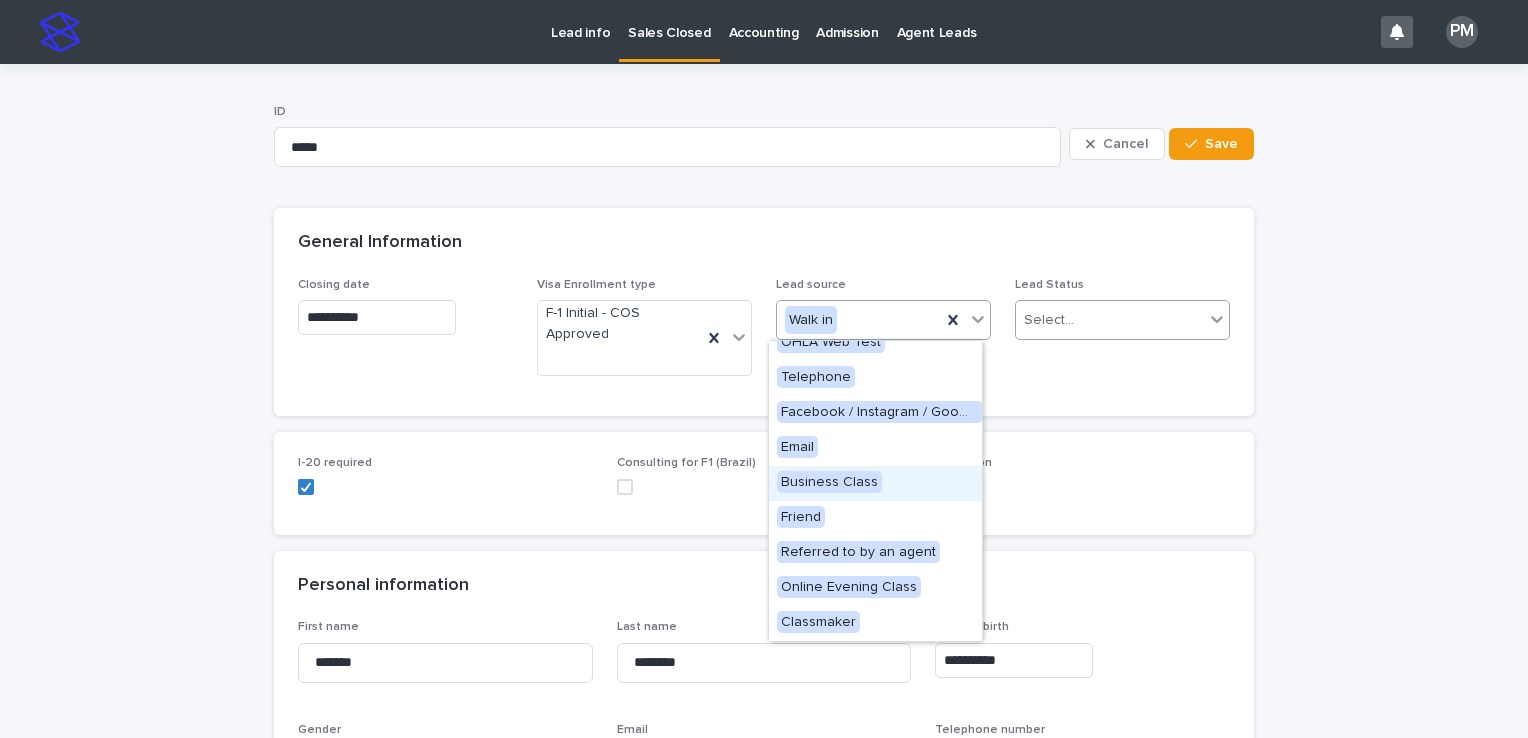 click 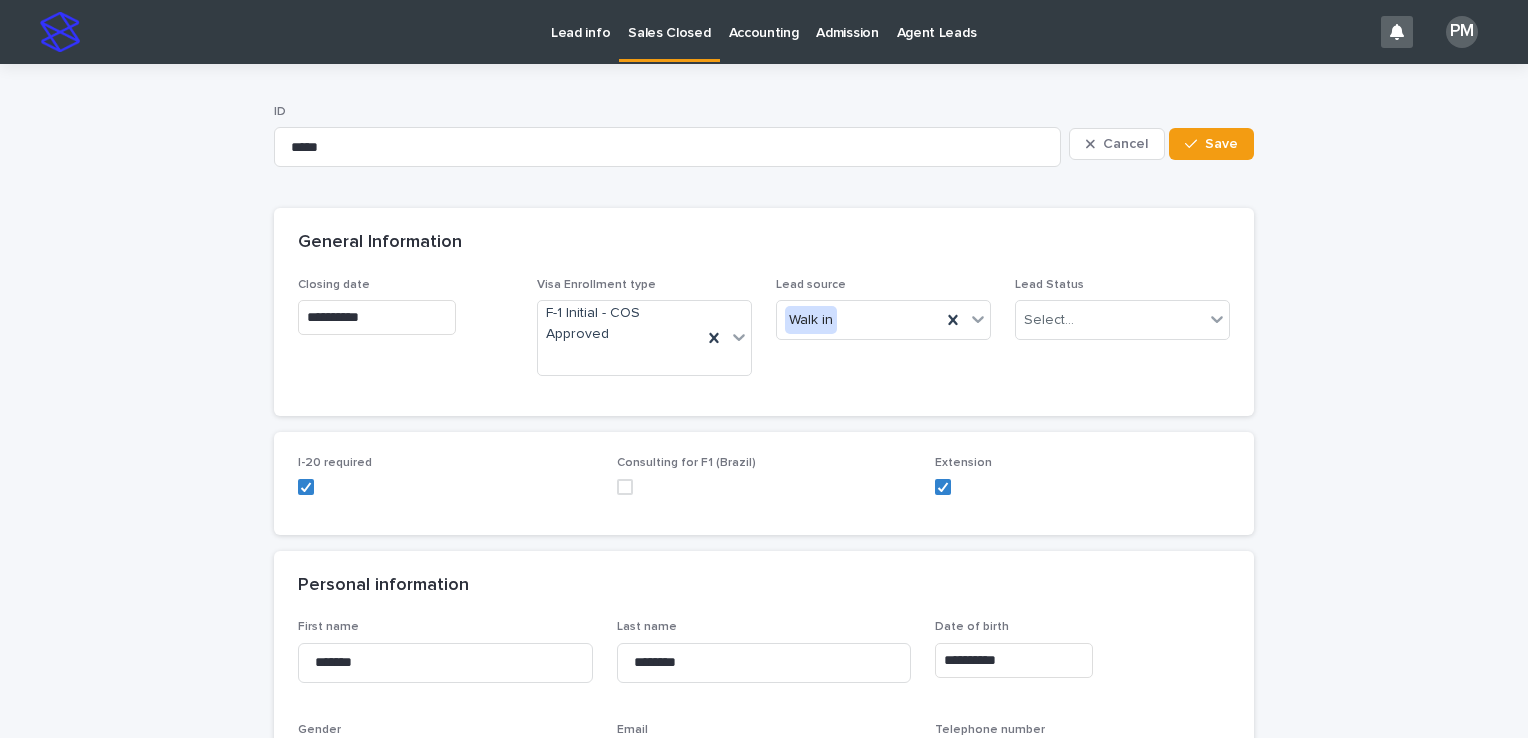 click at bounding box center (1082, 487) 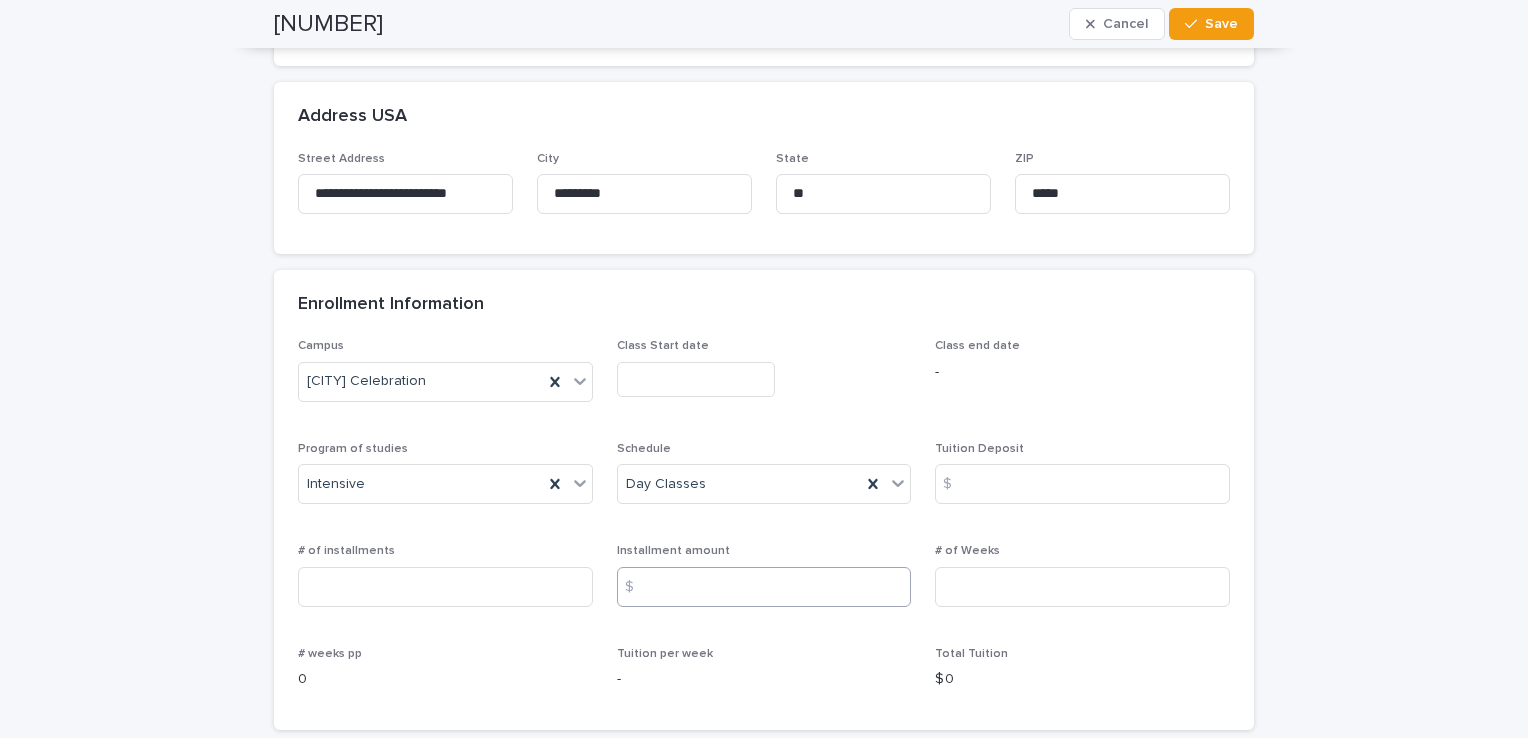 scroll, scrollTop: 1200, scrollLeft: 0, axis: vertical 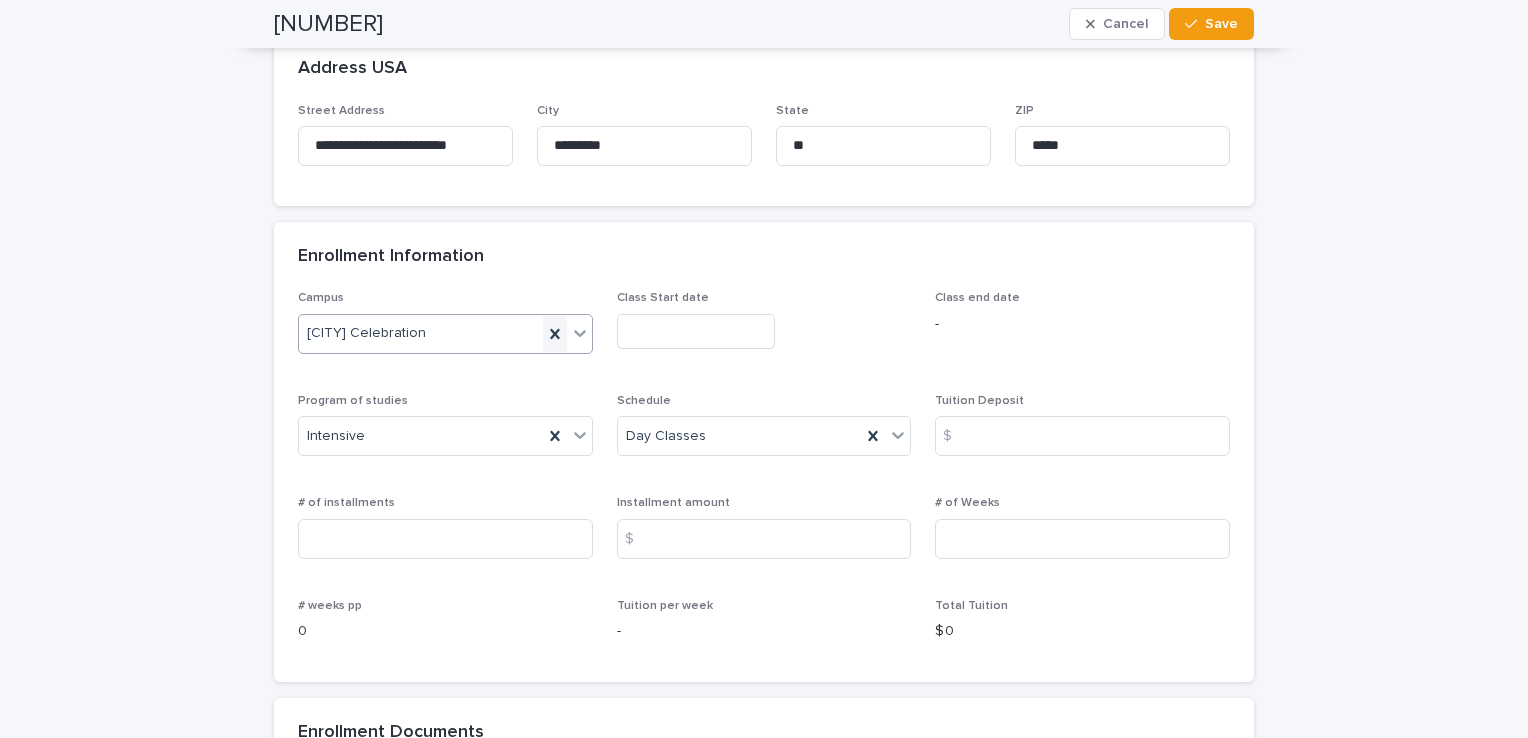click 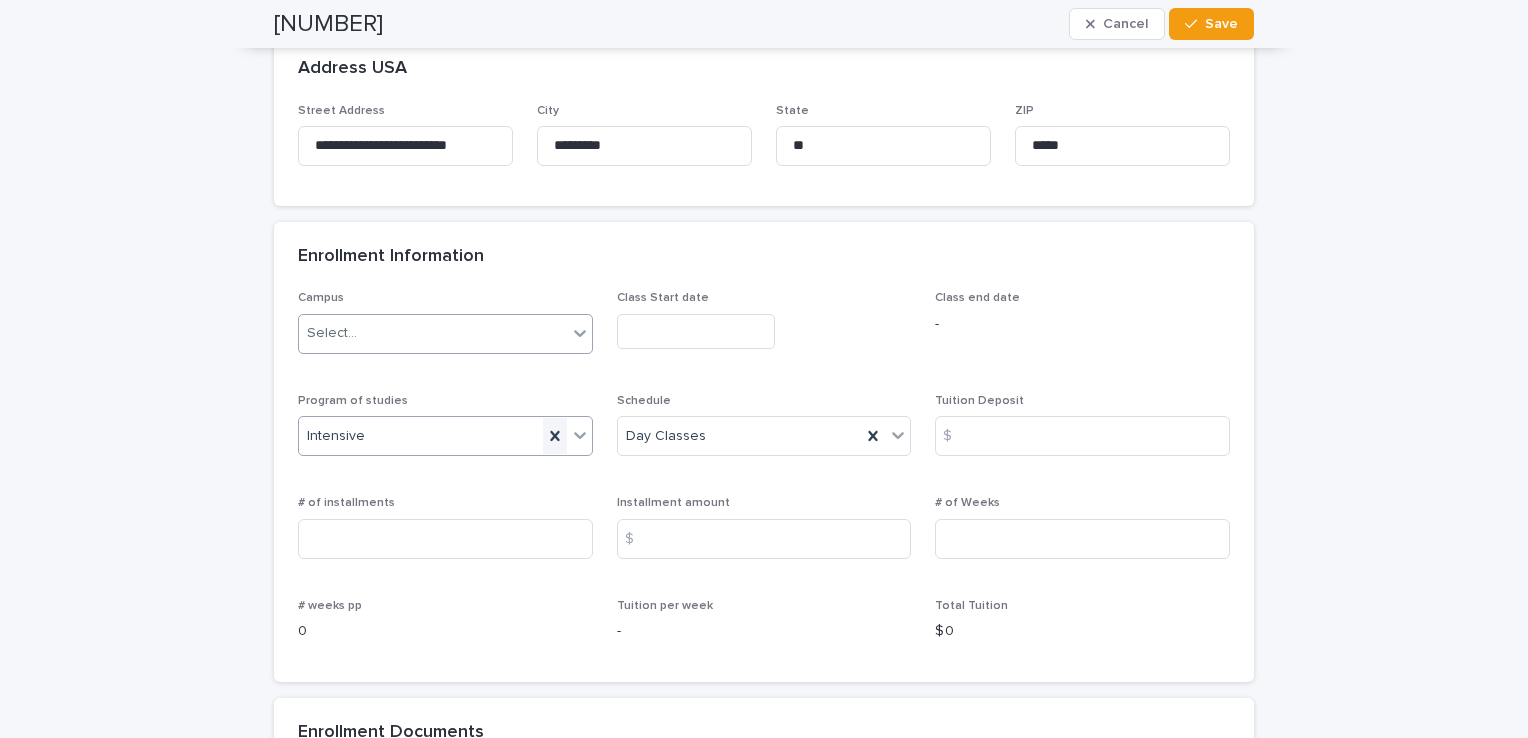 click 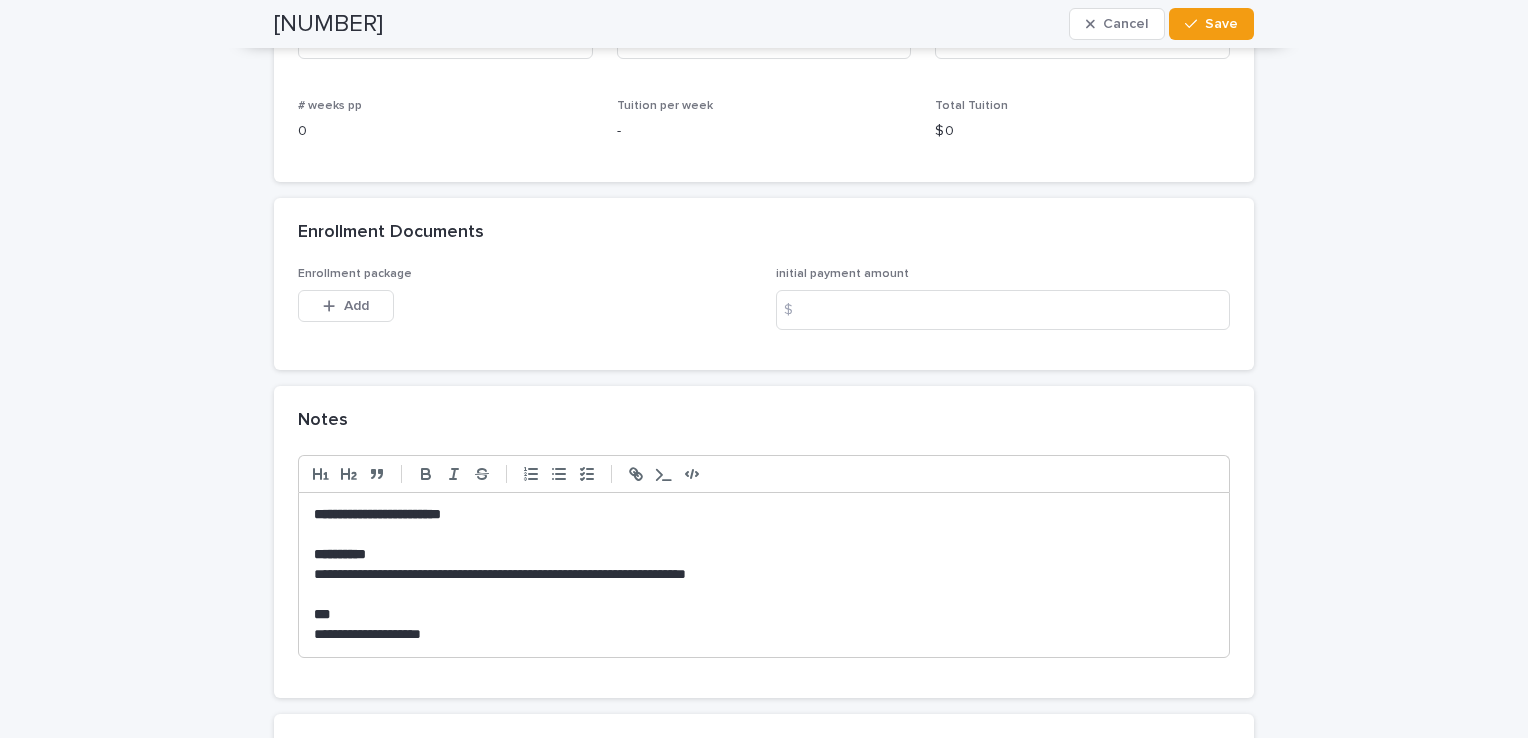 scroll, scrollTop: 1800, scrollLeft: 0, axis: vertical 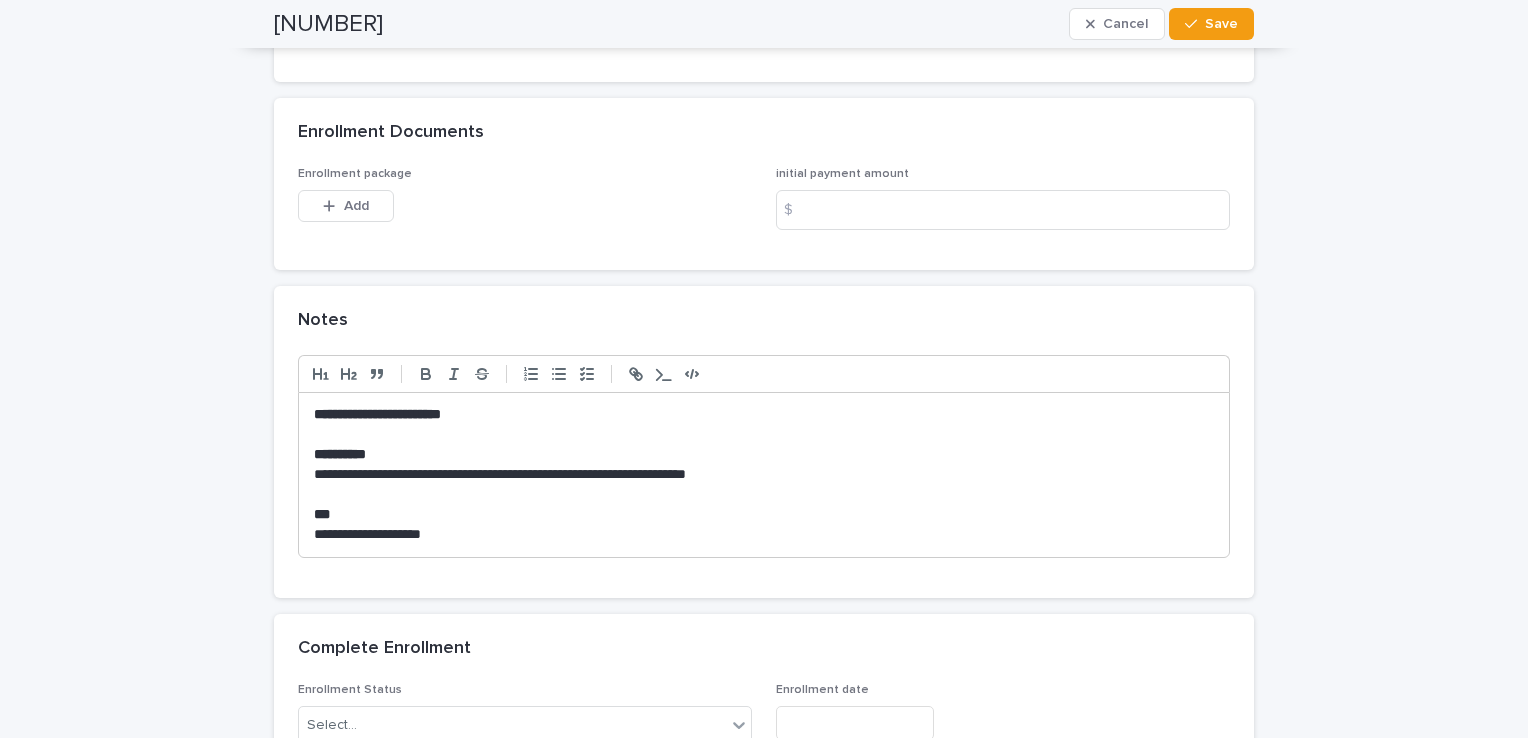 click on "**********" at bounding box center [377, 414] 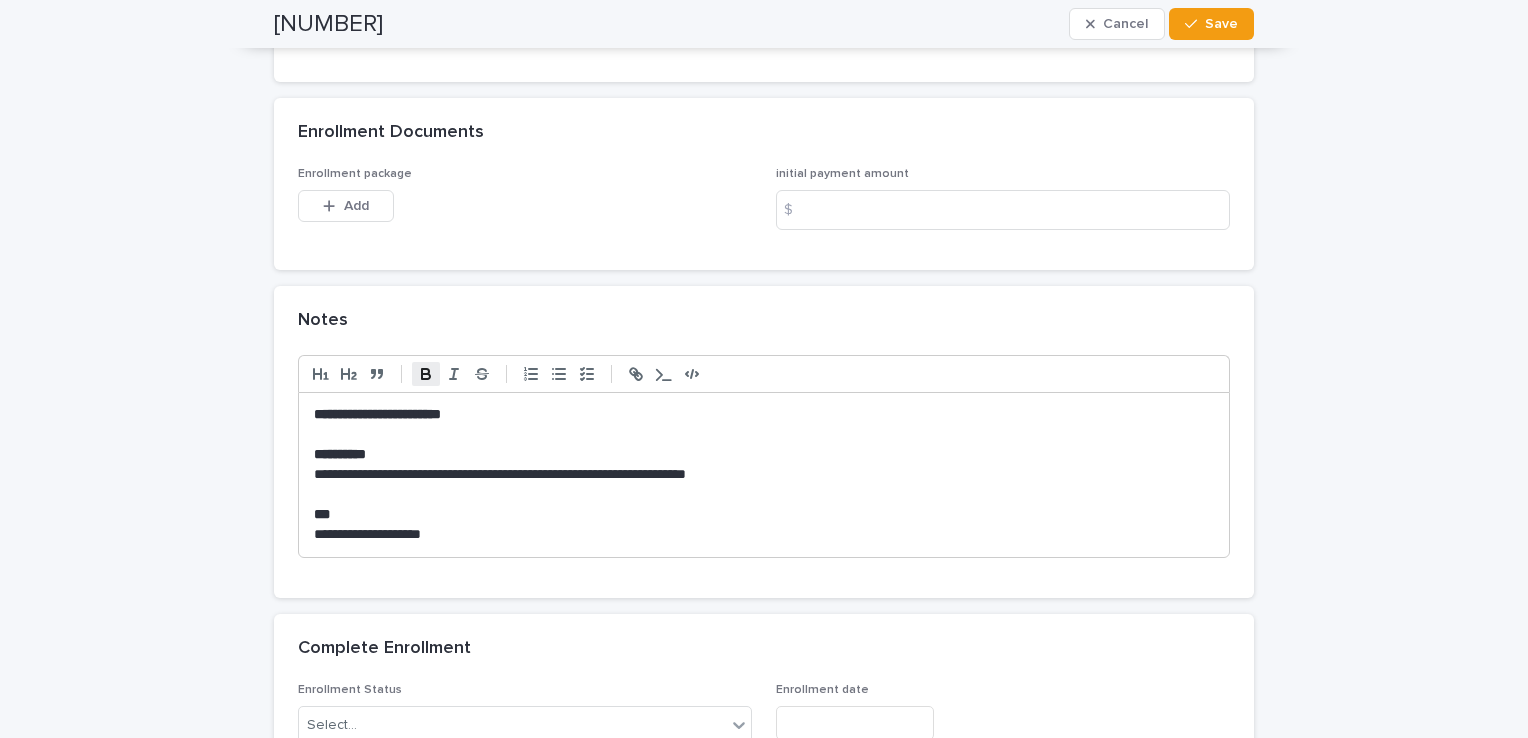 type 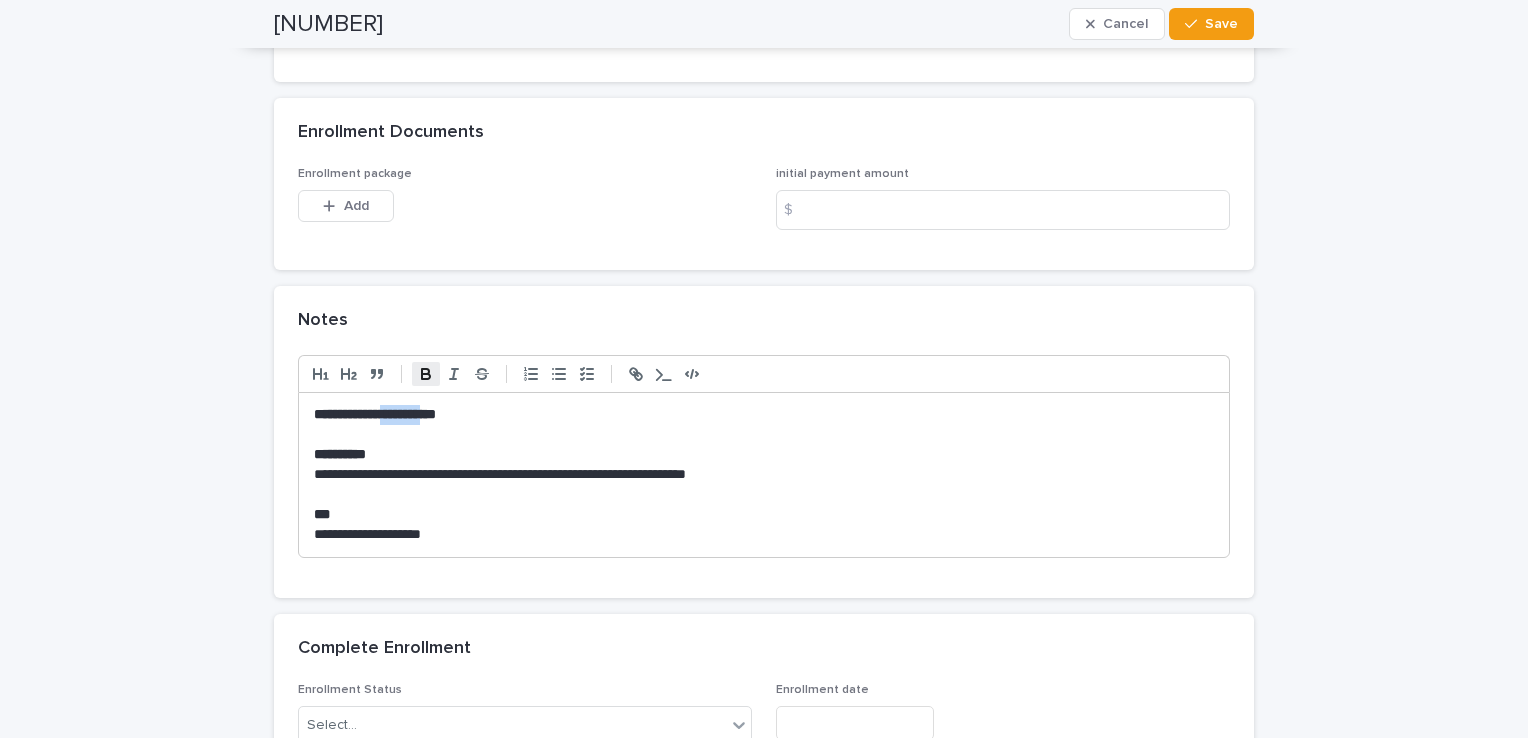 drag, startPoint x: 469, startPoint y: 416, endPoint x: 407, endPoint y: 416, distance: 62 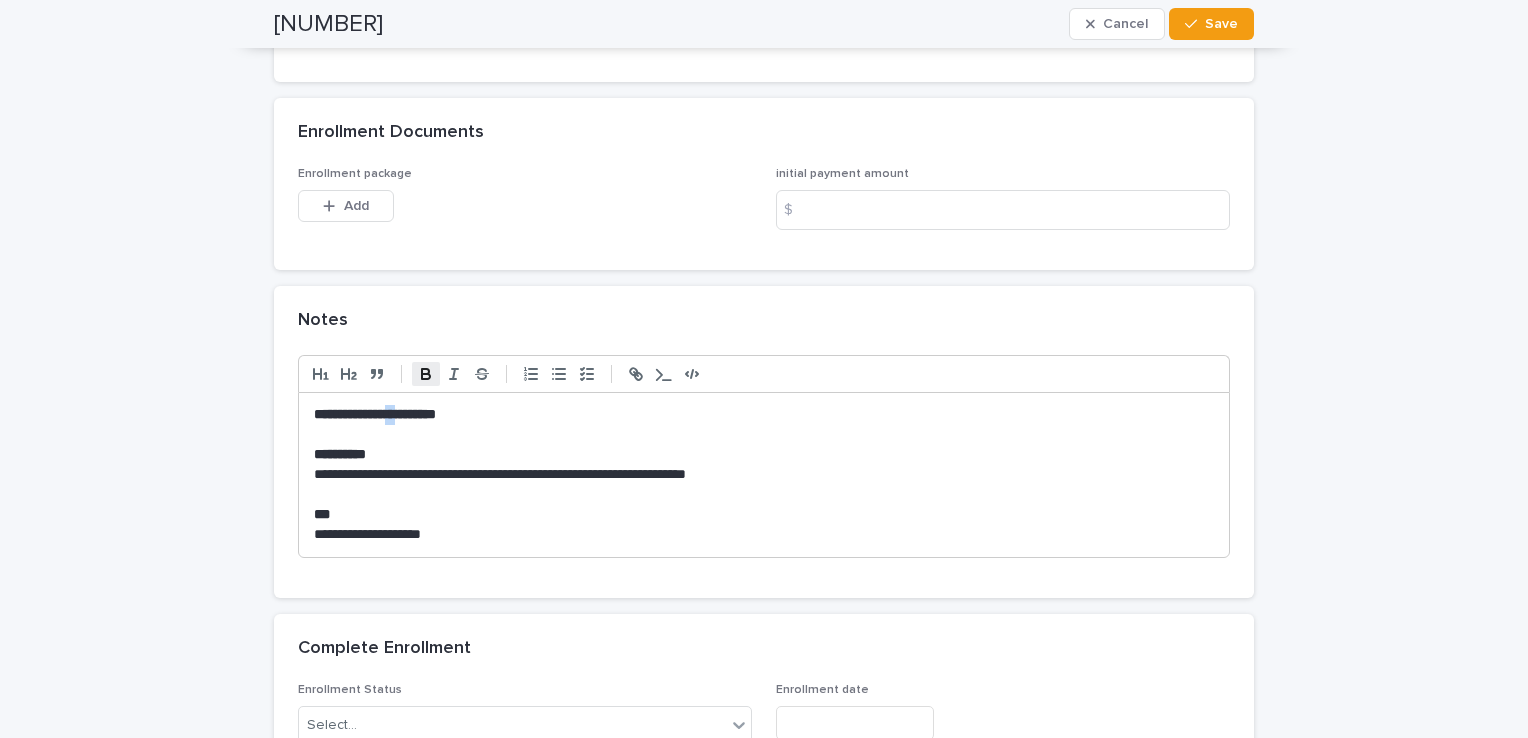 drag, startPoint x: 408, startPoint y: 418, endPoint x: 431, endPoint y: 420, distance: 23.086792 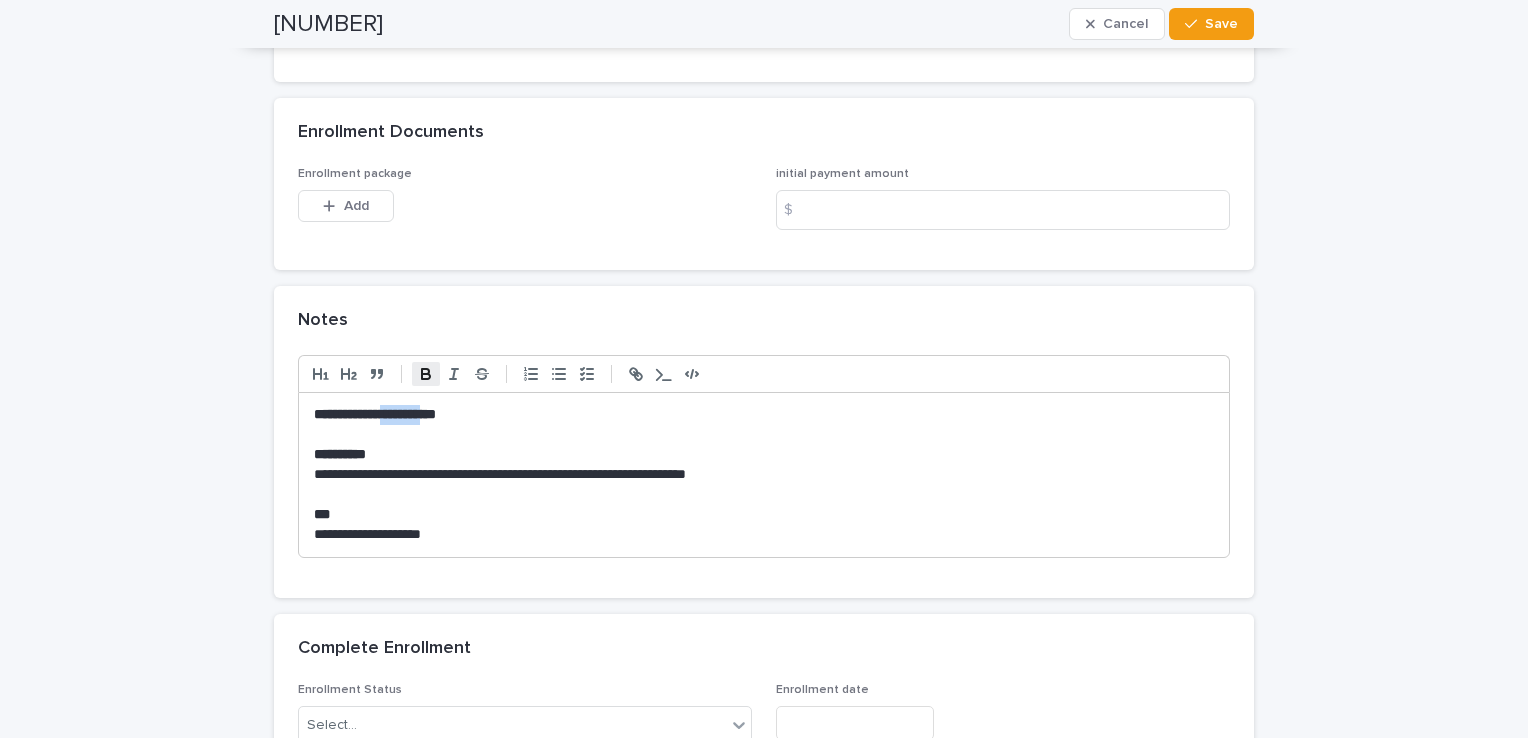 drag, startPoint x: 406, startPoint y: 423, endPoint x: 469, endPoint y: 423, distance: 63 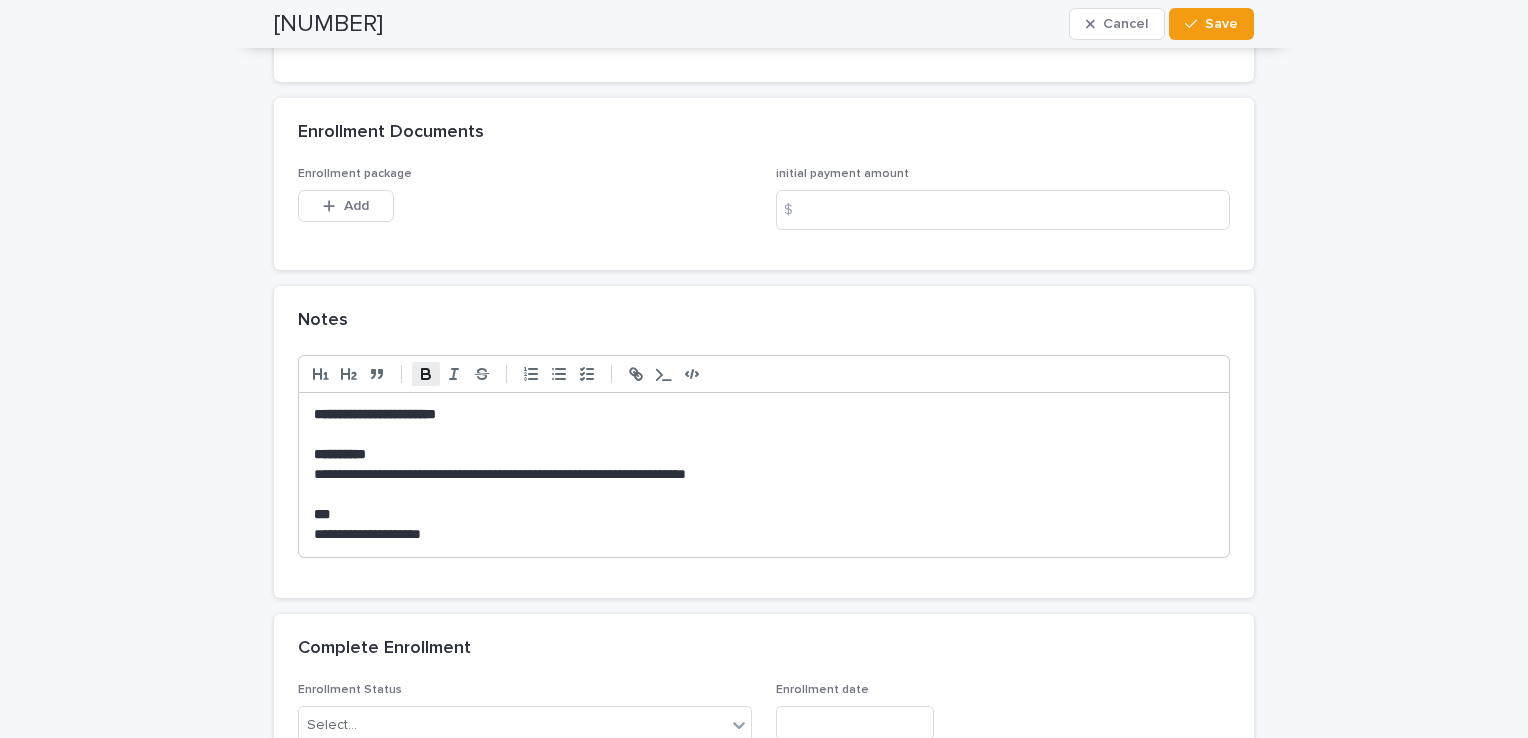 click at bounding box center (764, 495) 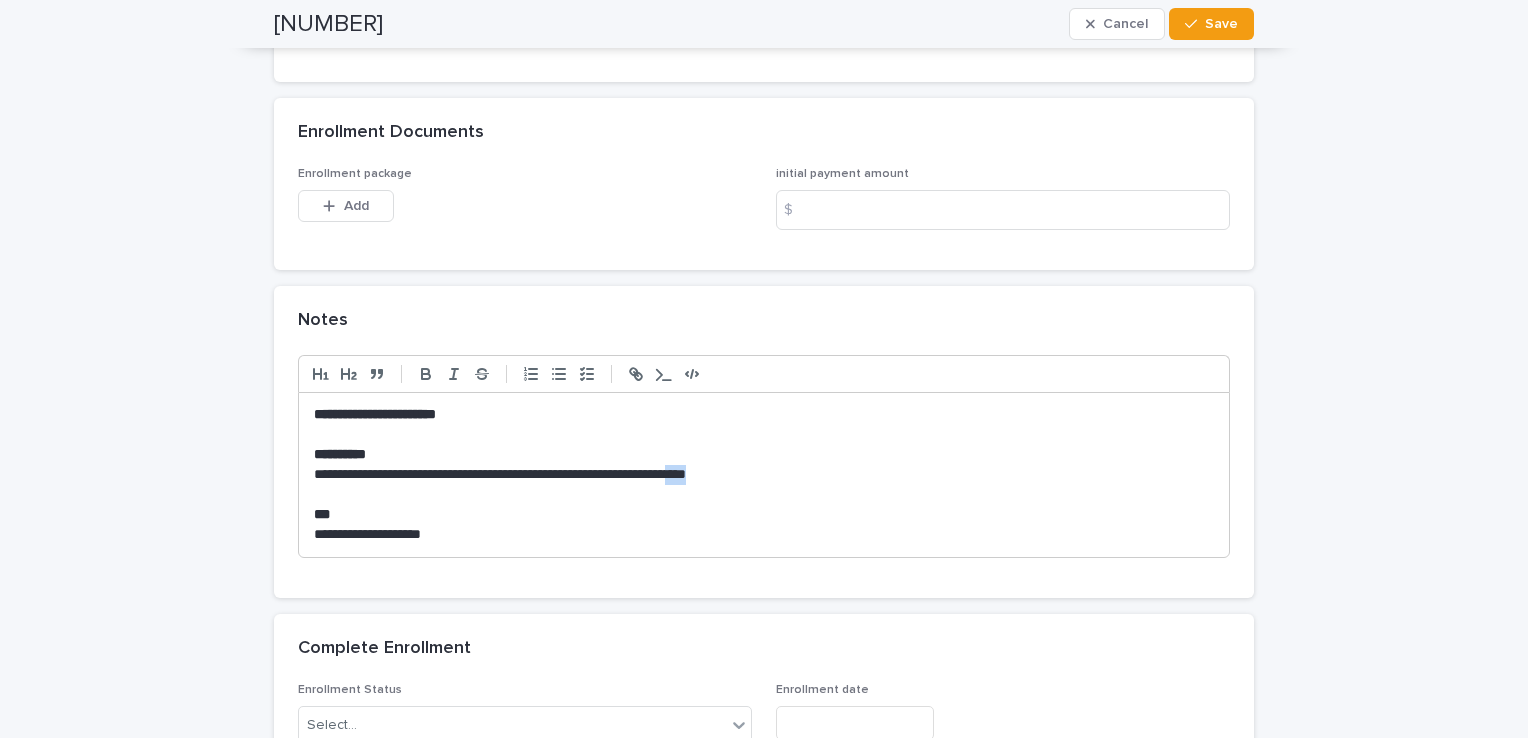 drag, startPoint x: 777, startPoint y: 470, endPoint x: 744, endPoint y: 476, distance: 33.54102 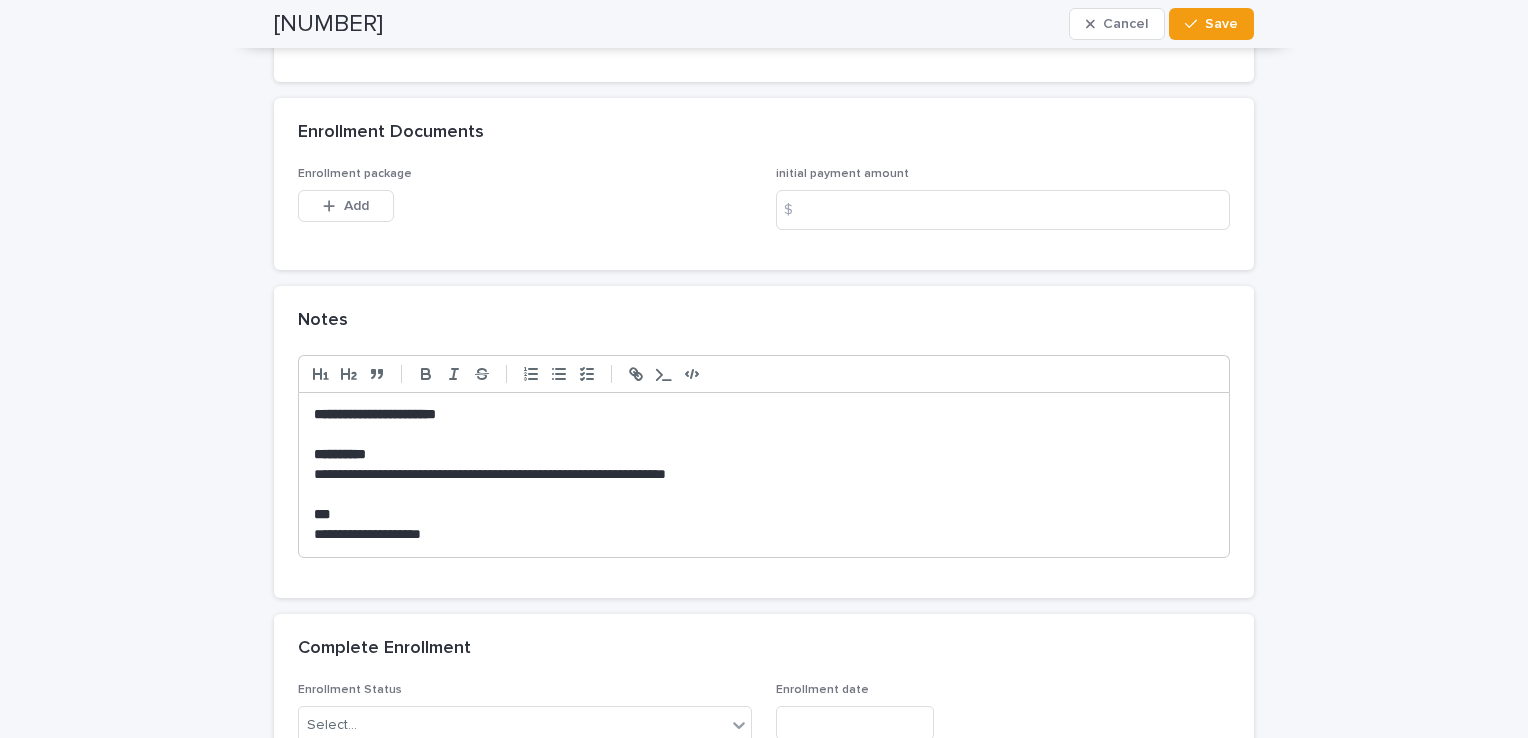 click on "**********" at bounding box center (764, 415) 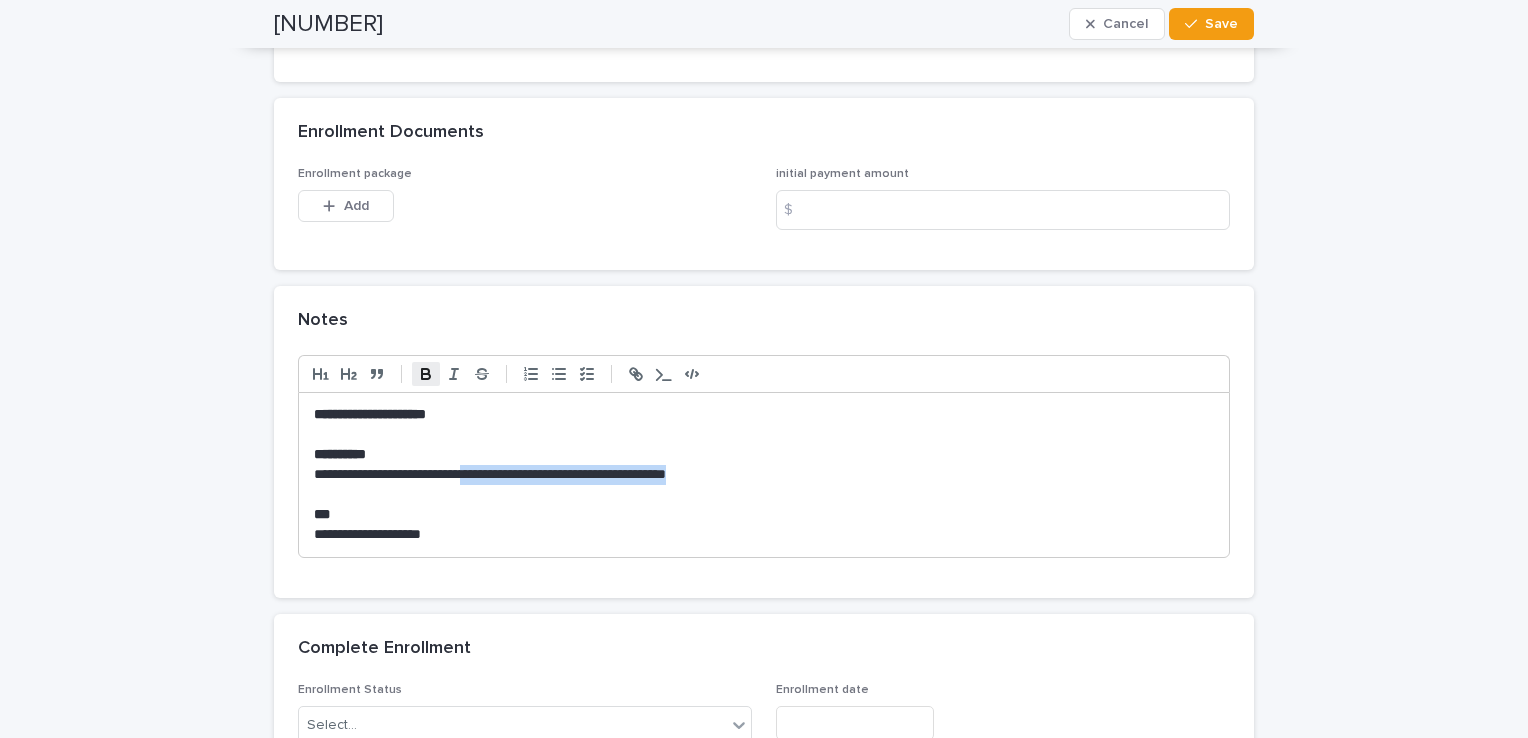 drag, startPoint x: 758, startPoint y: 473, endPoint x: 490, endPoint y: 482, distance: 268.15106 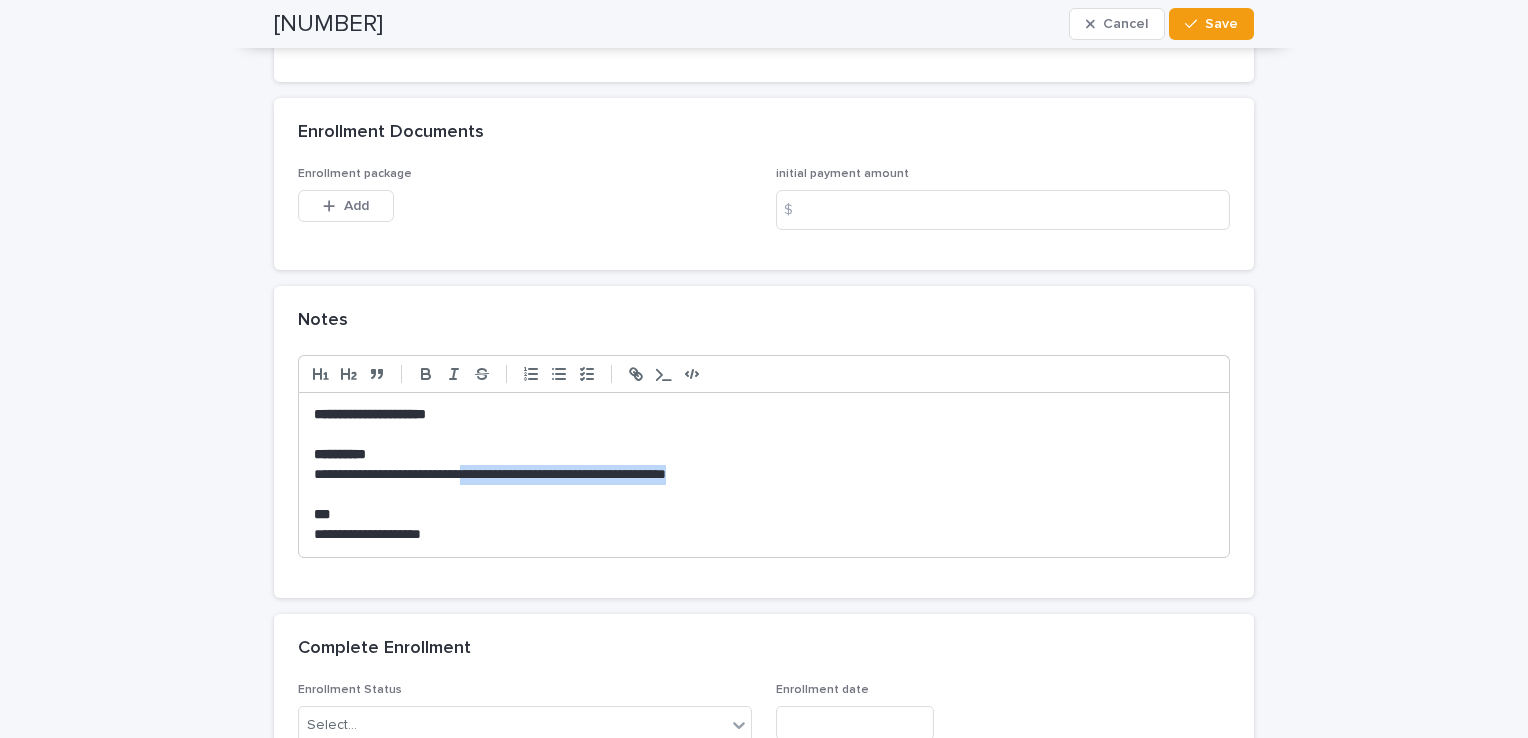 click on "**********" at bounding box center [764, 475] 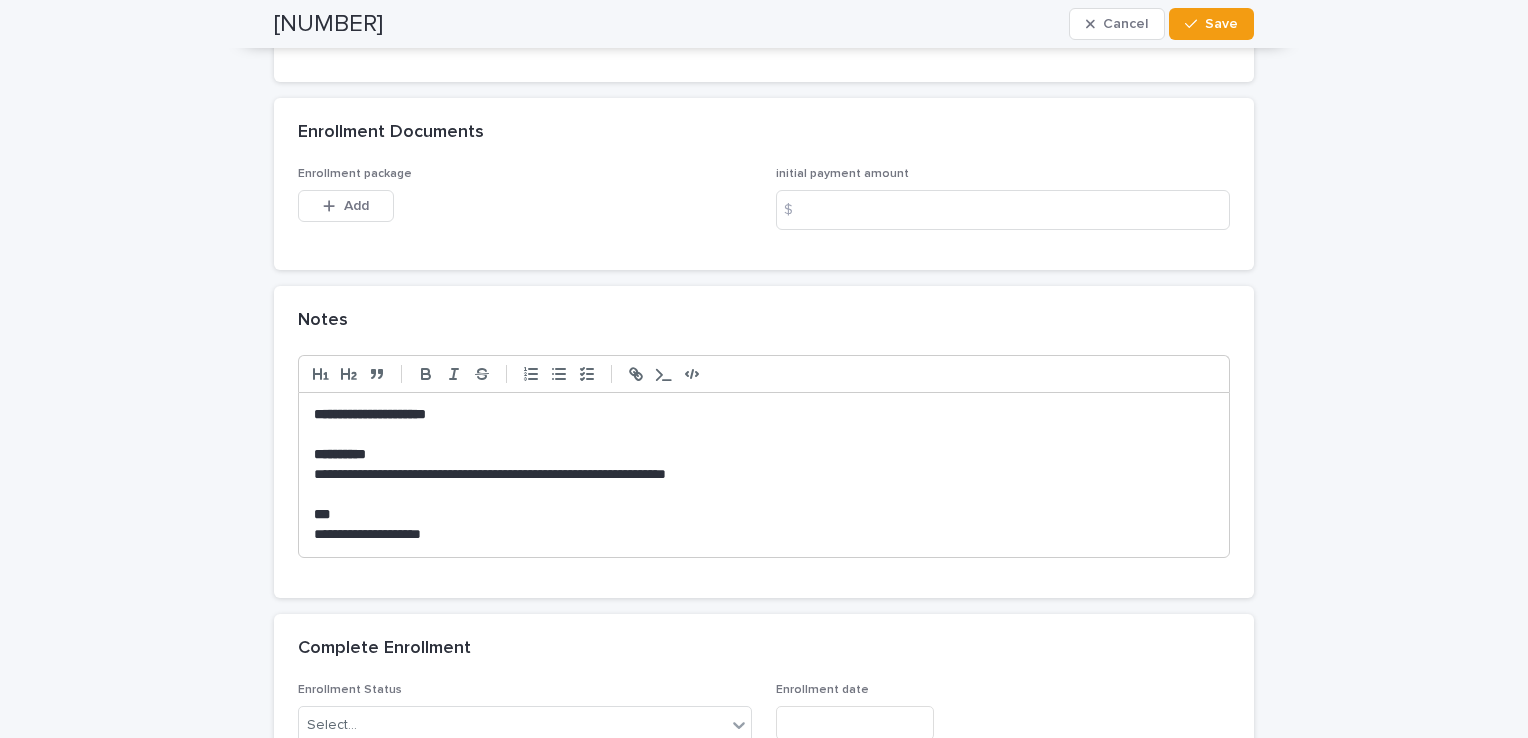click at bounding box center [764, 495] 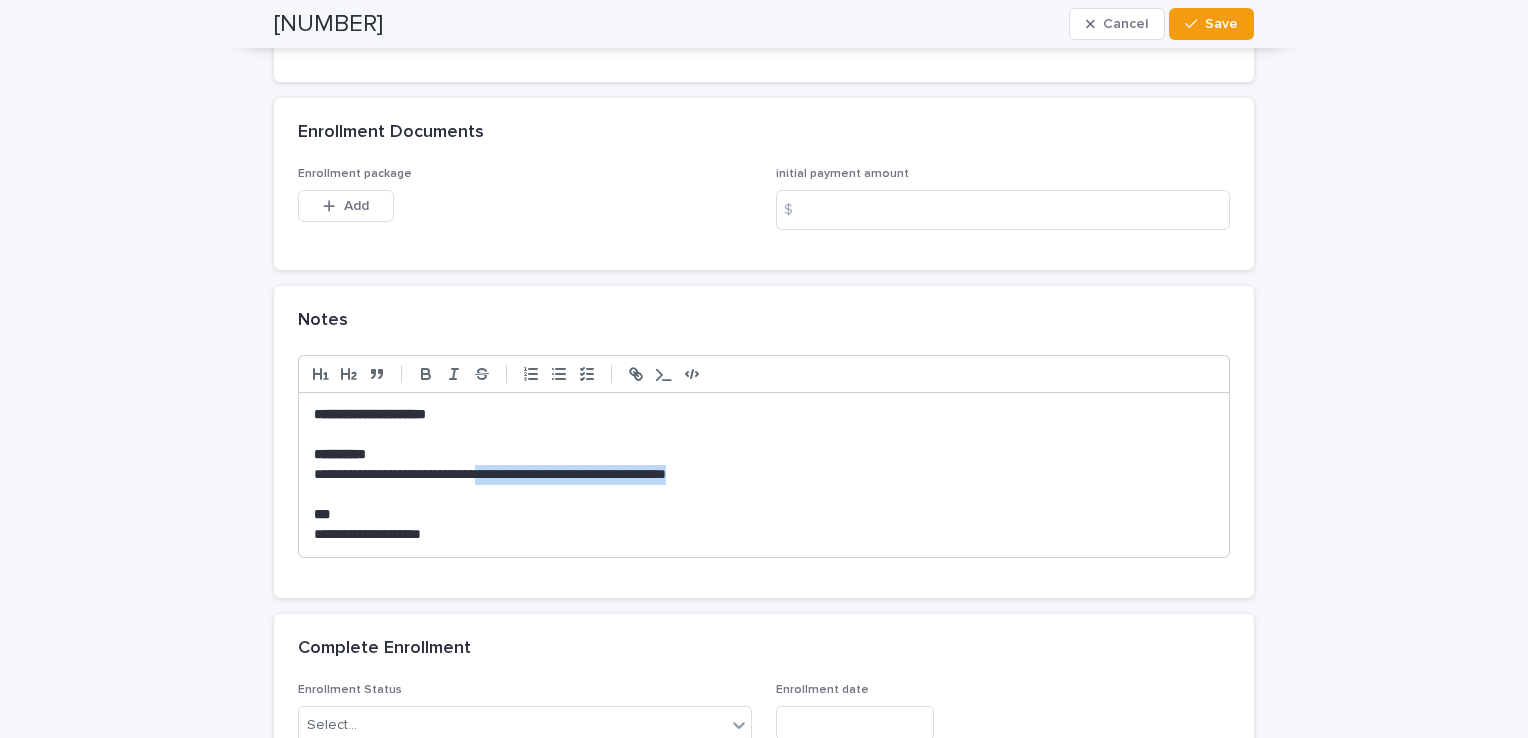 drag, startPoint x: 757, startPoint y: 479, endPoint x: 504, endPoint y: 478, distance: 253.00198 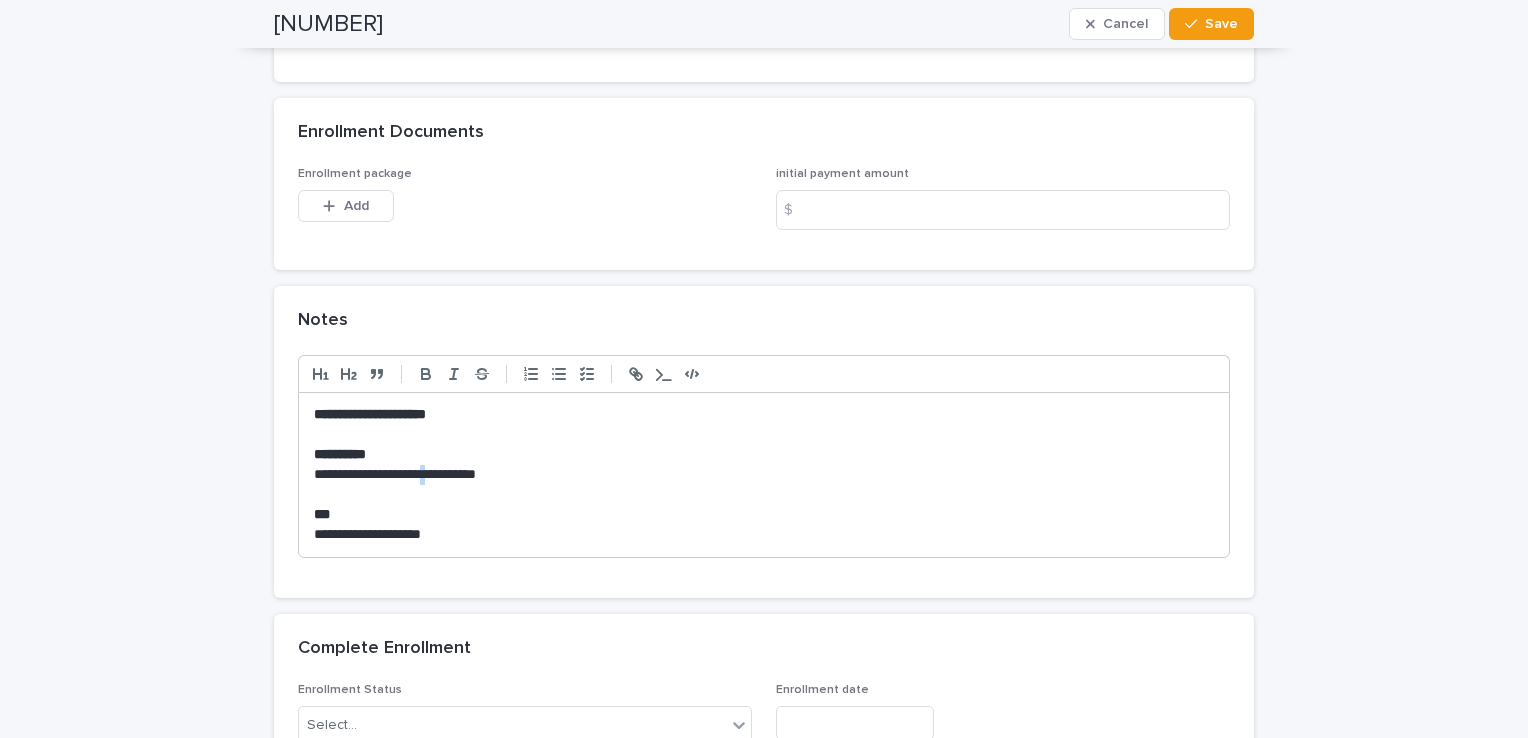 click on "**********" at bounding box center (764, 475) 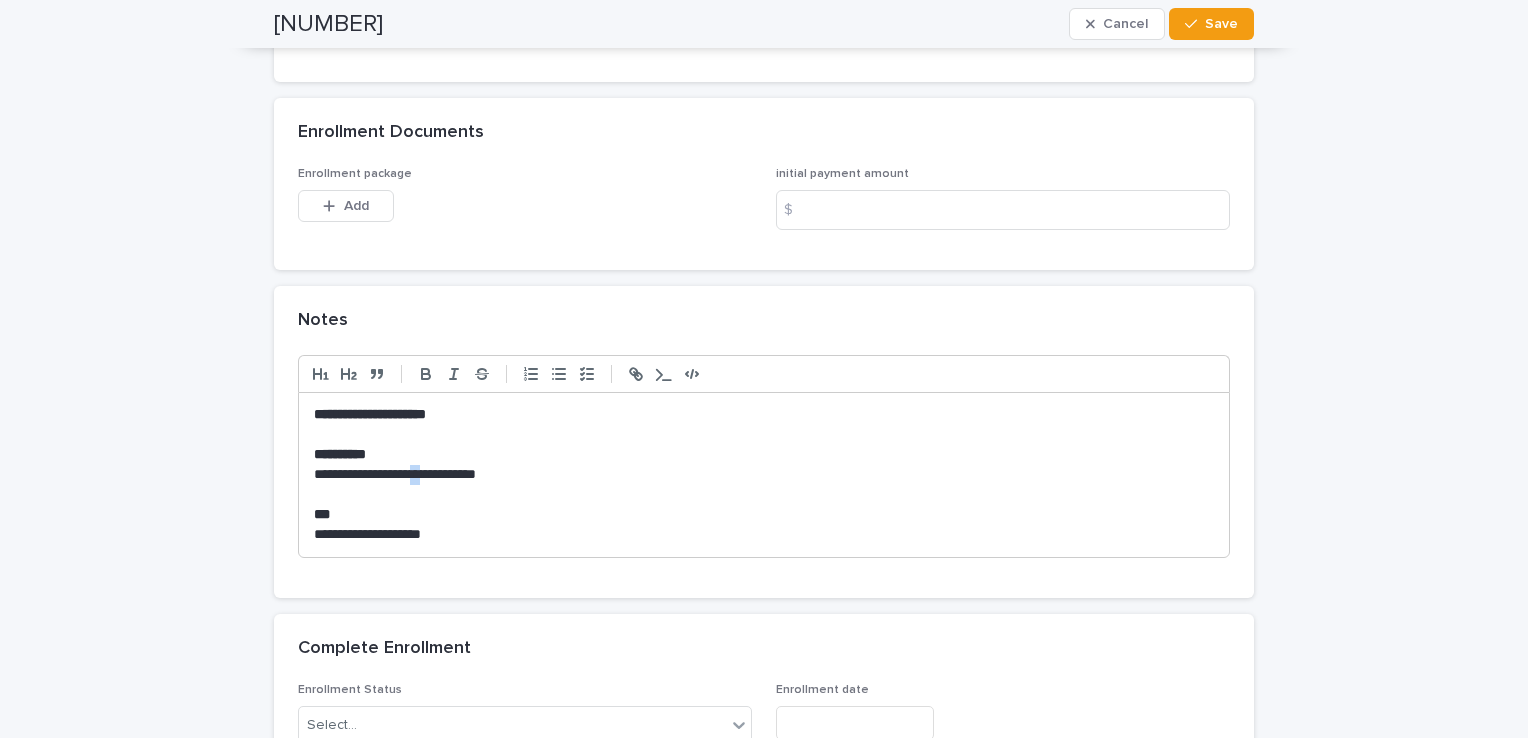 click on "**********" at bounding box center (764, 475) 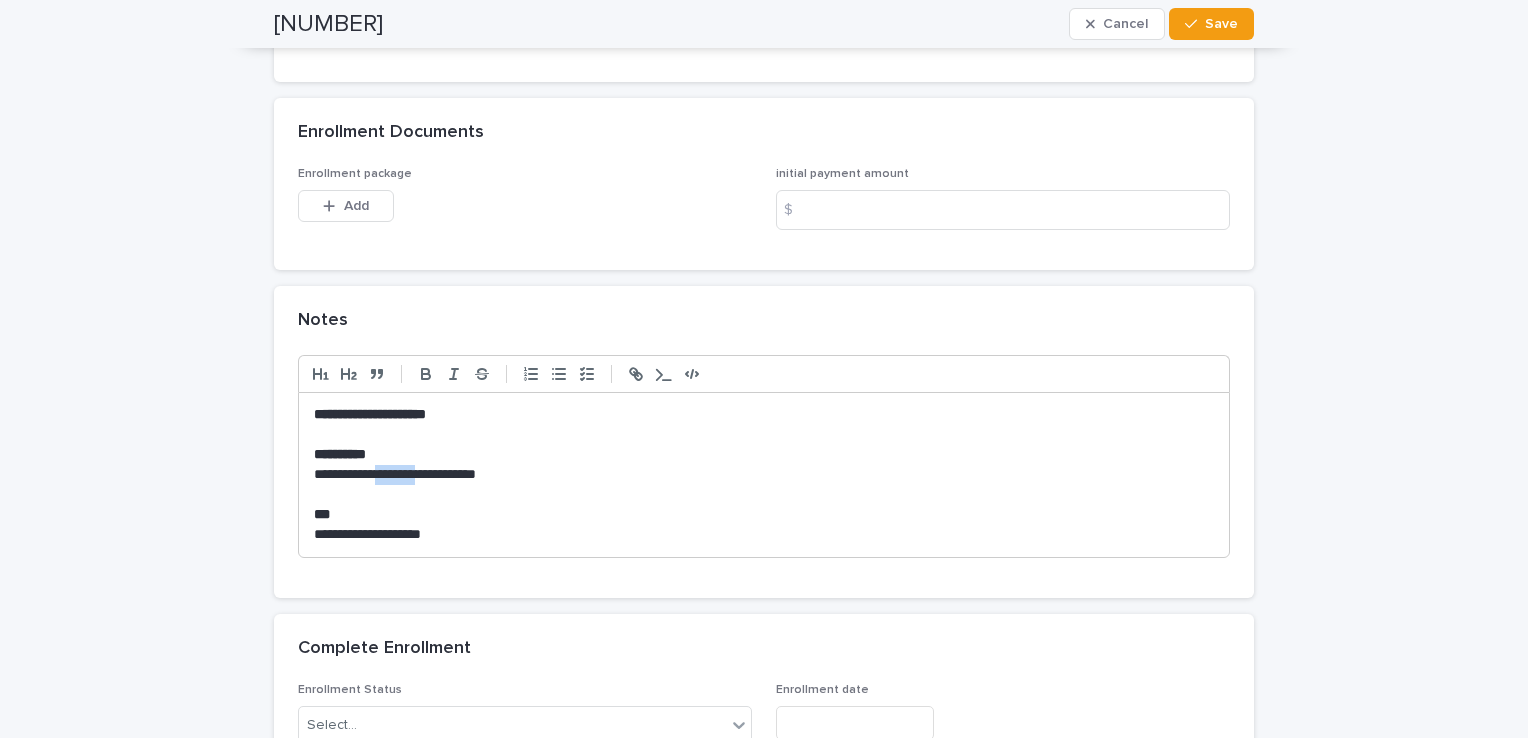 drag, startPoint x: 426, startPoint y: 474, endPoint x: 393, endPoint y: 478, distance: 33.24154 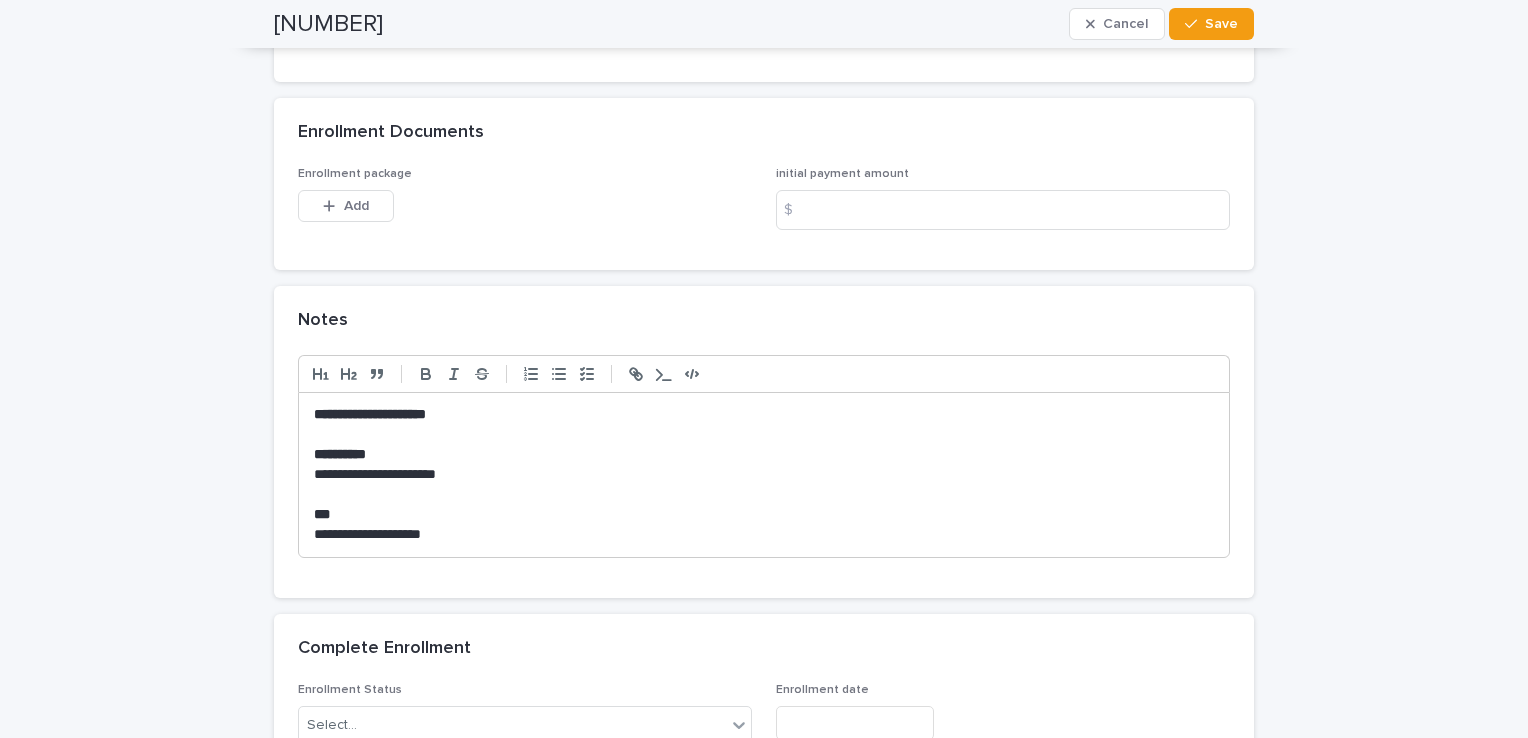 click on "**********" at bounding box center (764, 475) 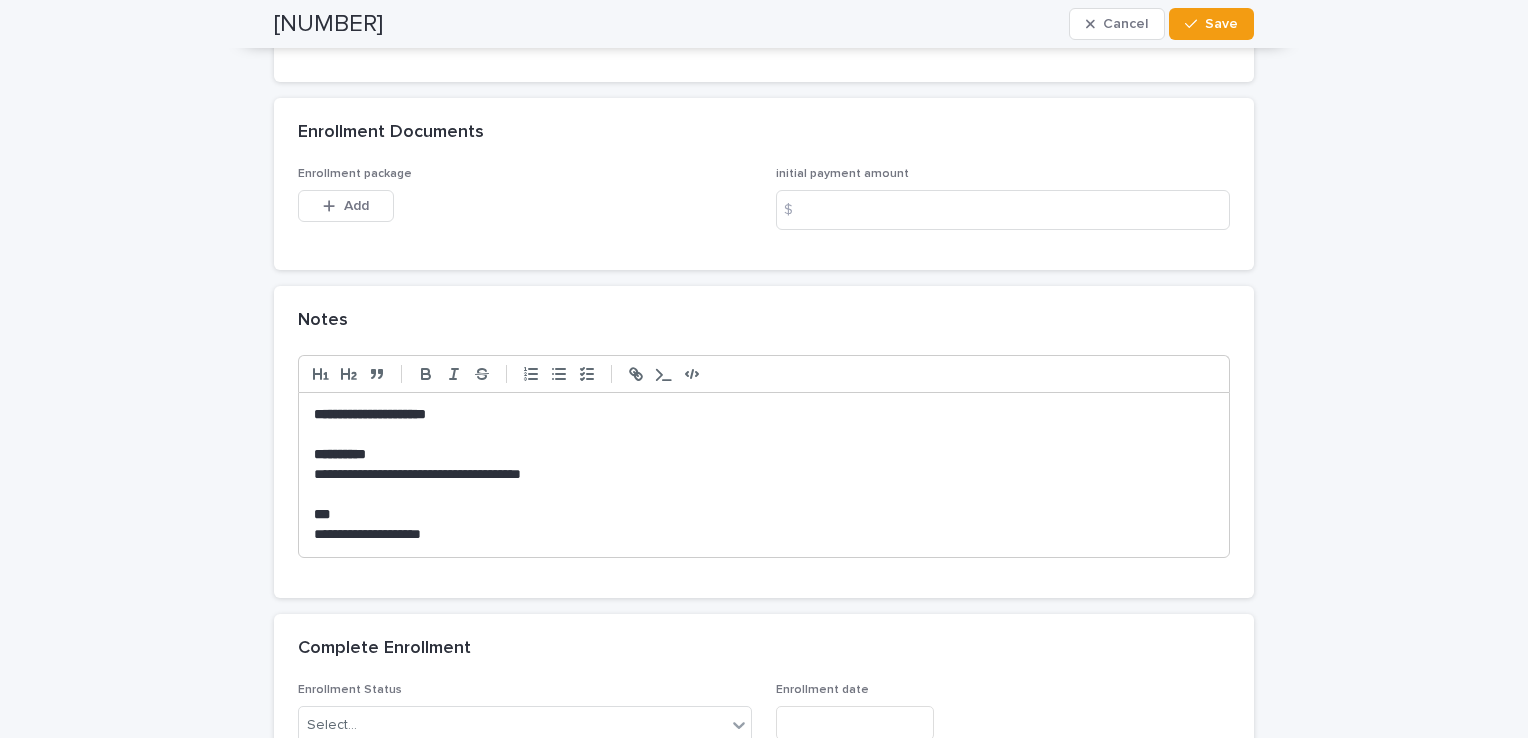 click on "**********" at bounding box center (764, 475) 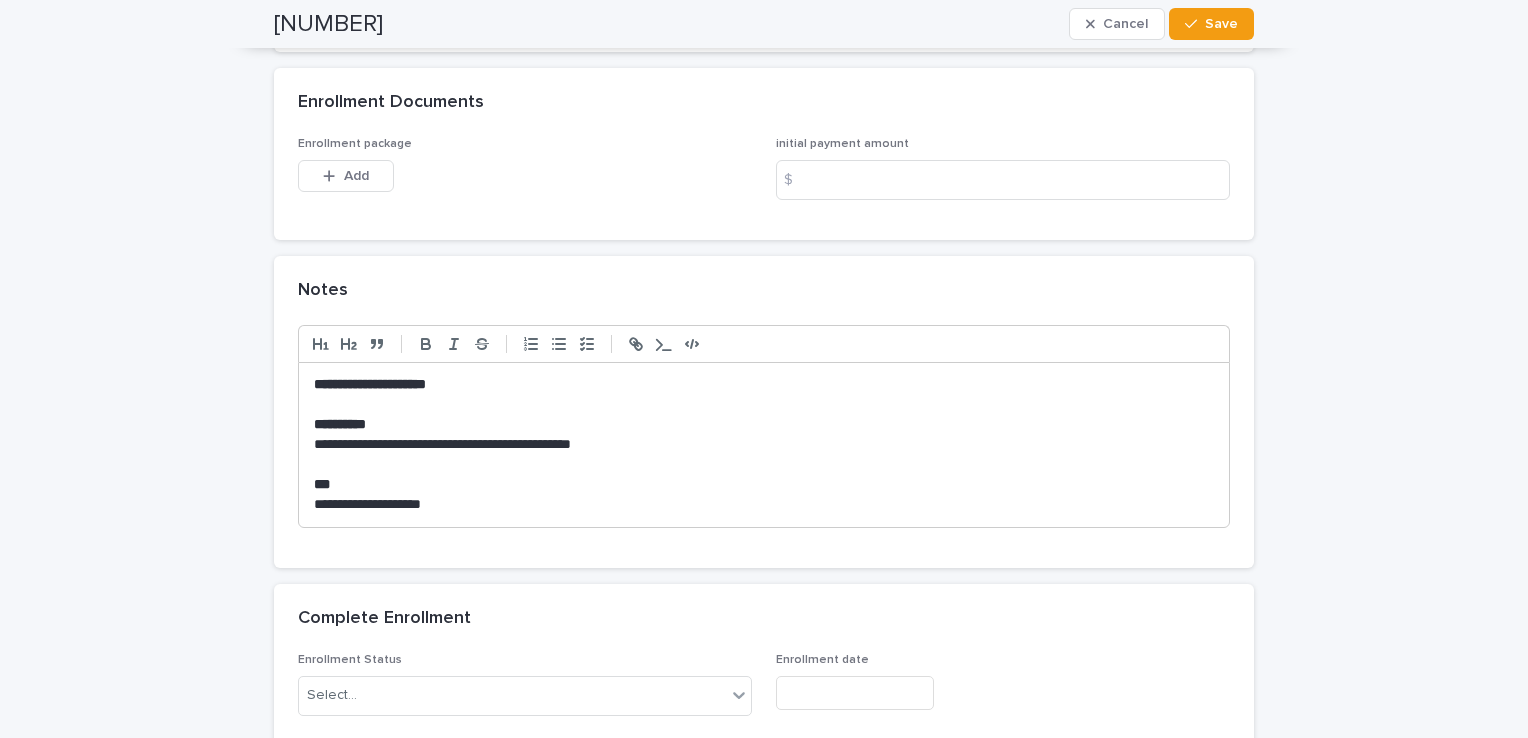 scroll, scrollTop: 1600, scrollLeft: 0, axis: vertical 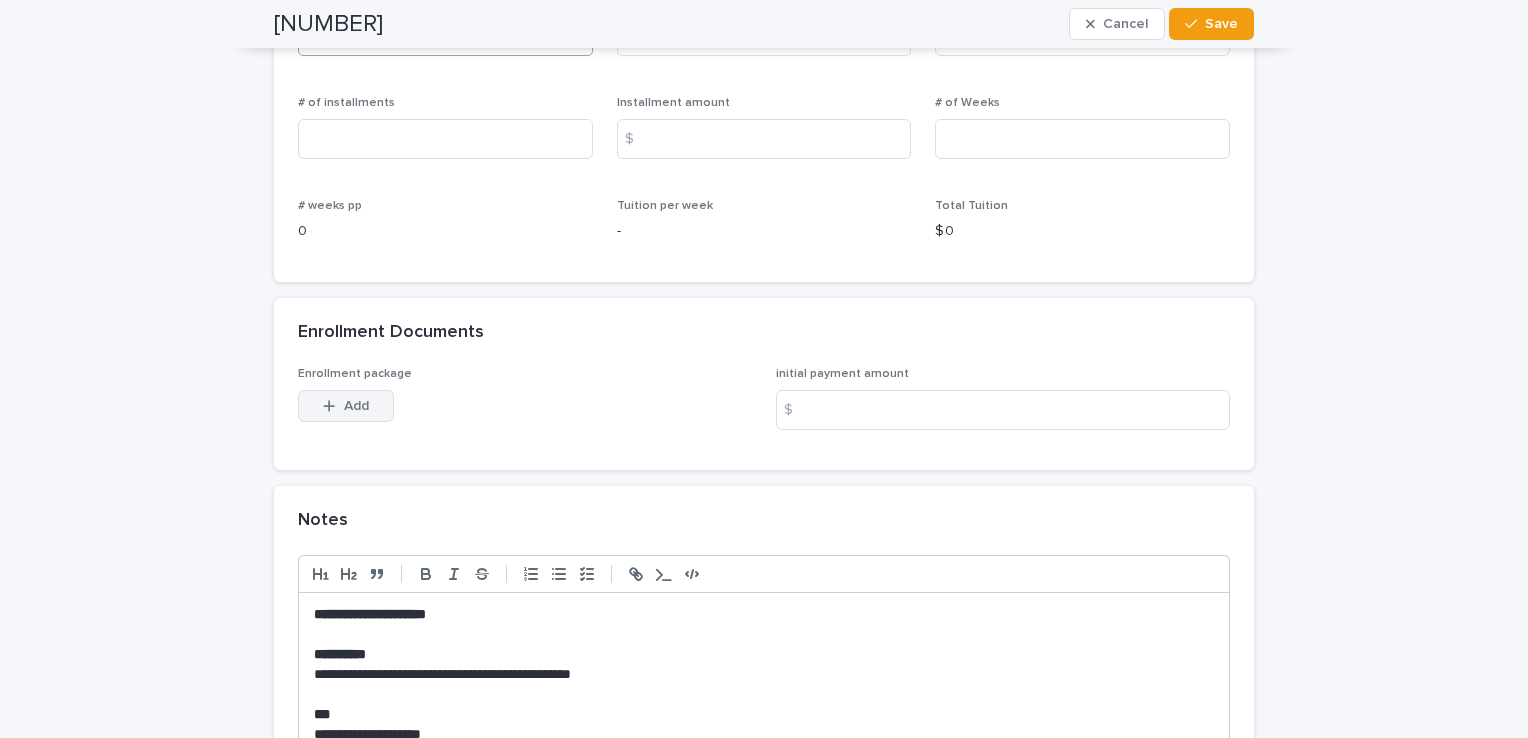 click at bounding box center [333, 406] 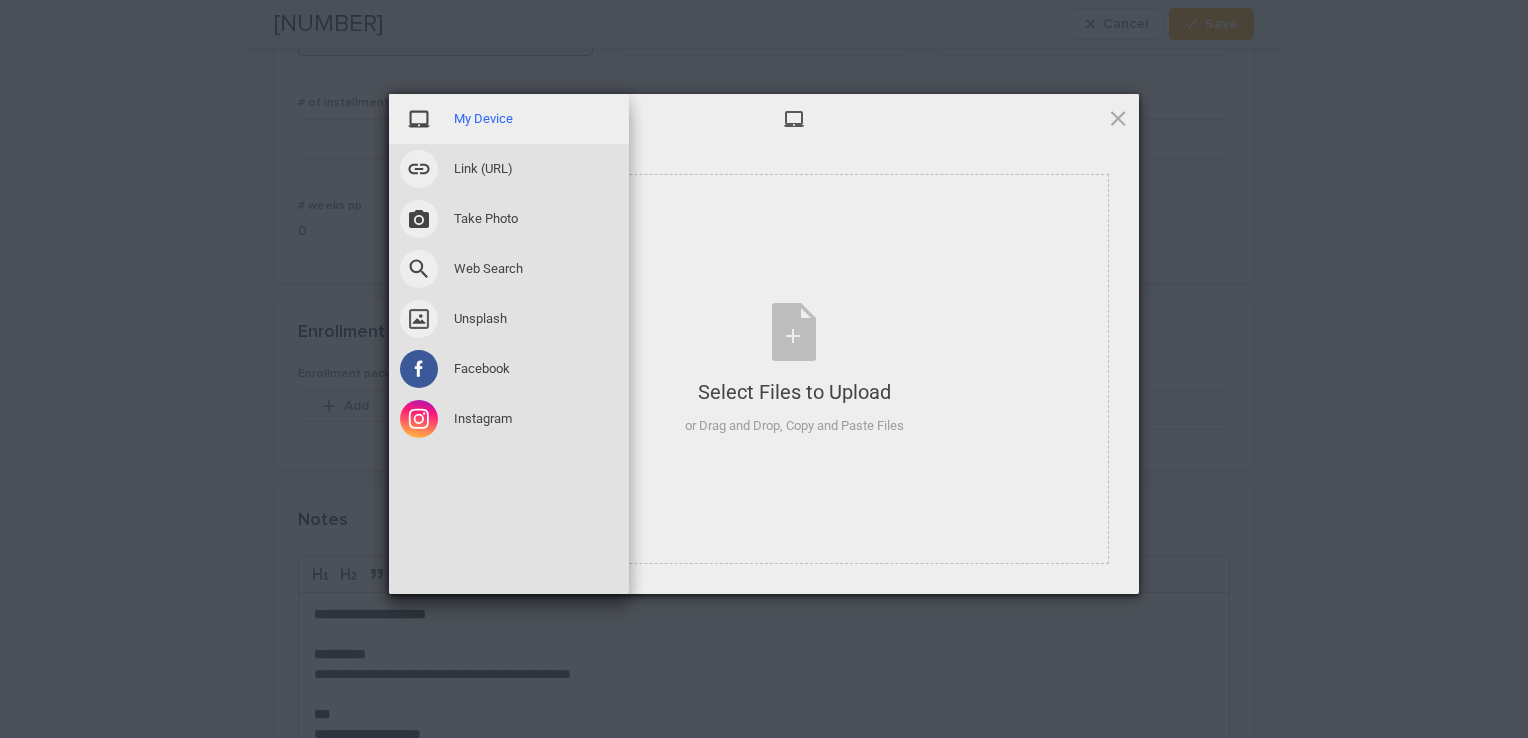 click on "My Device" at bounding box center [509, 119] 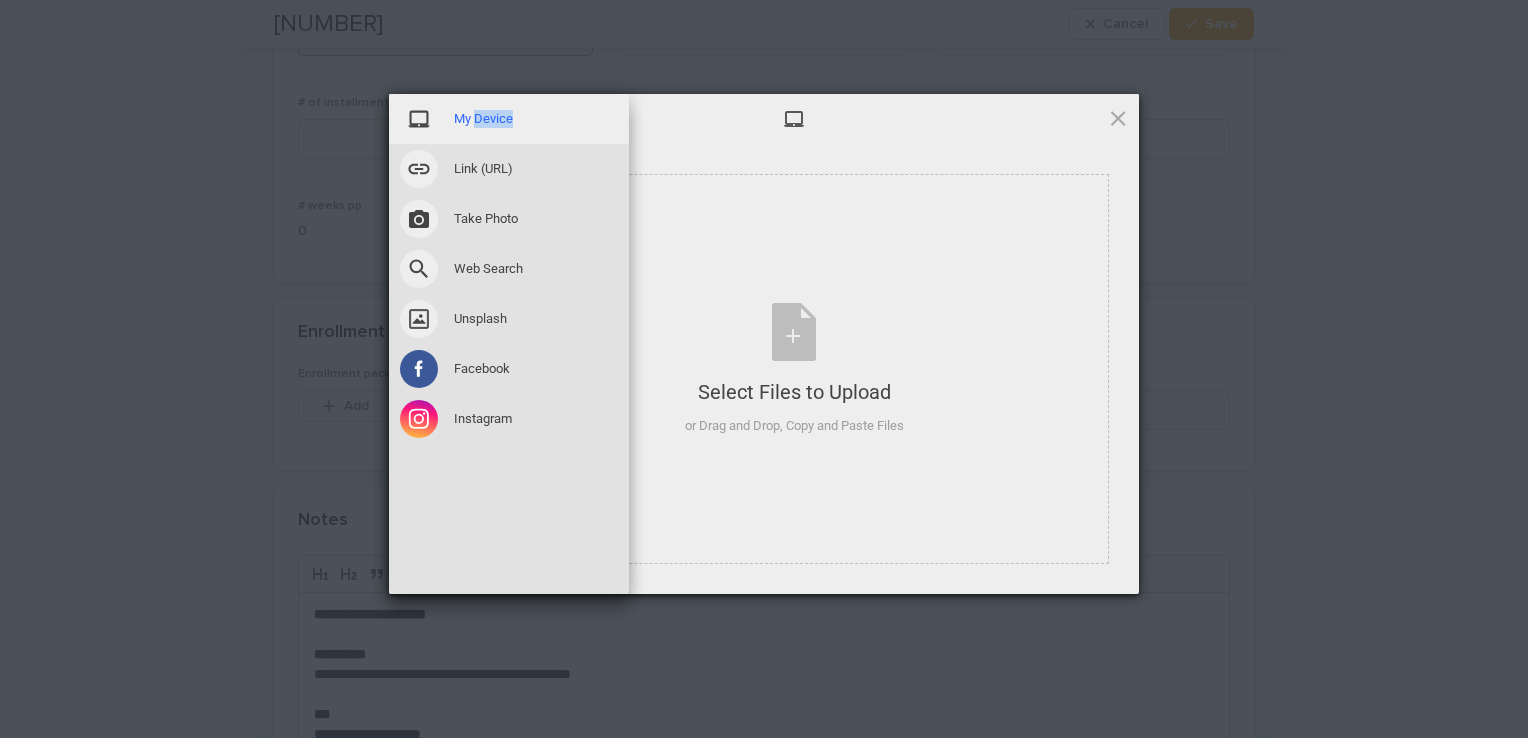 click on "My Device" at bounding box center [483, 119] 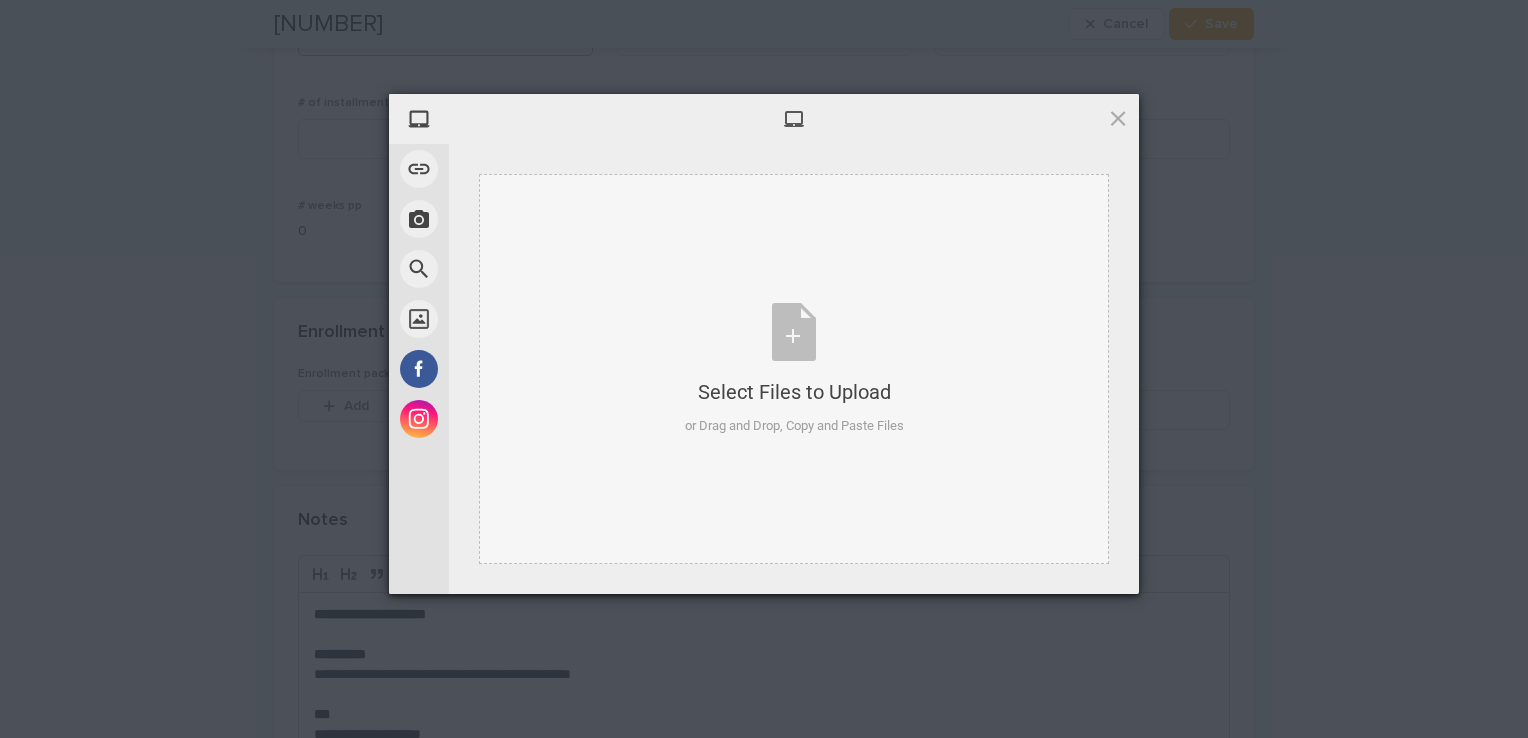 drag, startPoint x: 486, startPoint y: 126, endPoint x: 588, endPoint y: 298, distance: 199.97 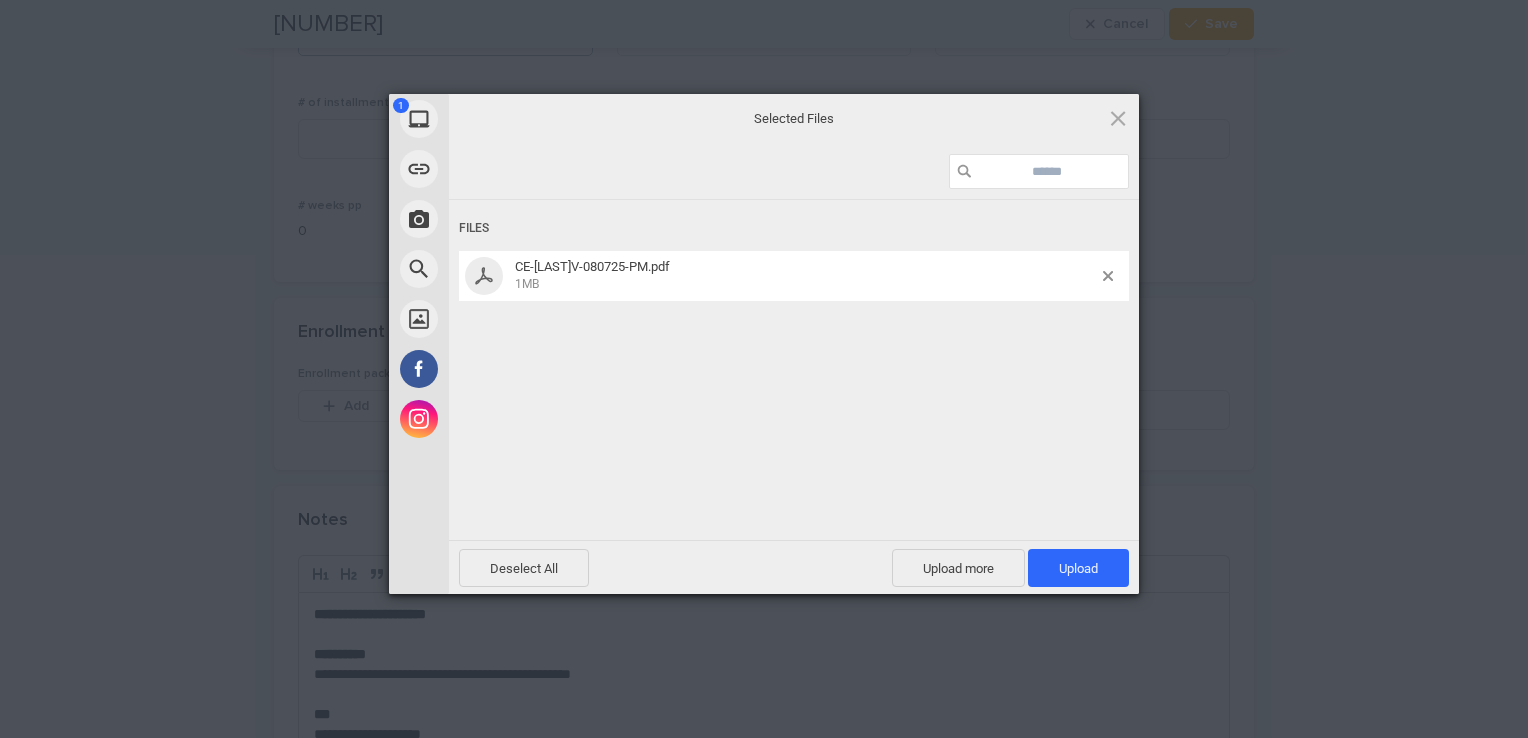 click on "1MB" at bounding box center [806, 283] 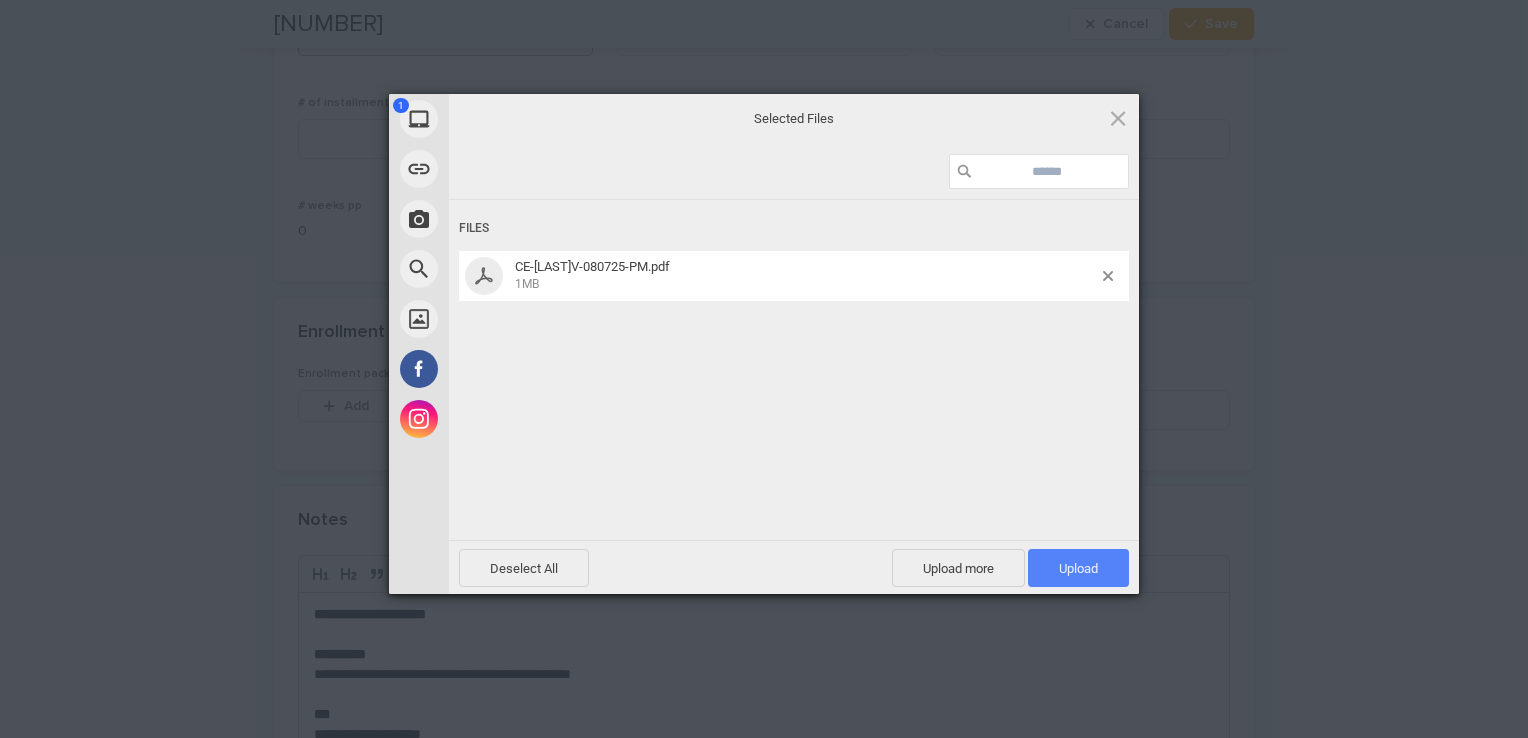 click on "Upload
1" at bounding box center [1078, 568] 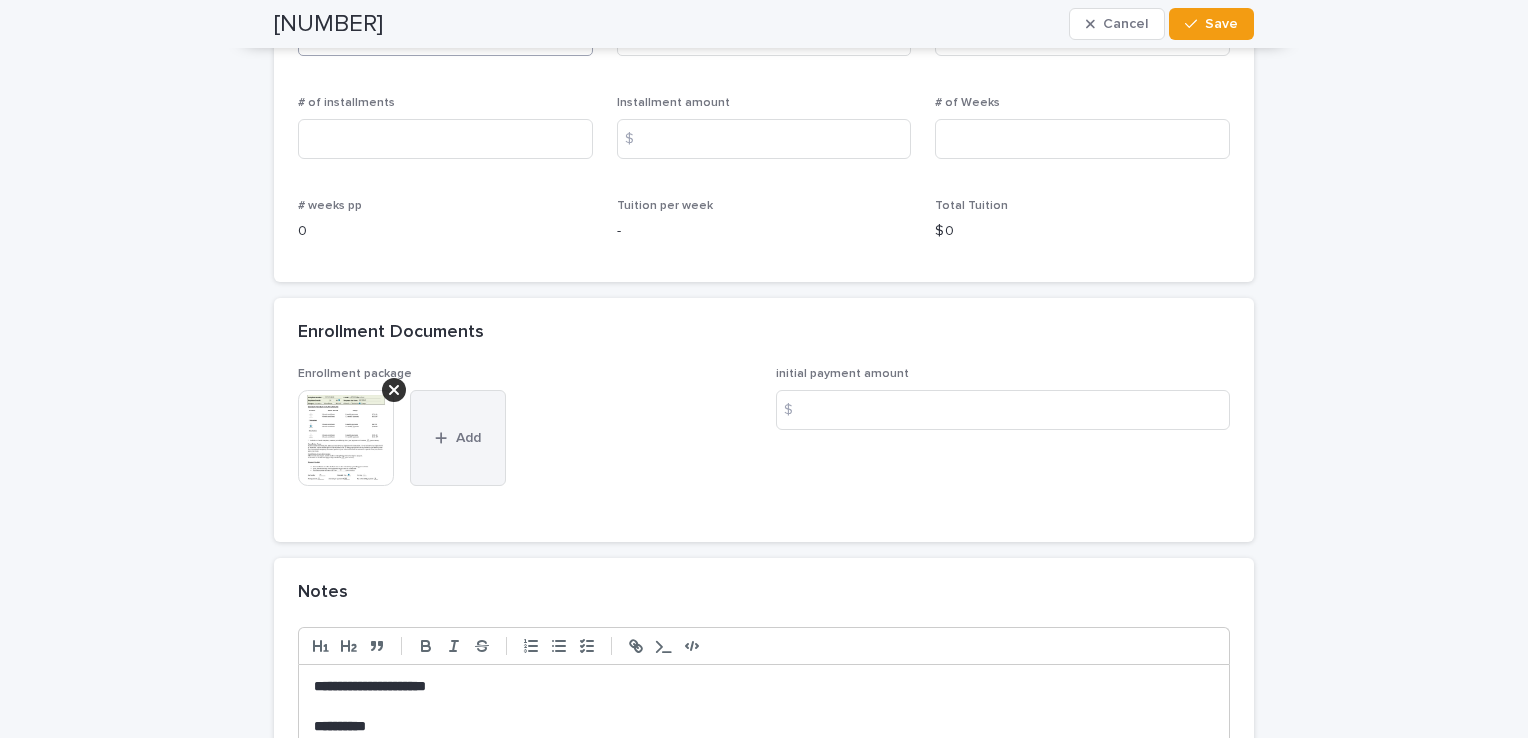click on "Add" at bounding box center (468, 438) 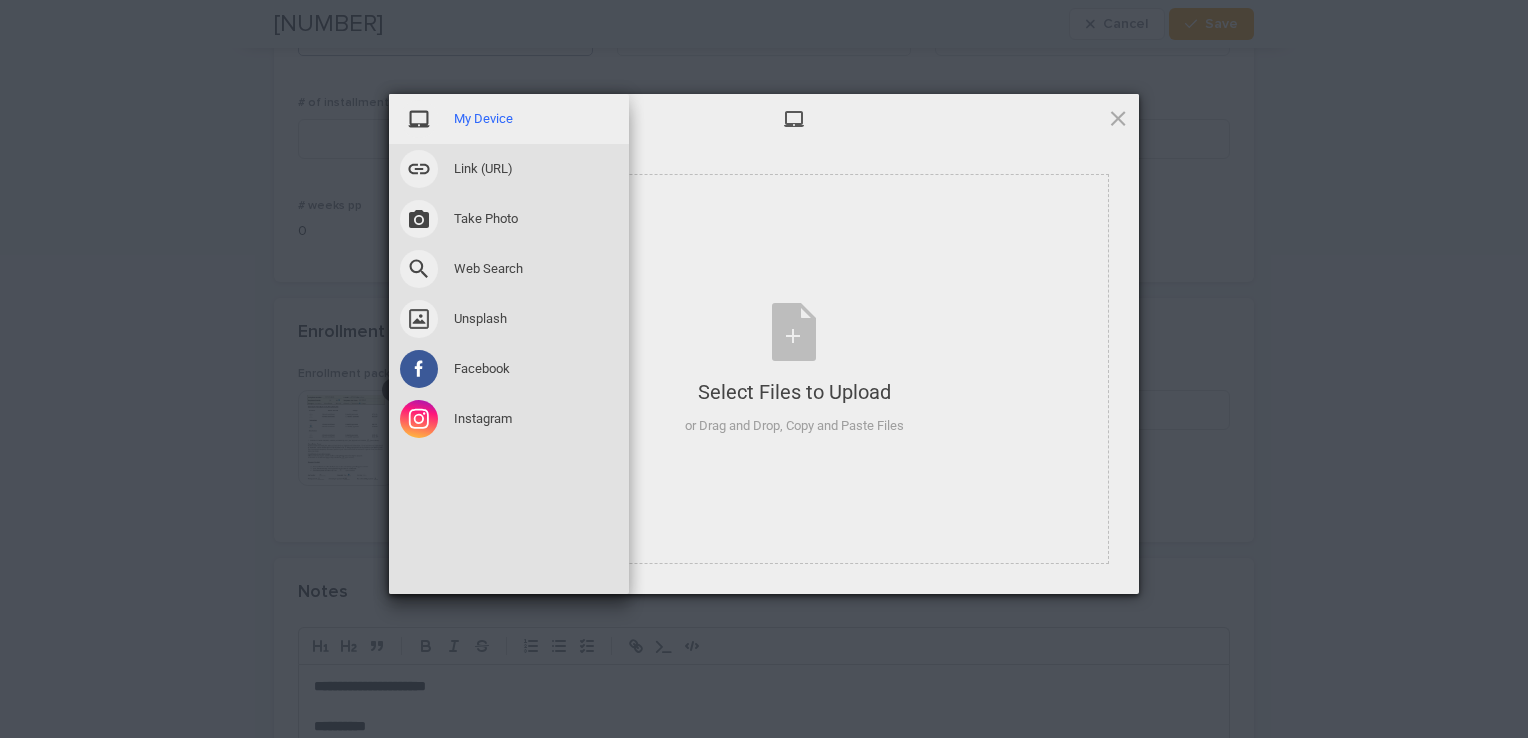 click on "My Device" at bounding box center [483, 119] 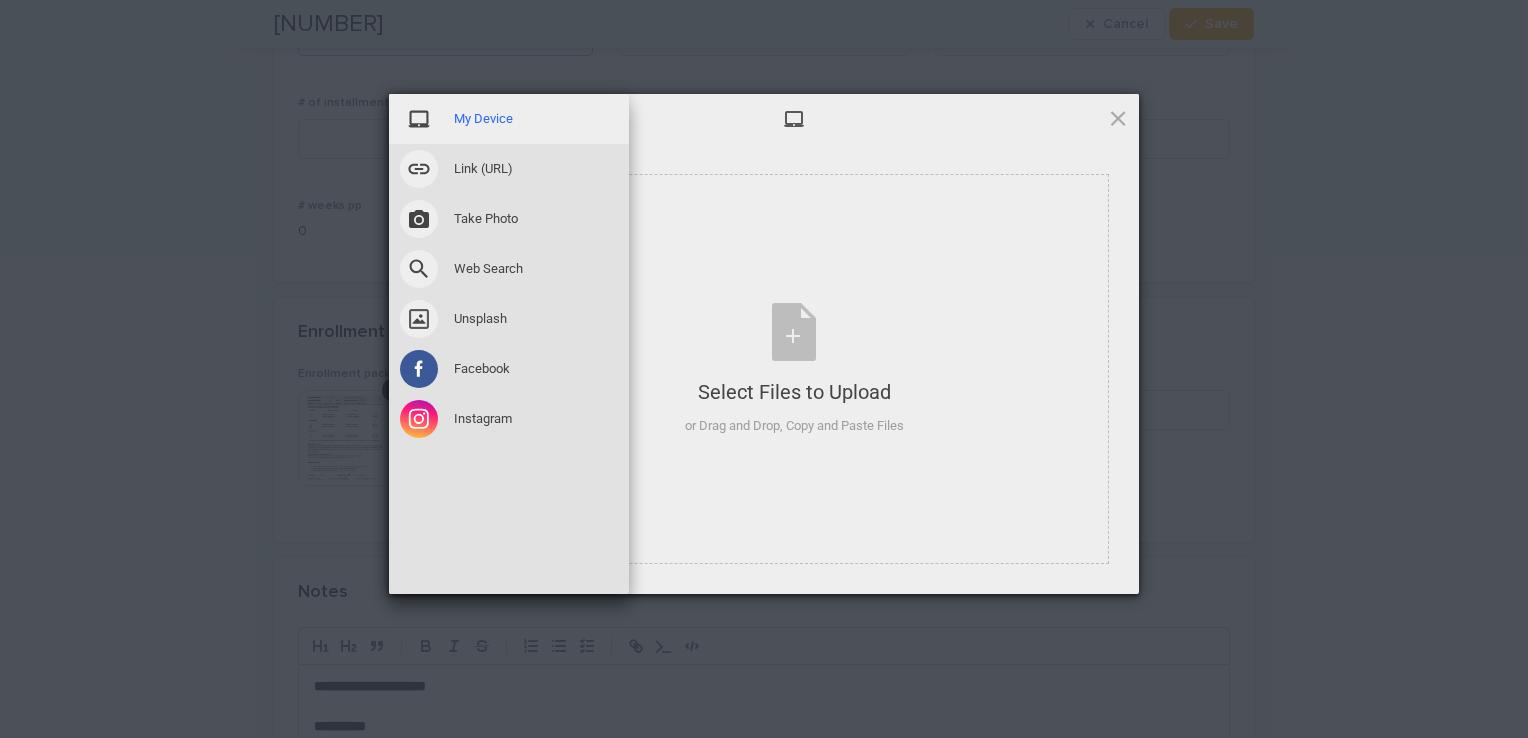 click on "My Device" at bounding box center (483, 119) 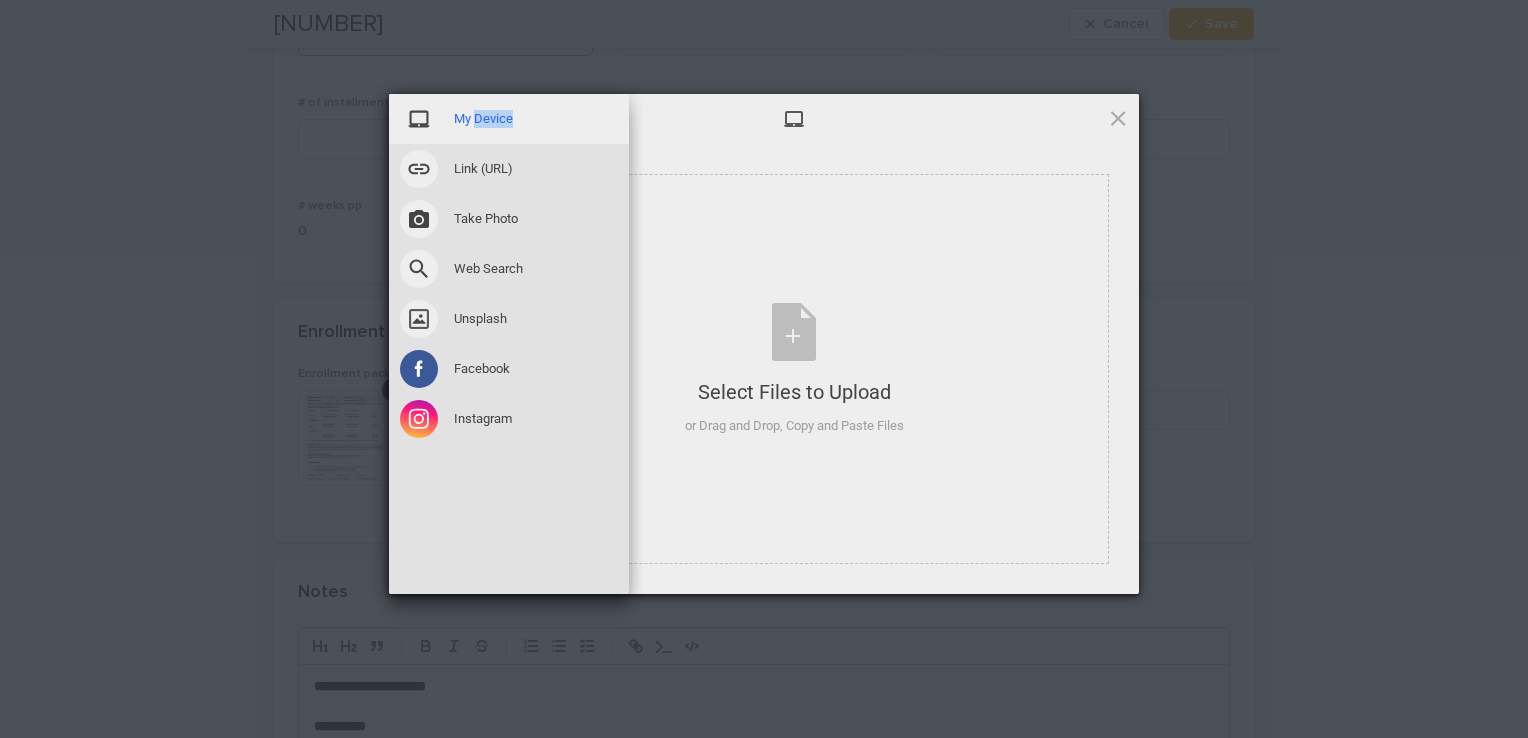 click on "My Device" at bounding box center (483, 119) 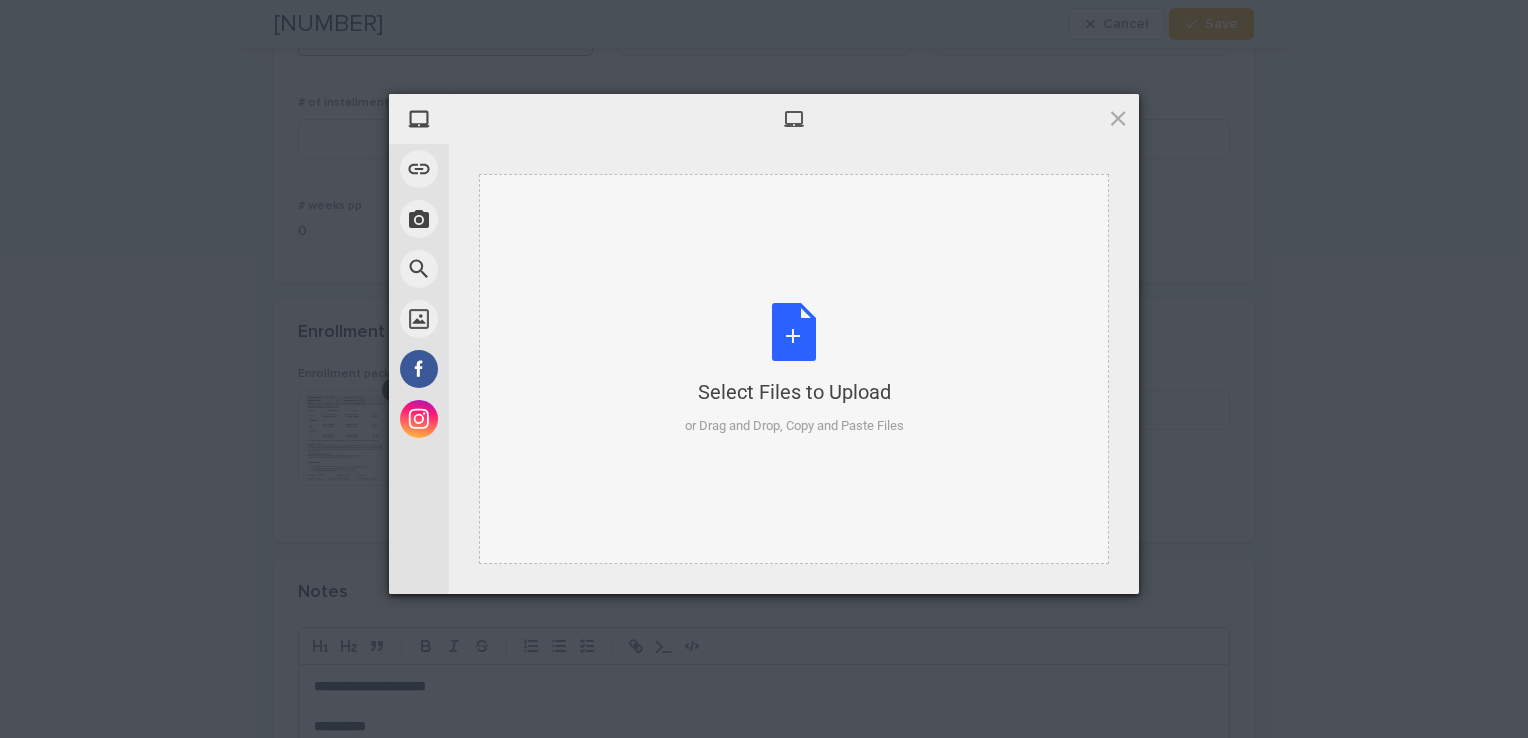 drag, startPoint x: 482, startPoint y: 126, endPoint x: 490, endPoint y: 234, distance: 108.29589 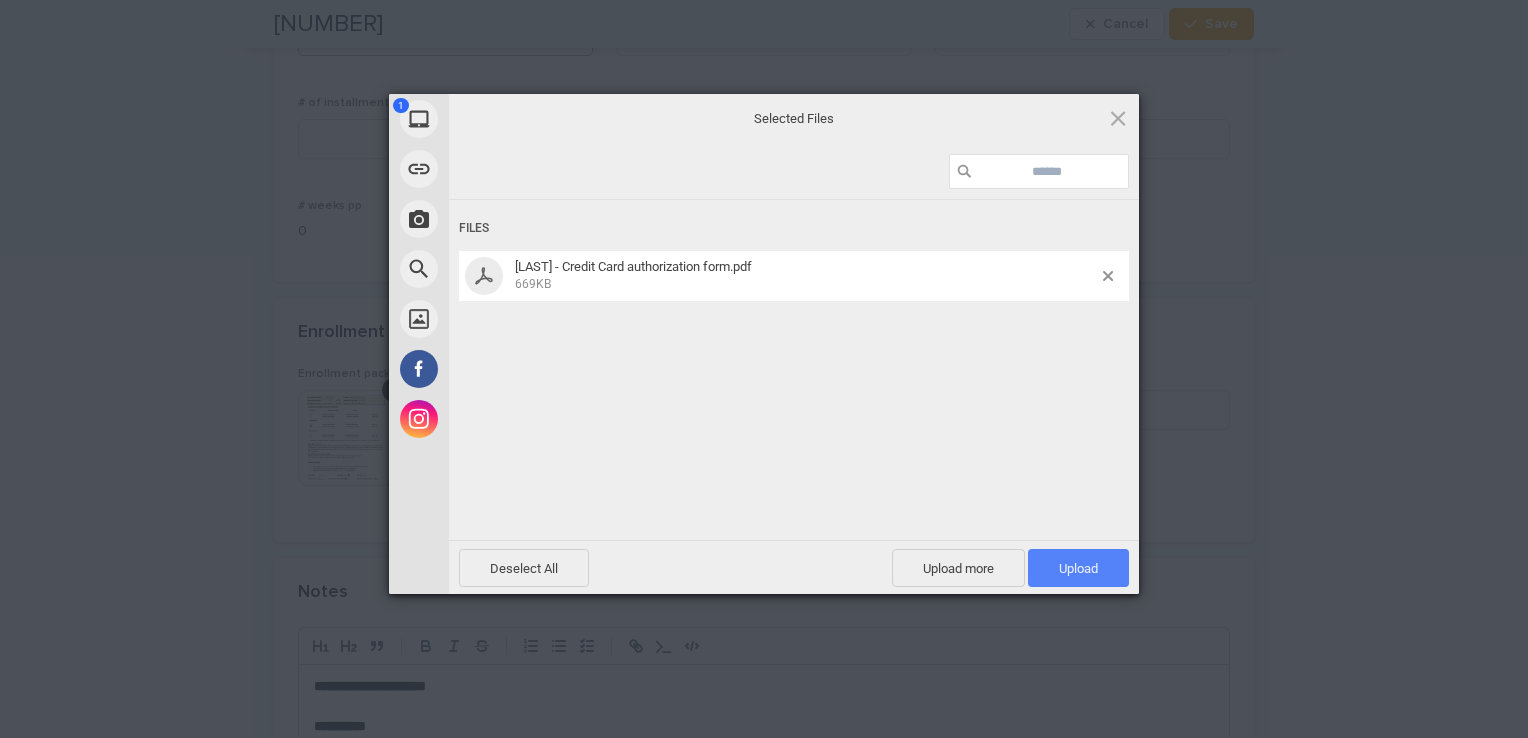 click on "Upload
1" at bounding box center (1078, 568) 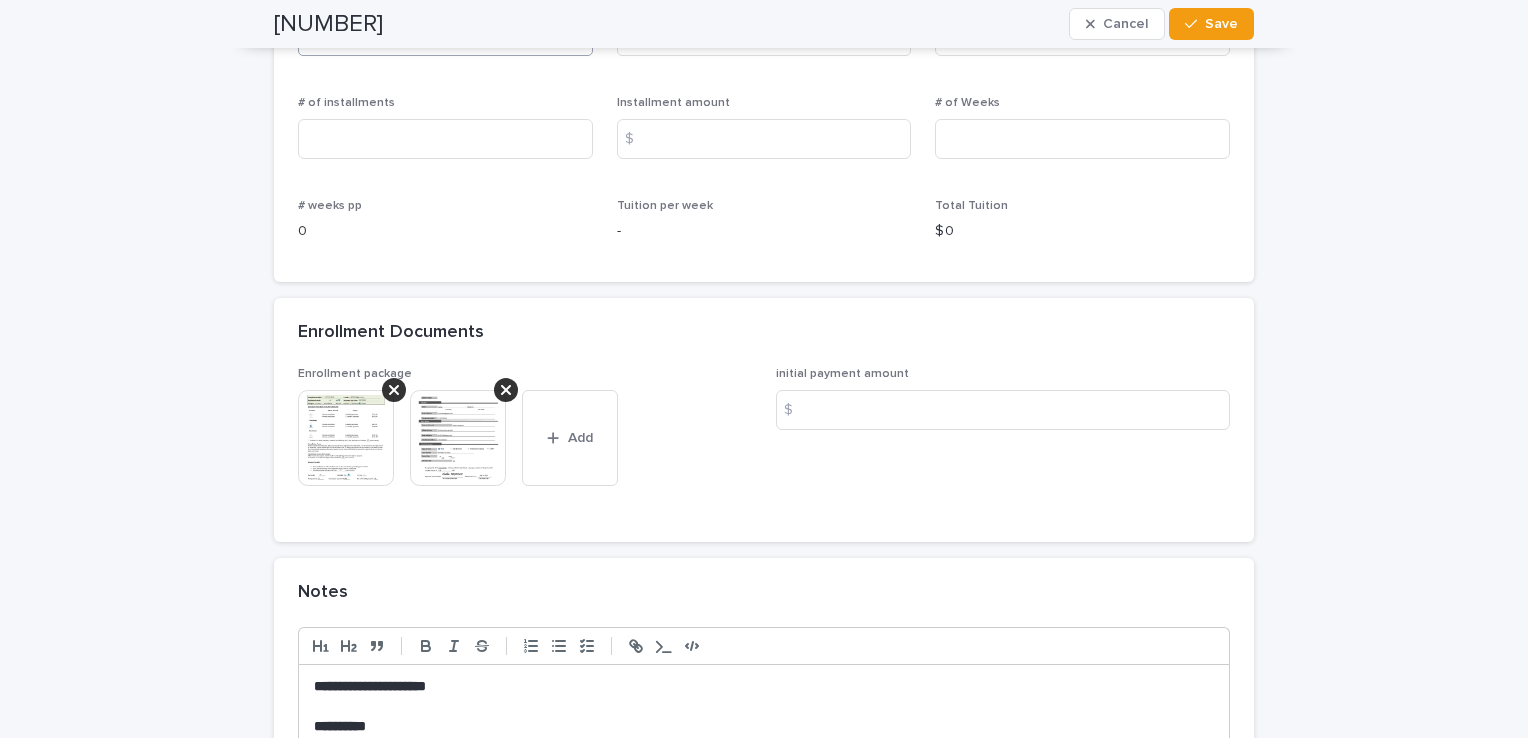 click at bounding box center [346, 438] 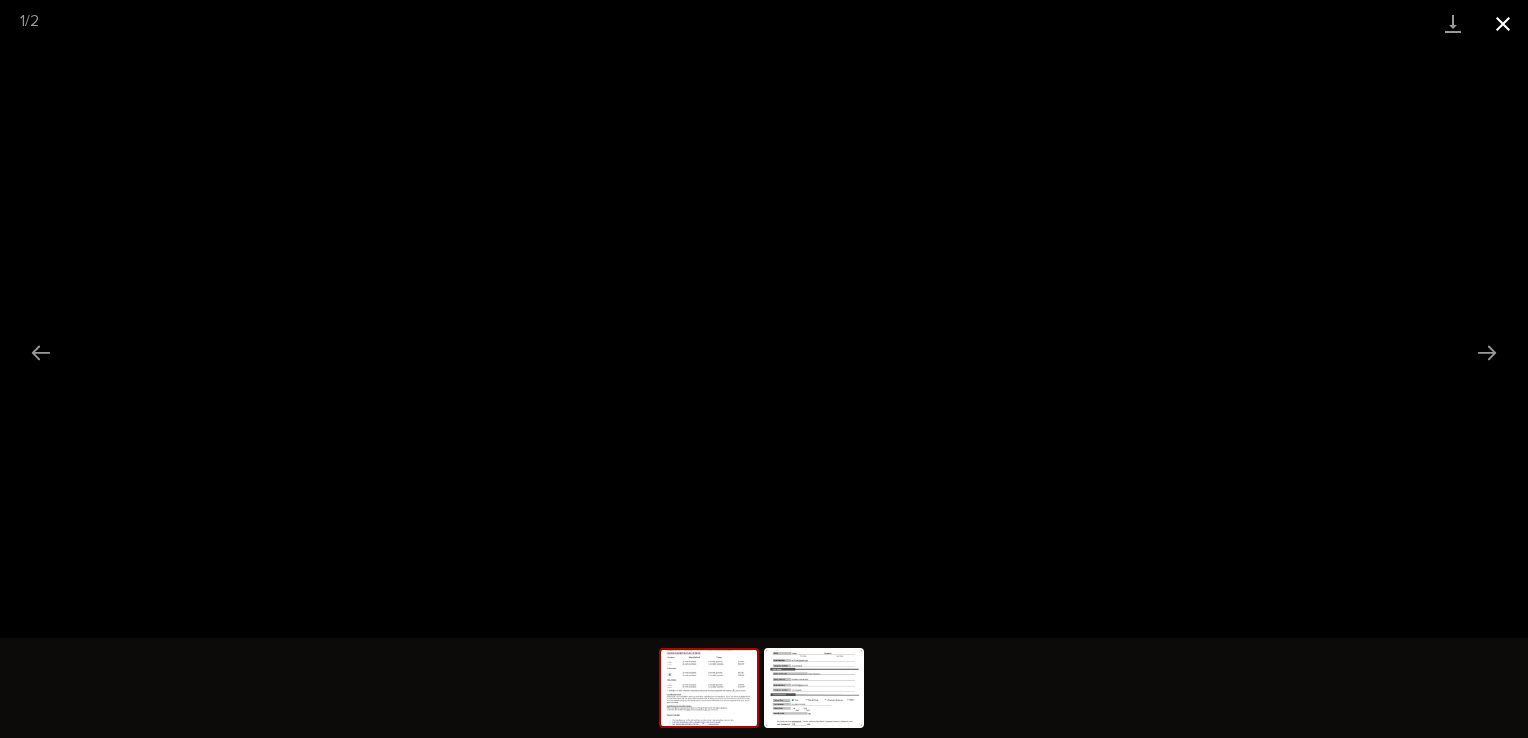 click at bounding box center [1503, 23] 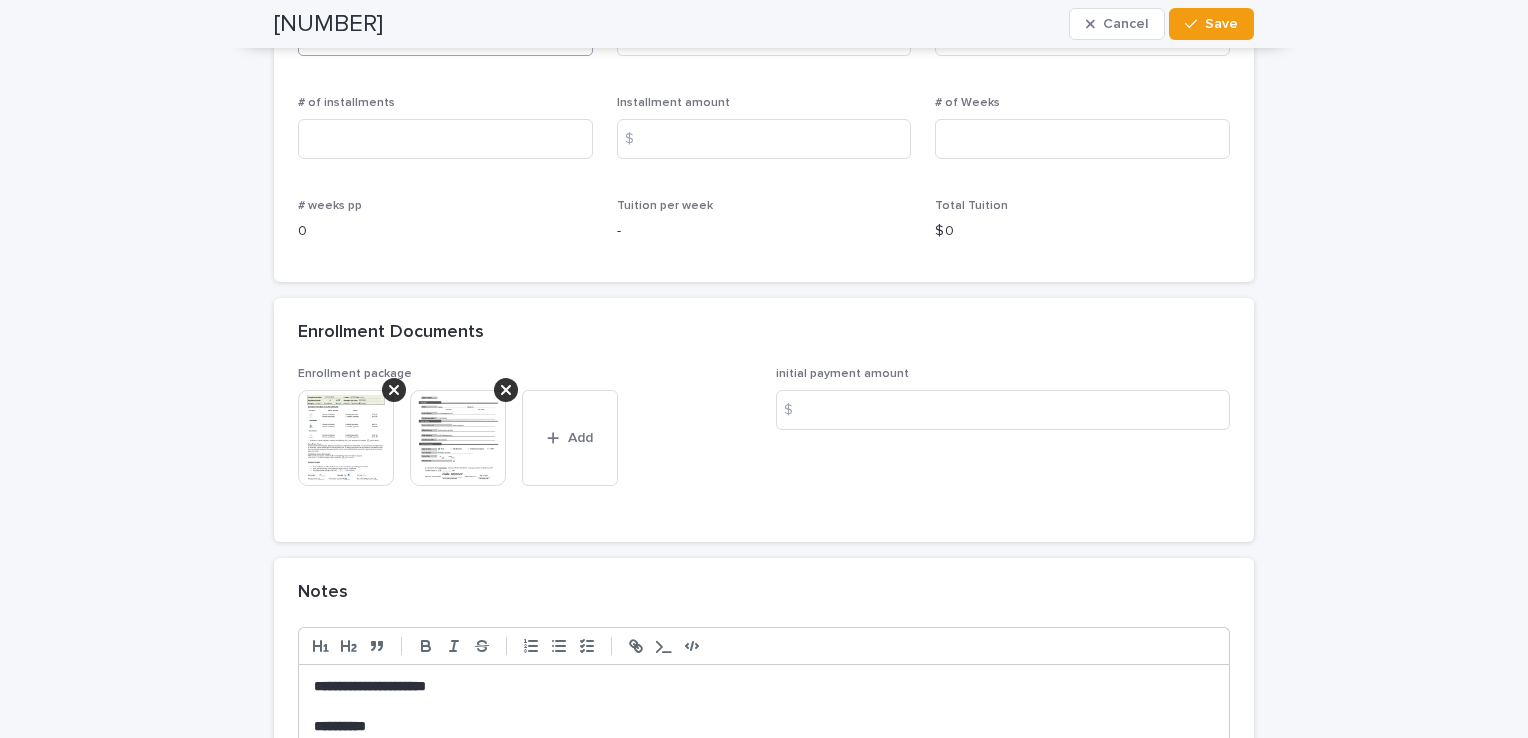 click at bounding box center (458, 438) 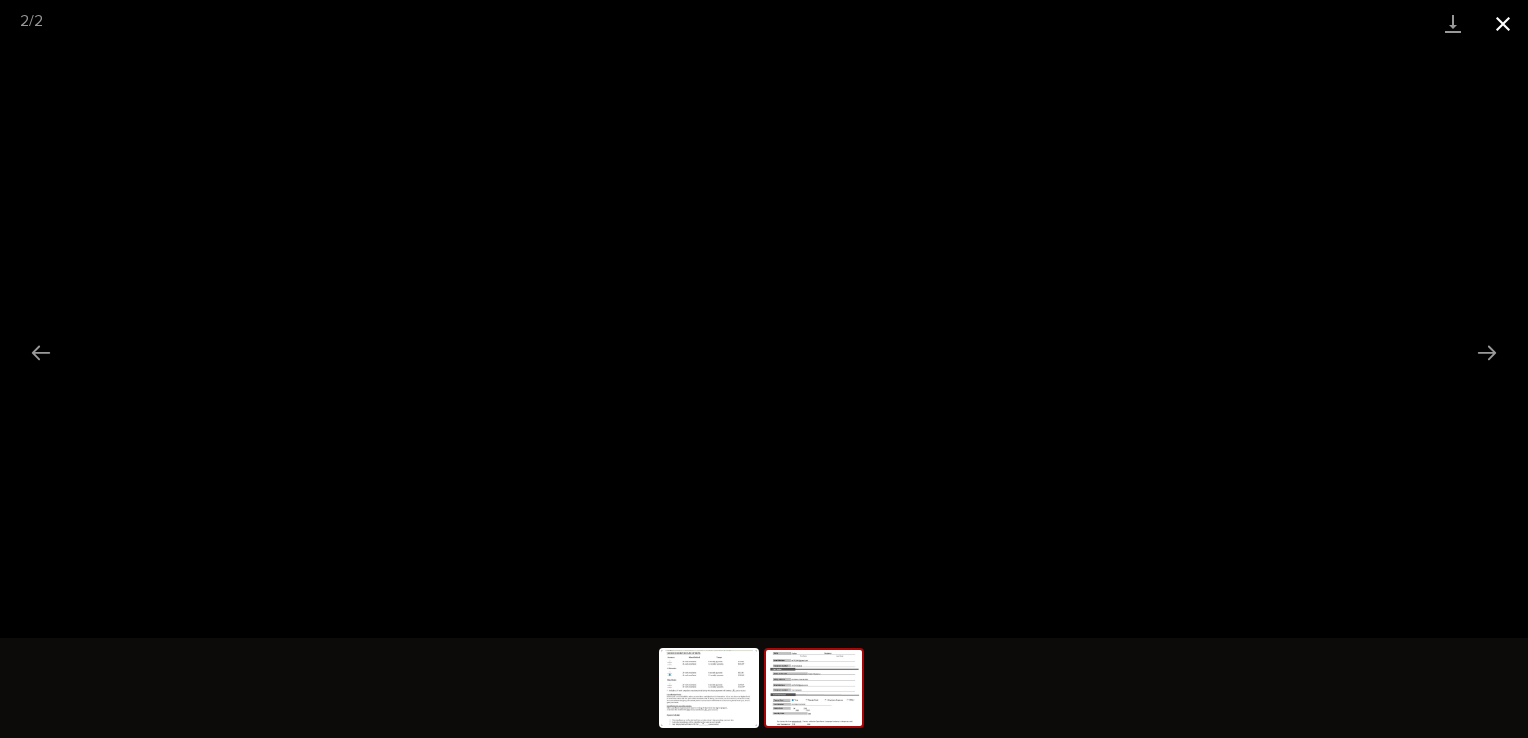 click at bounding box center (1503, 23) 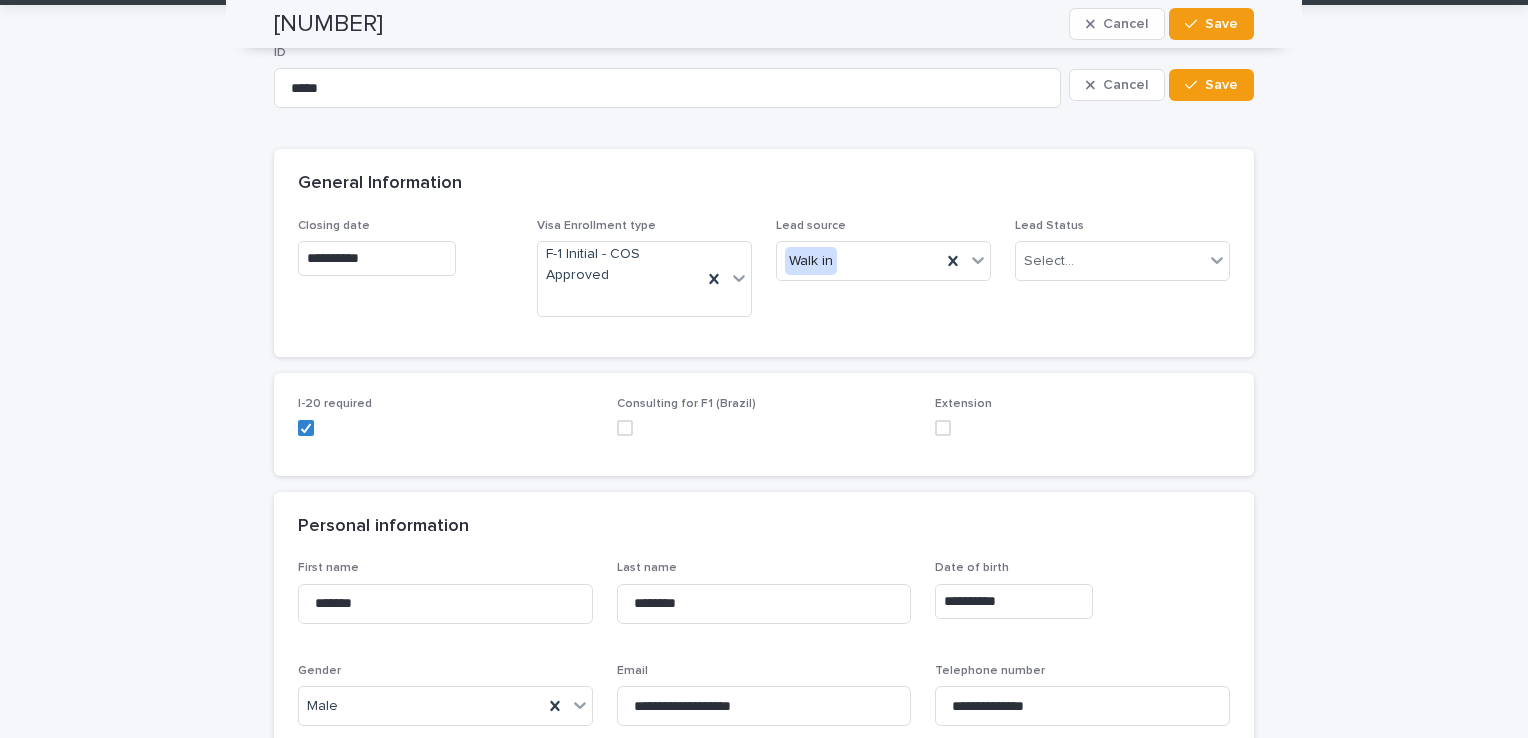 scroll, scrollTop: 0, scrollLeft: 0, axis: both 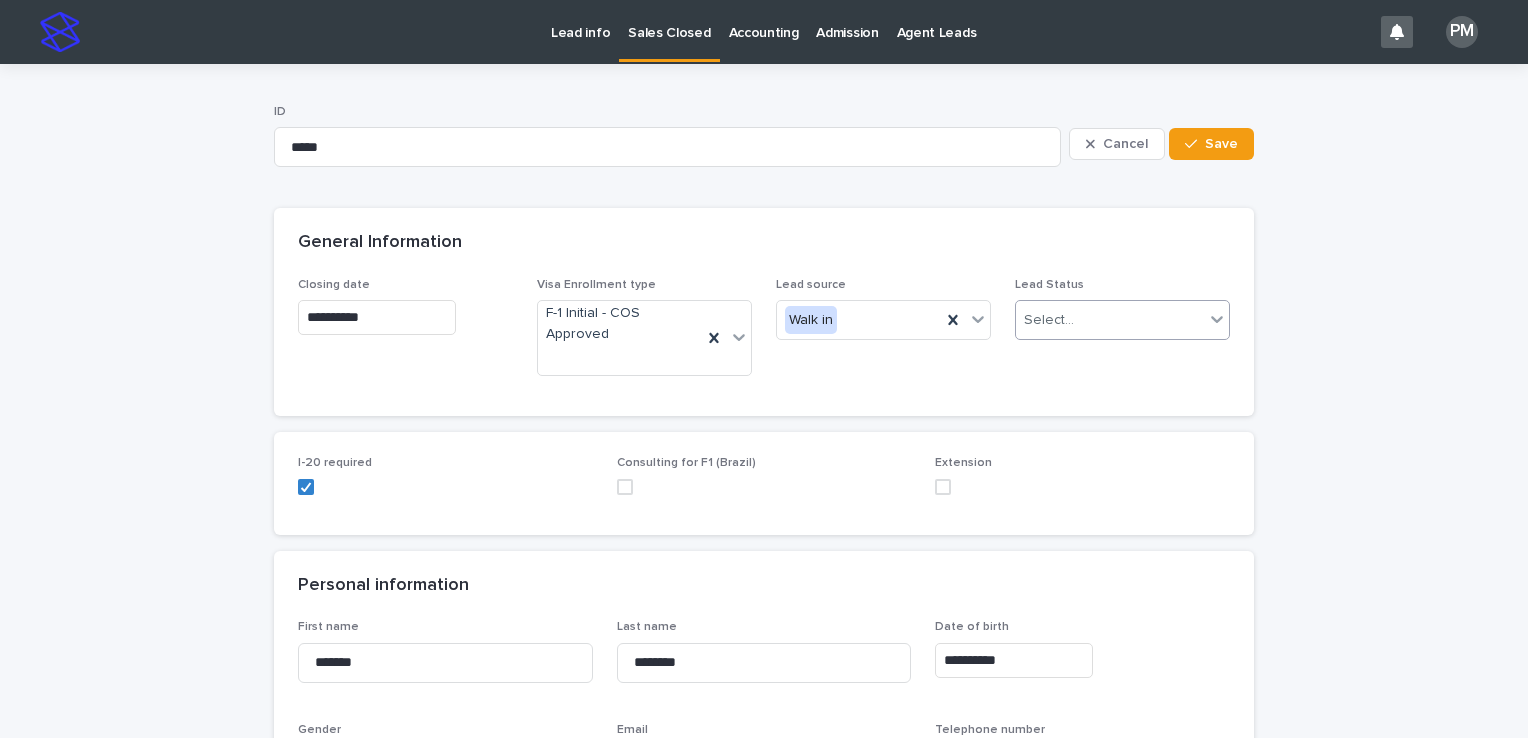 click 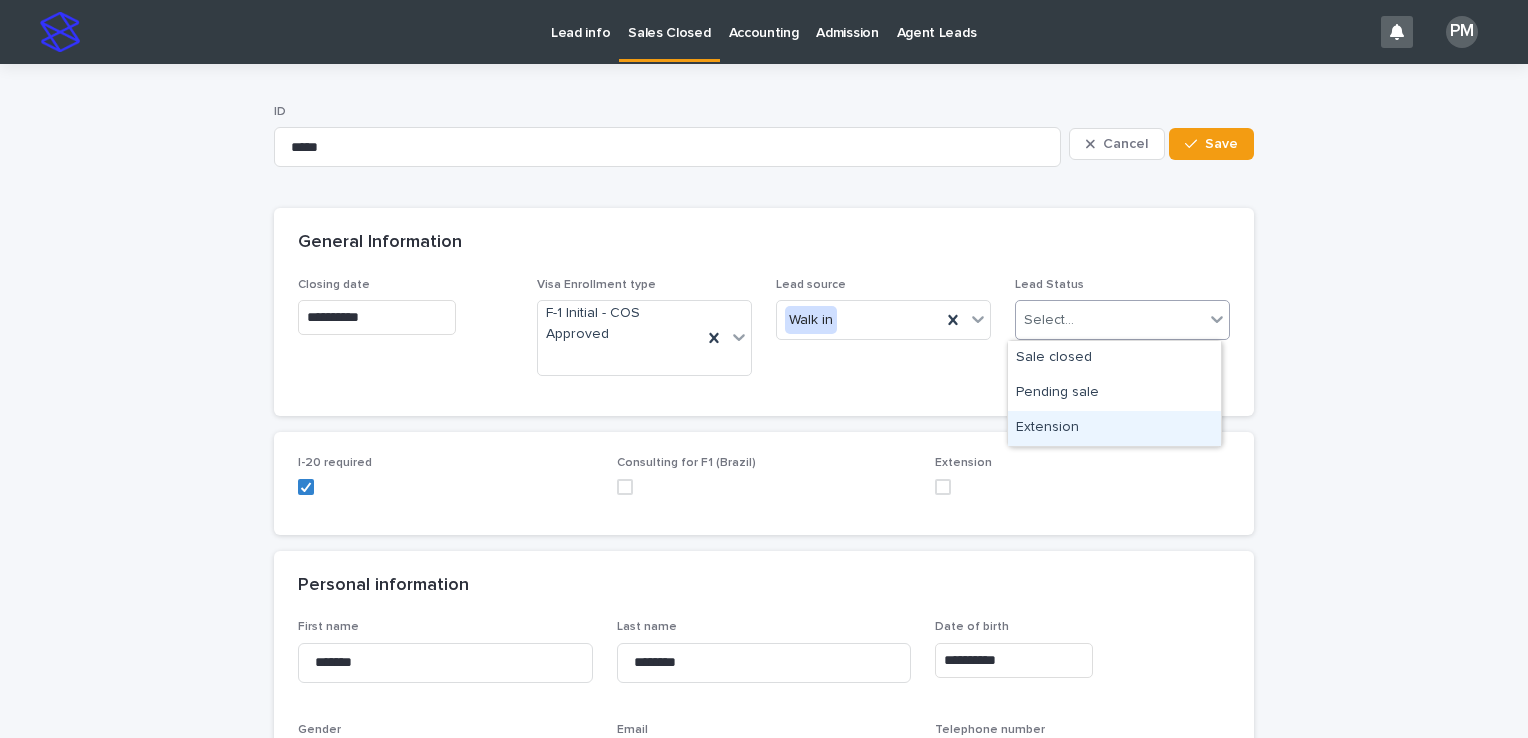click on "**********" at bounding box center (764, 1419) 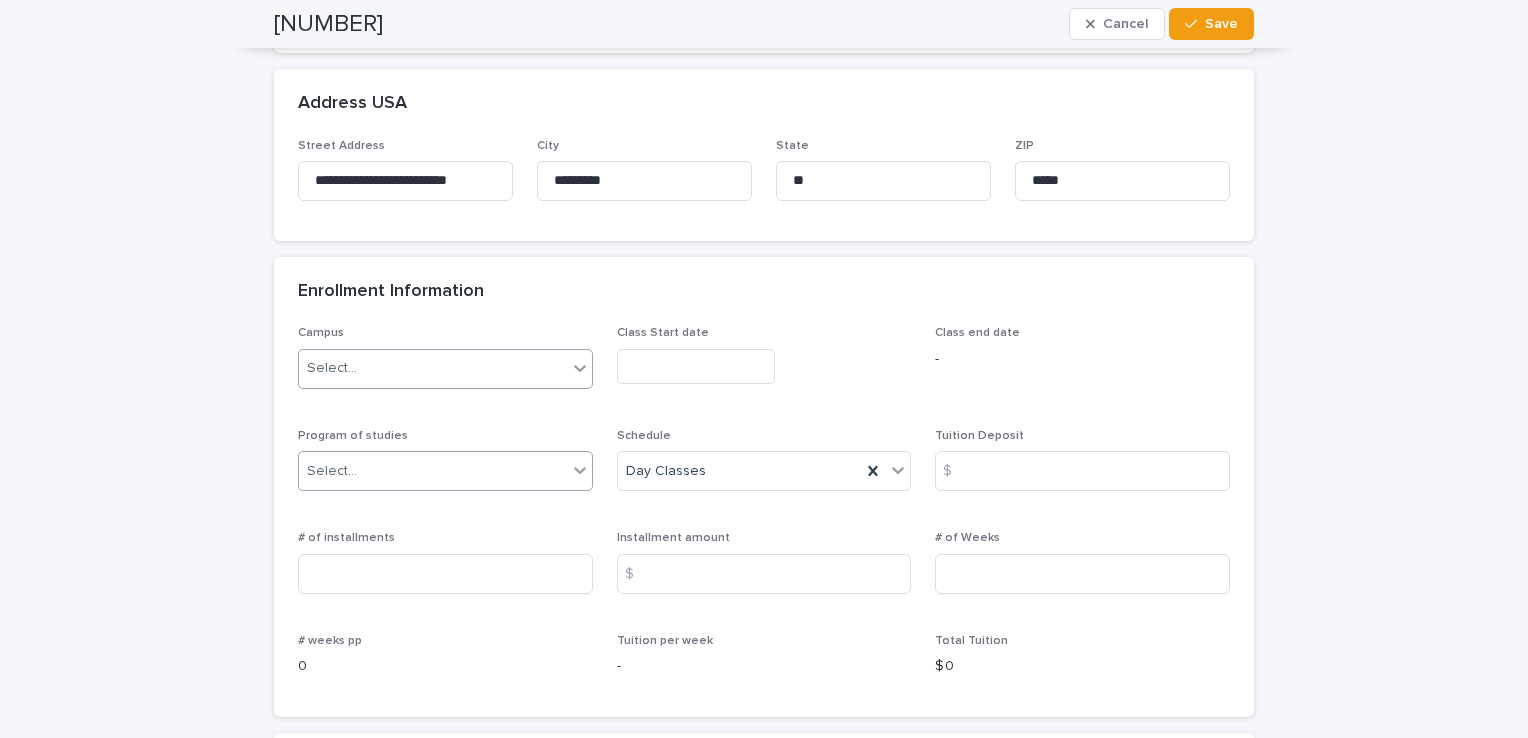 scroll, scrollTop: 1200, scrollLeft: 0, axis: vertical 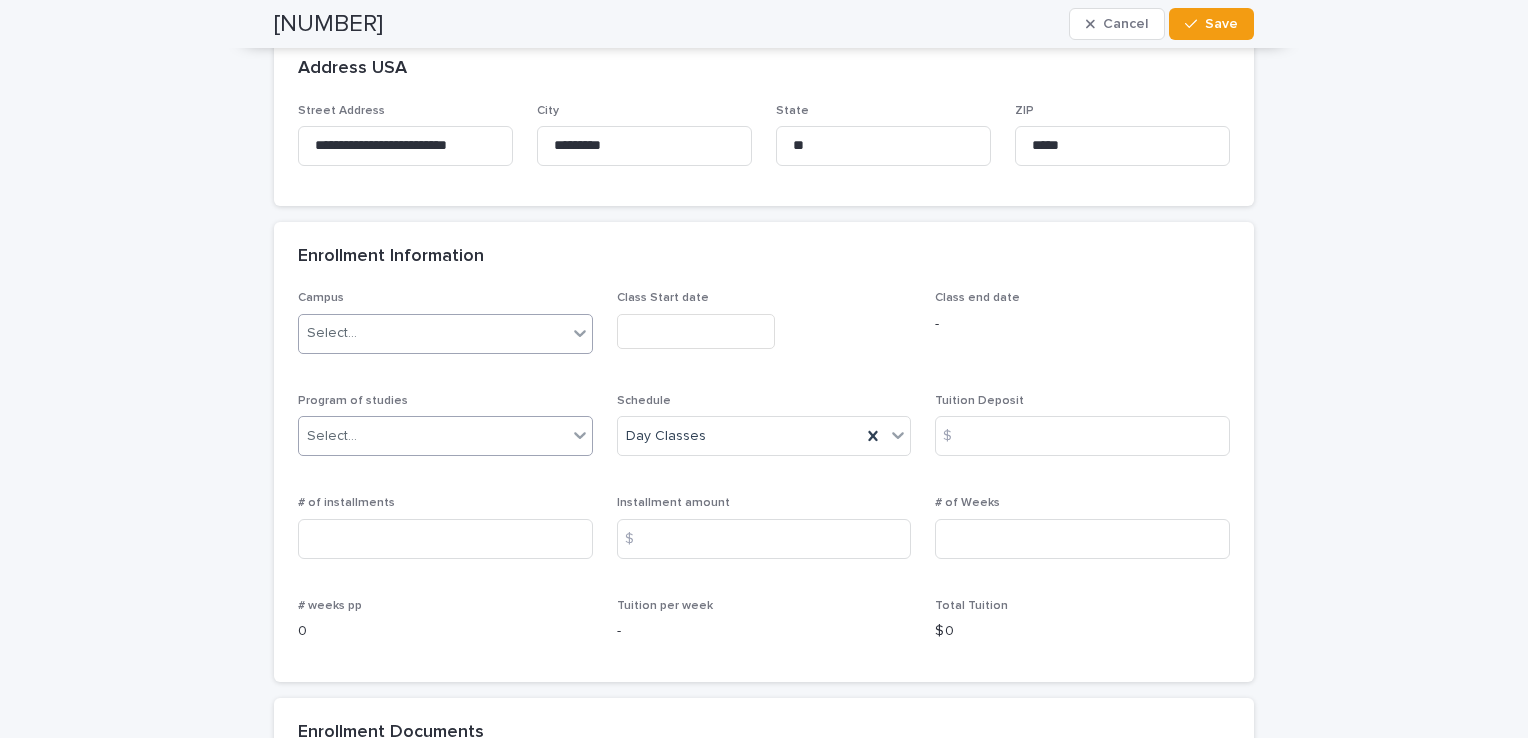 click 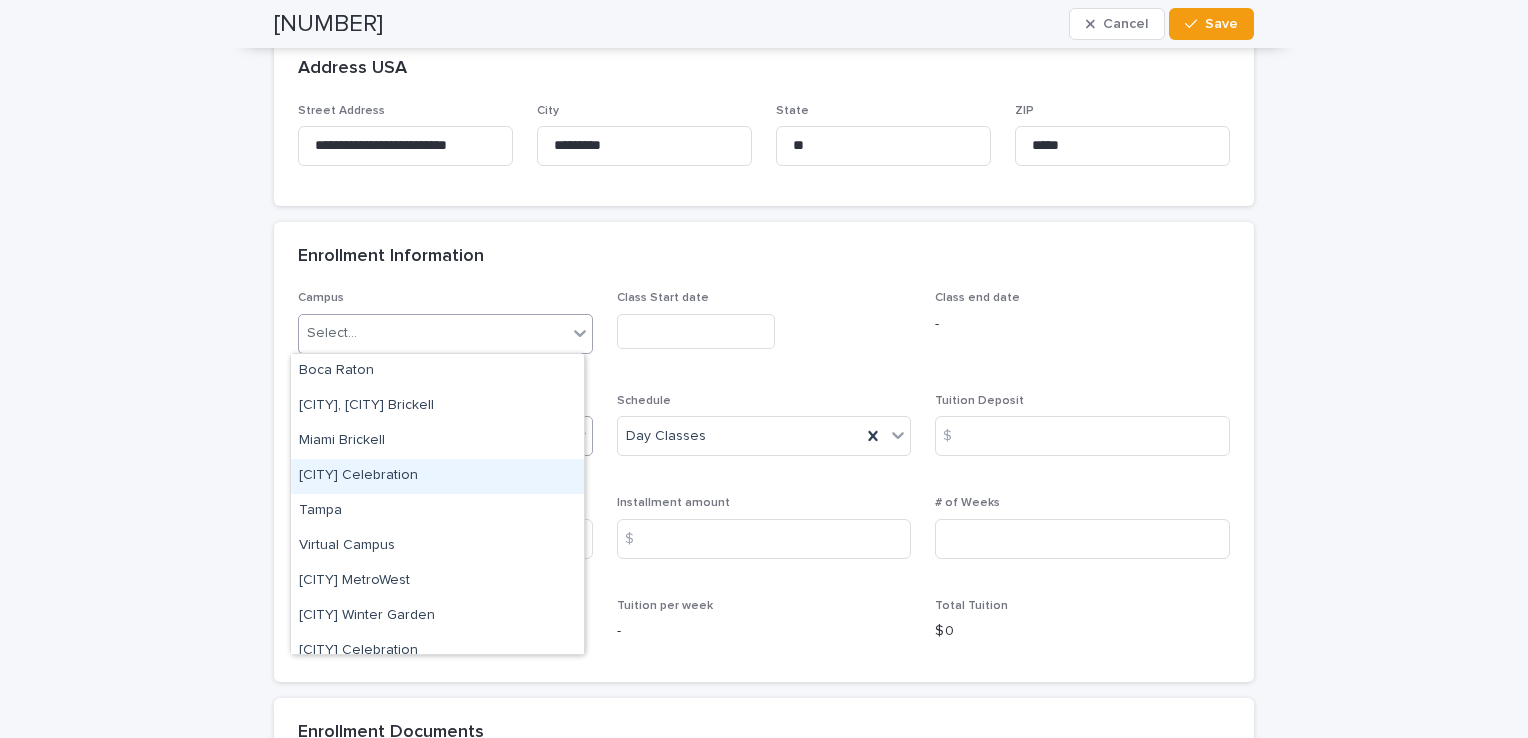 click on "[CITY] Celebration" at bounding box center (437, 476) 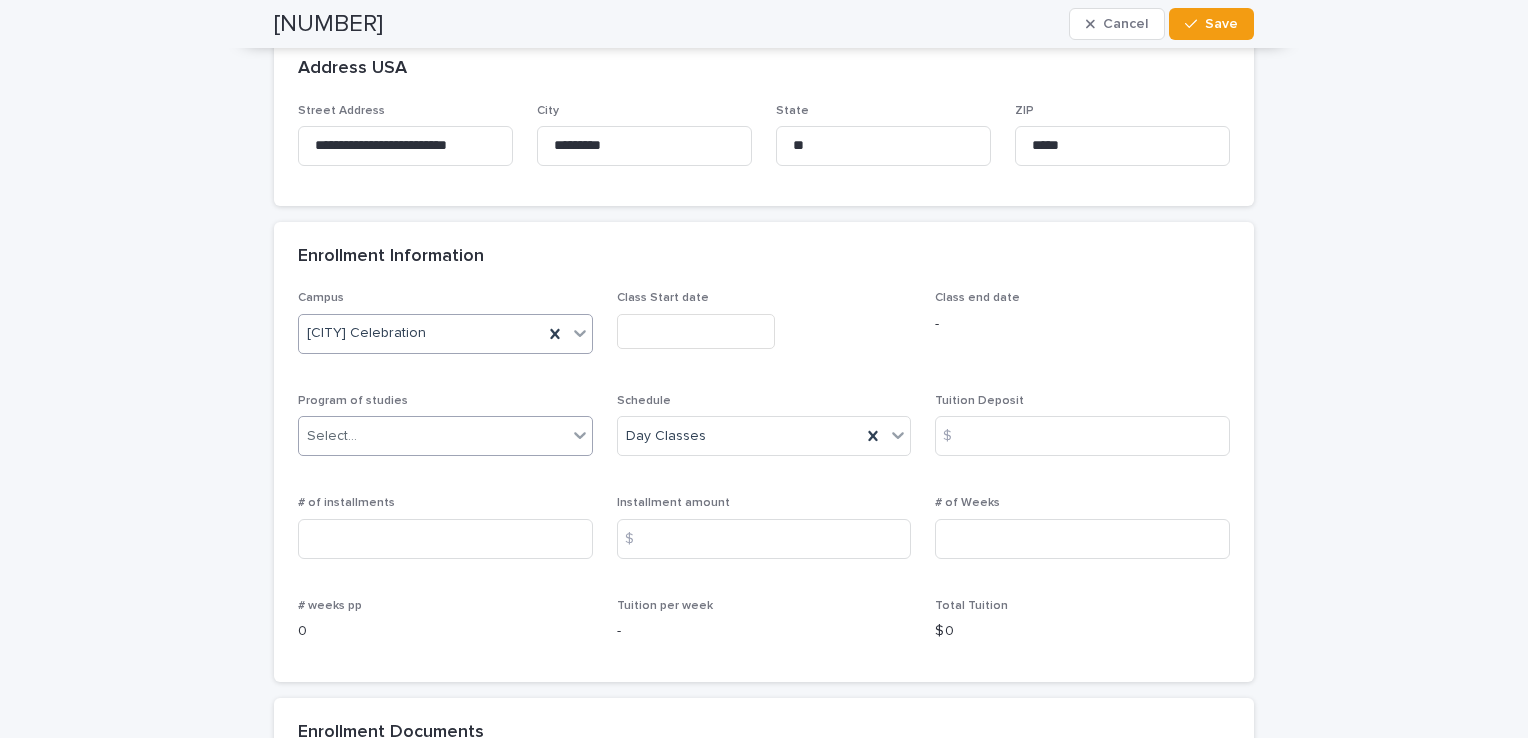 click at bounding box center [696, 331] 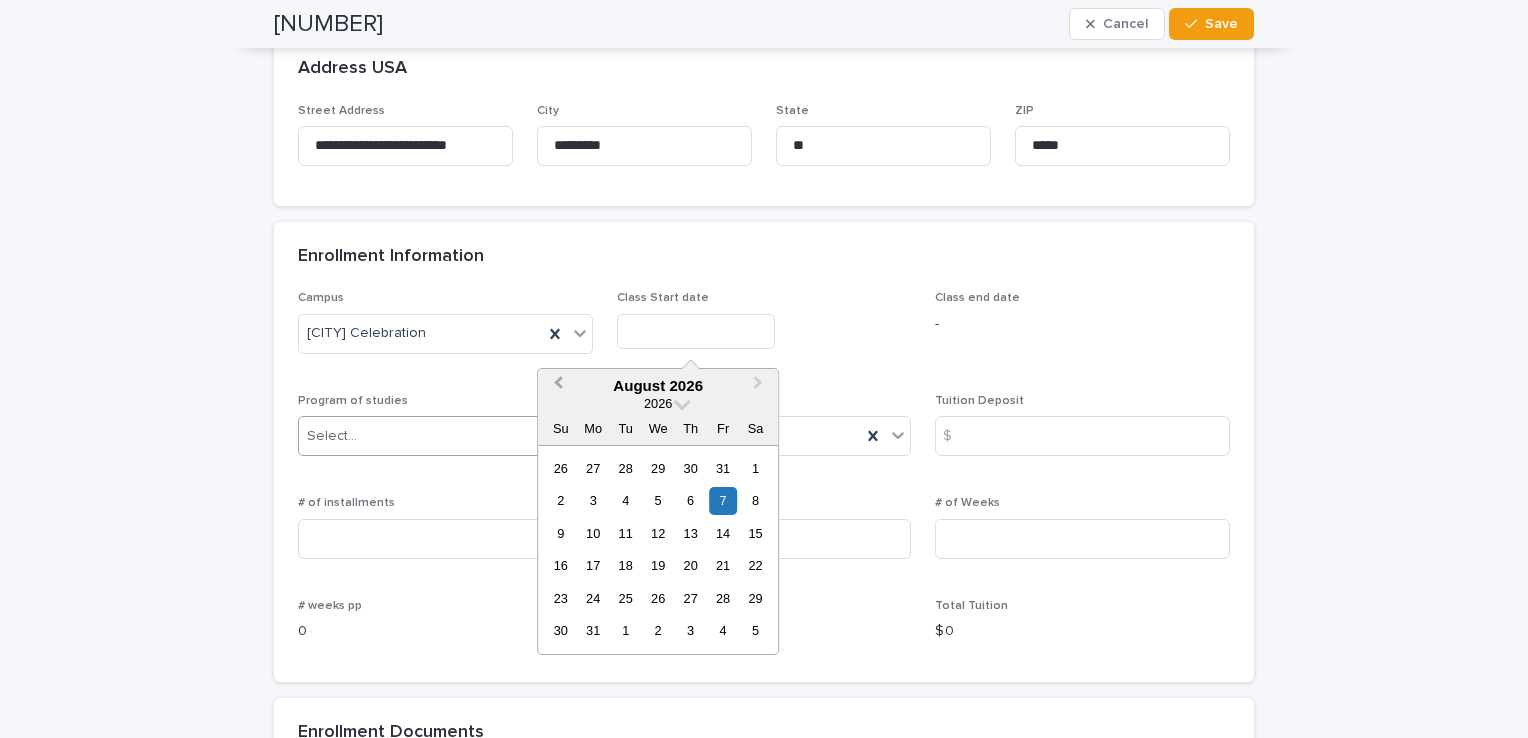 click on "Previous Month" at bounding box center [558, 385] 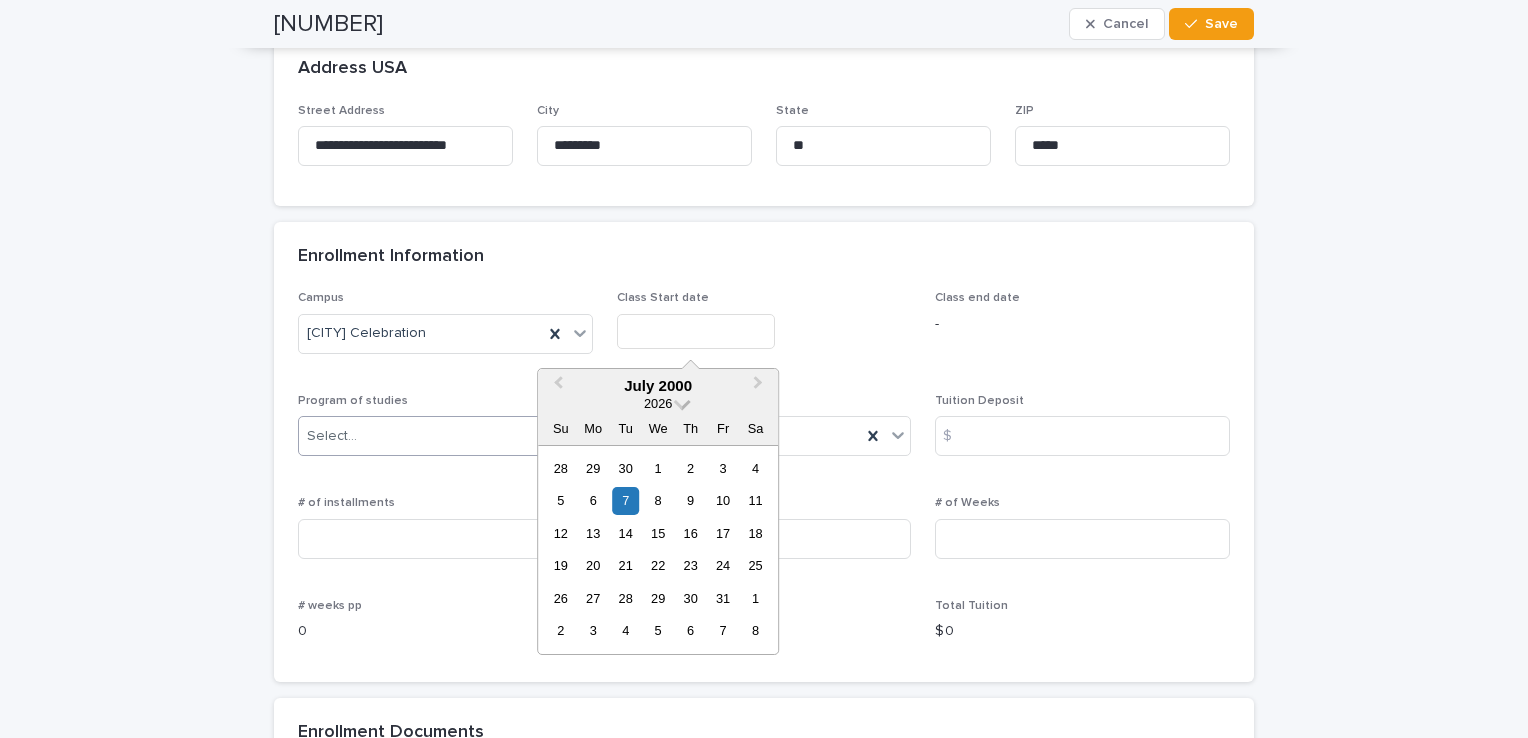 click at bounding box center [682, 402] 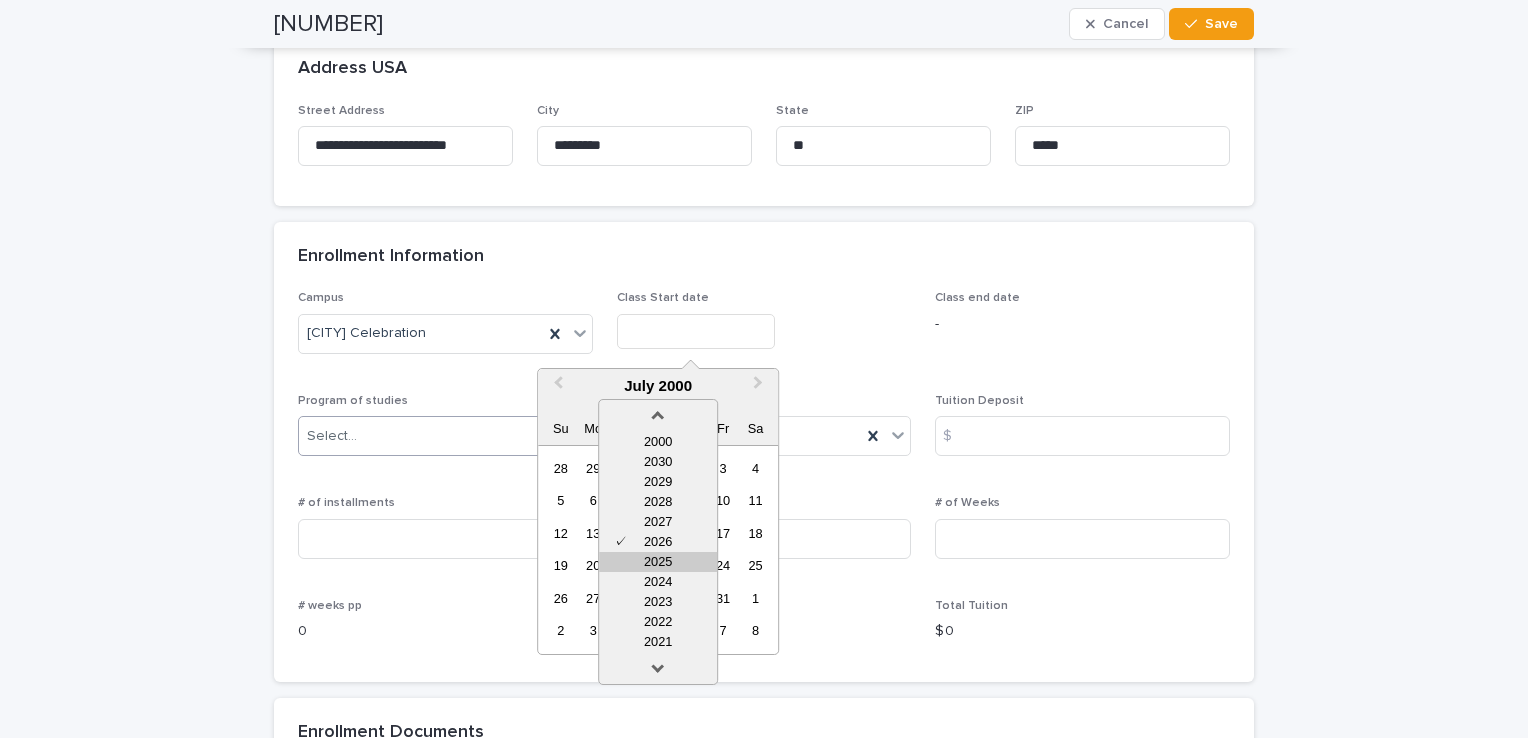click on "2025" at bounding box center [658, 562] 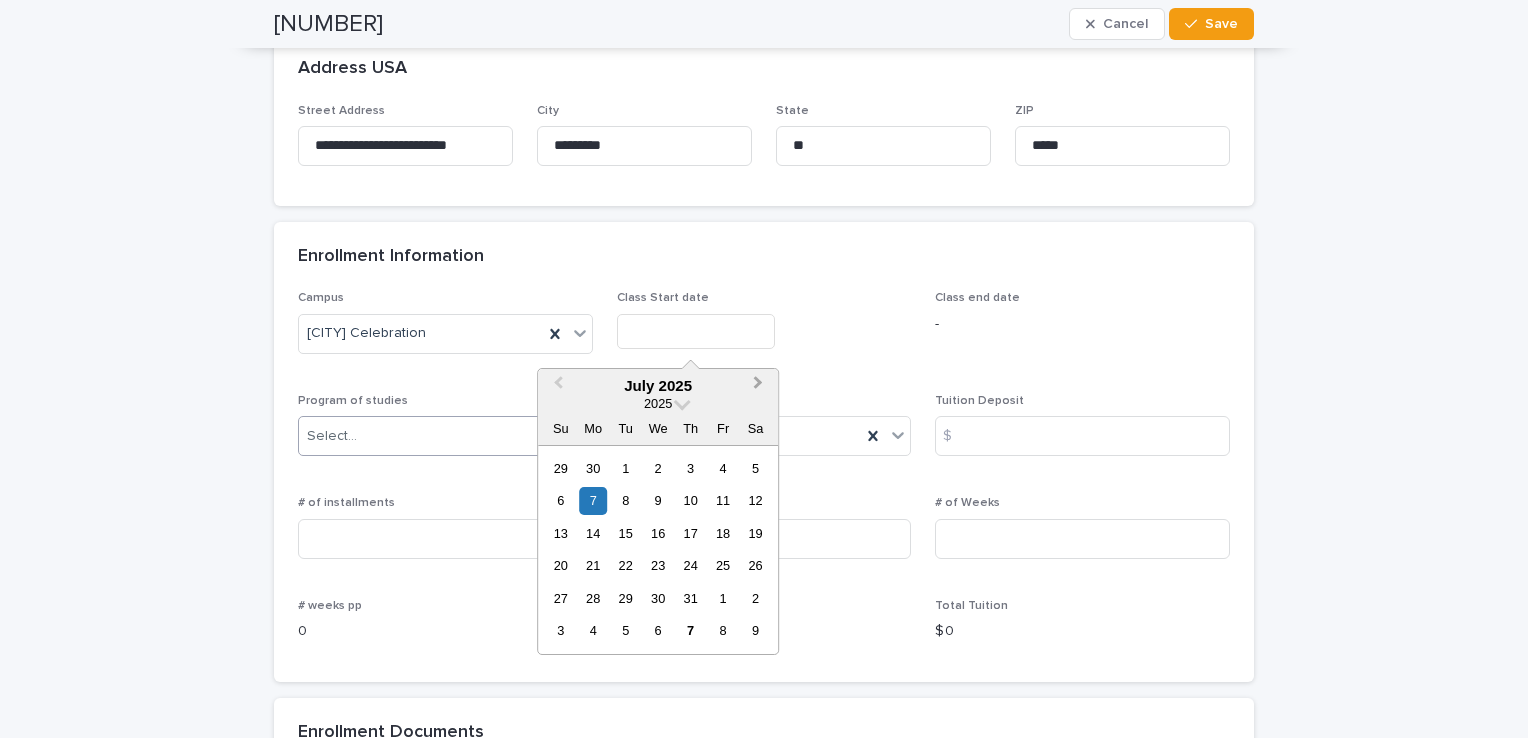 click on "Next Month" at bounding box center (760, 387) 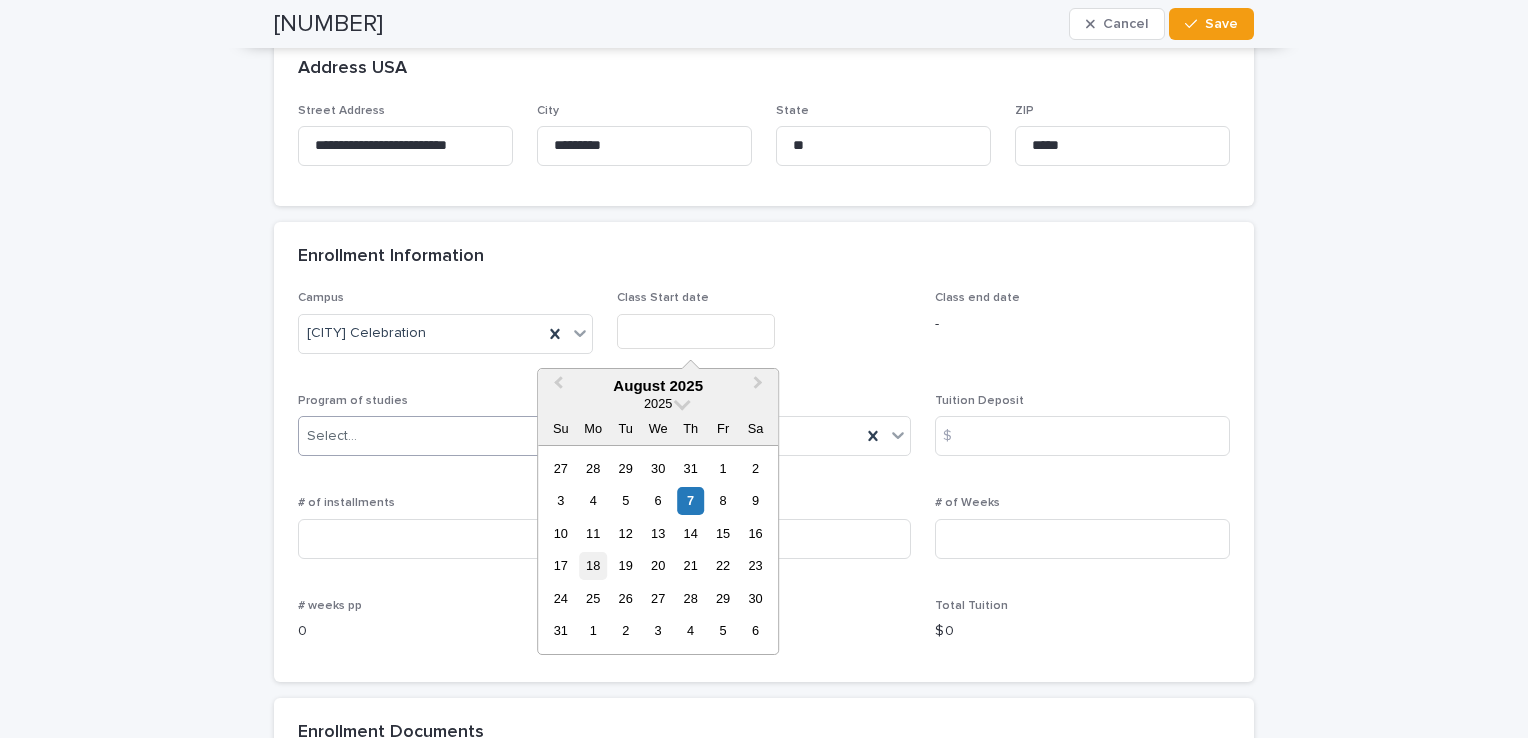 click on "18" at bounding box center (593, 565) 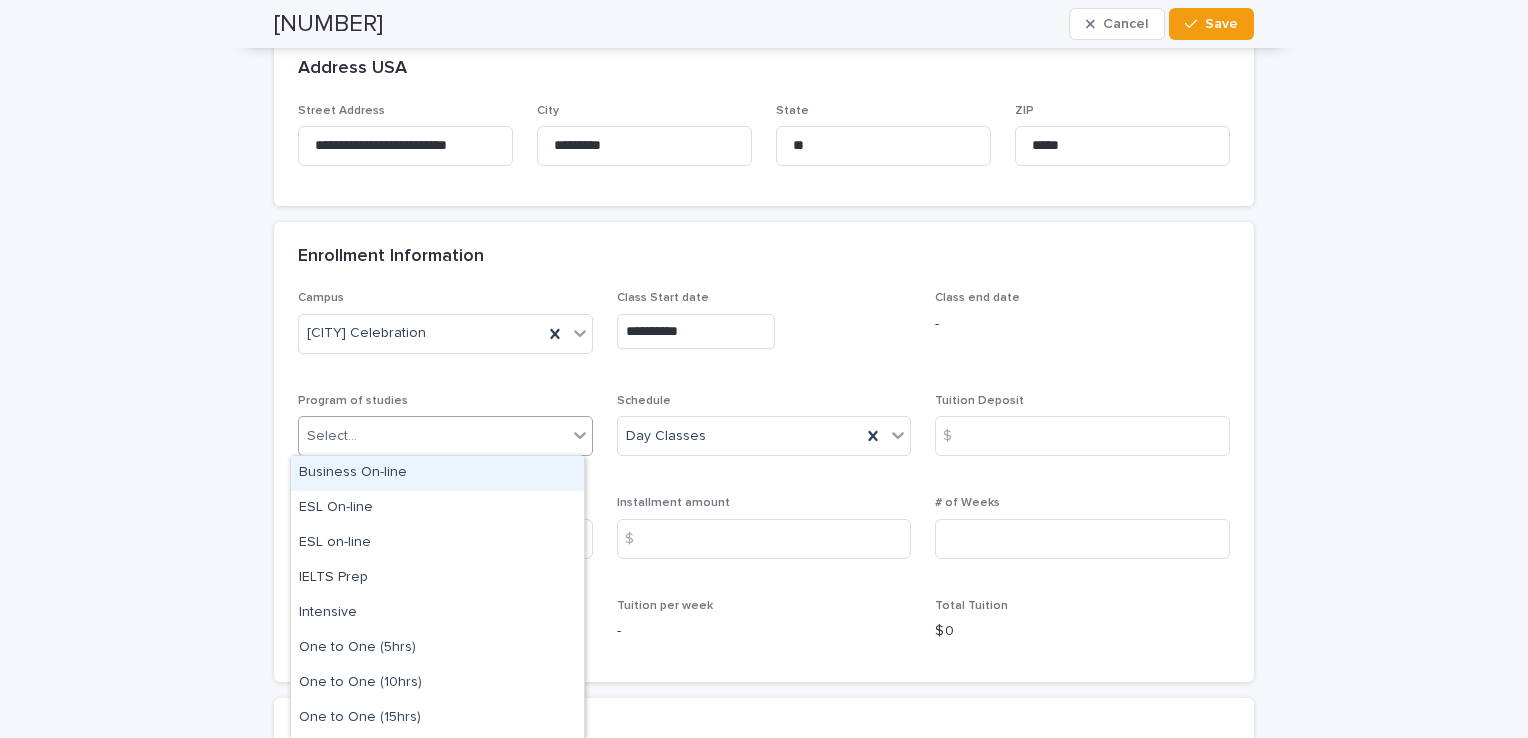 click 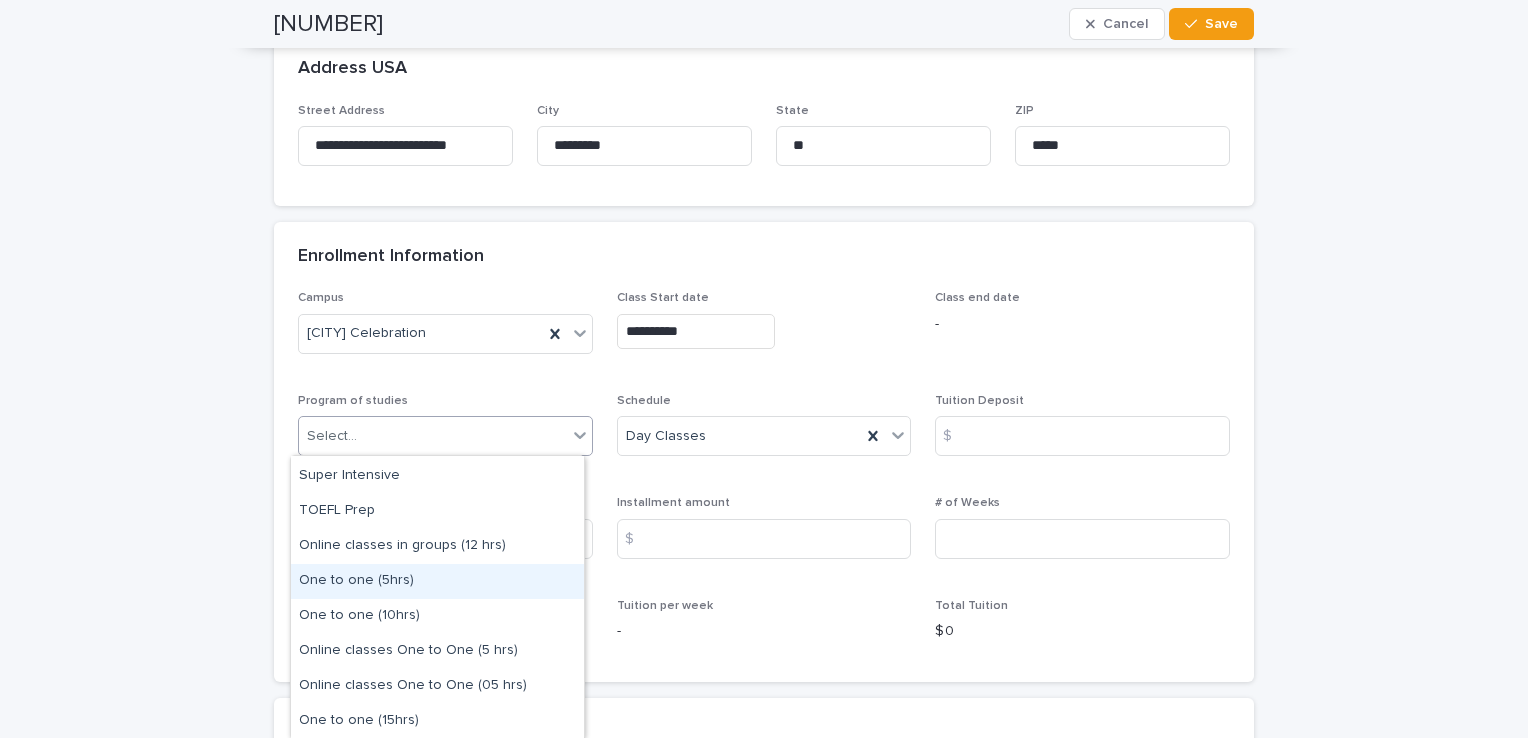 scroll, scrollTop: 0, scrollLeft: 0, axis: both 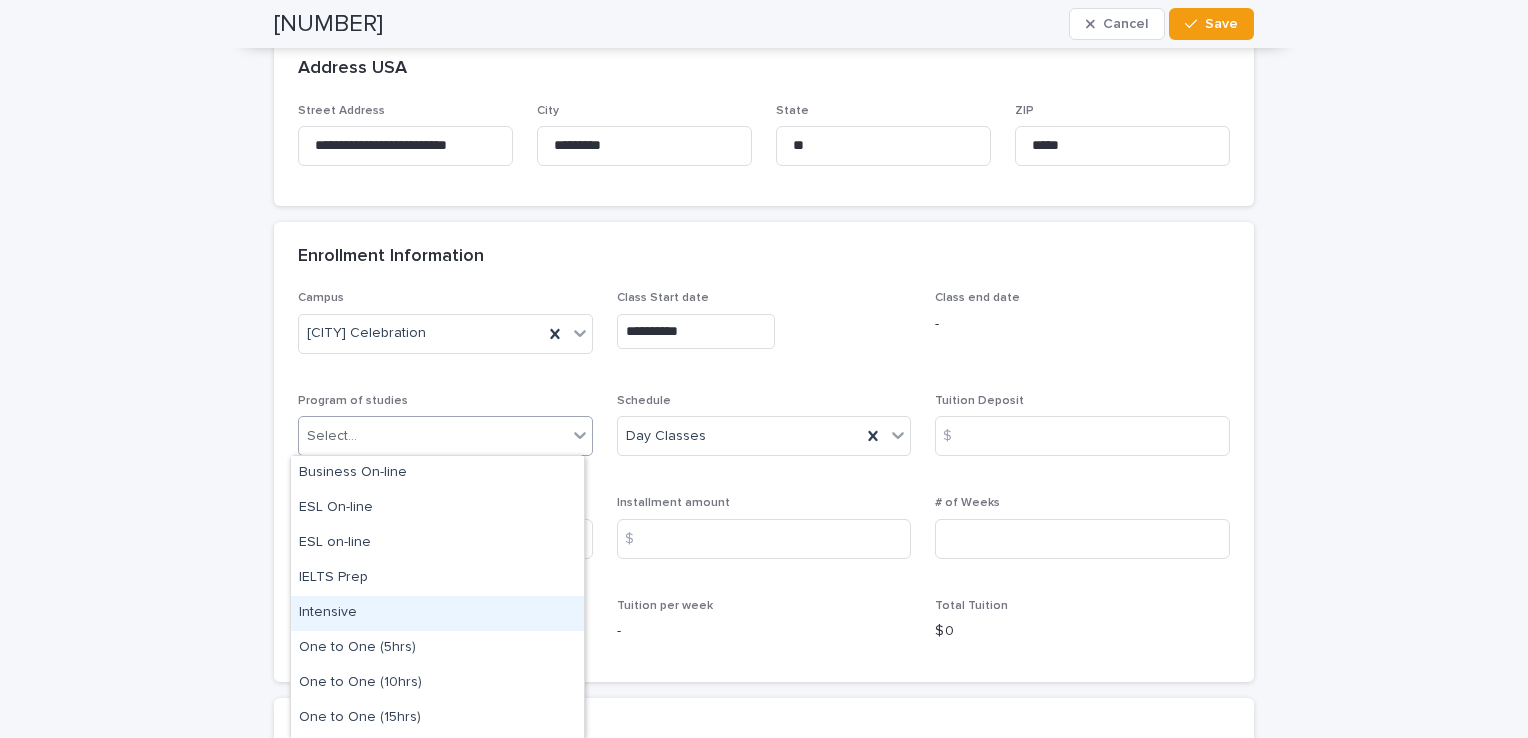 drag, startPoint x: 478, startPoint y: 594, endPoint x: 472, endPoint y: 612, distance: 18.973665 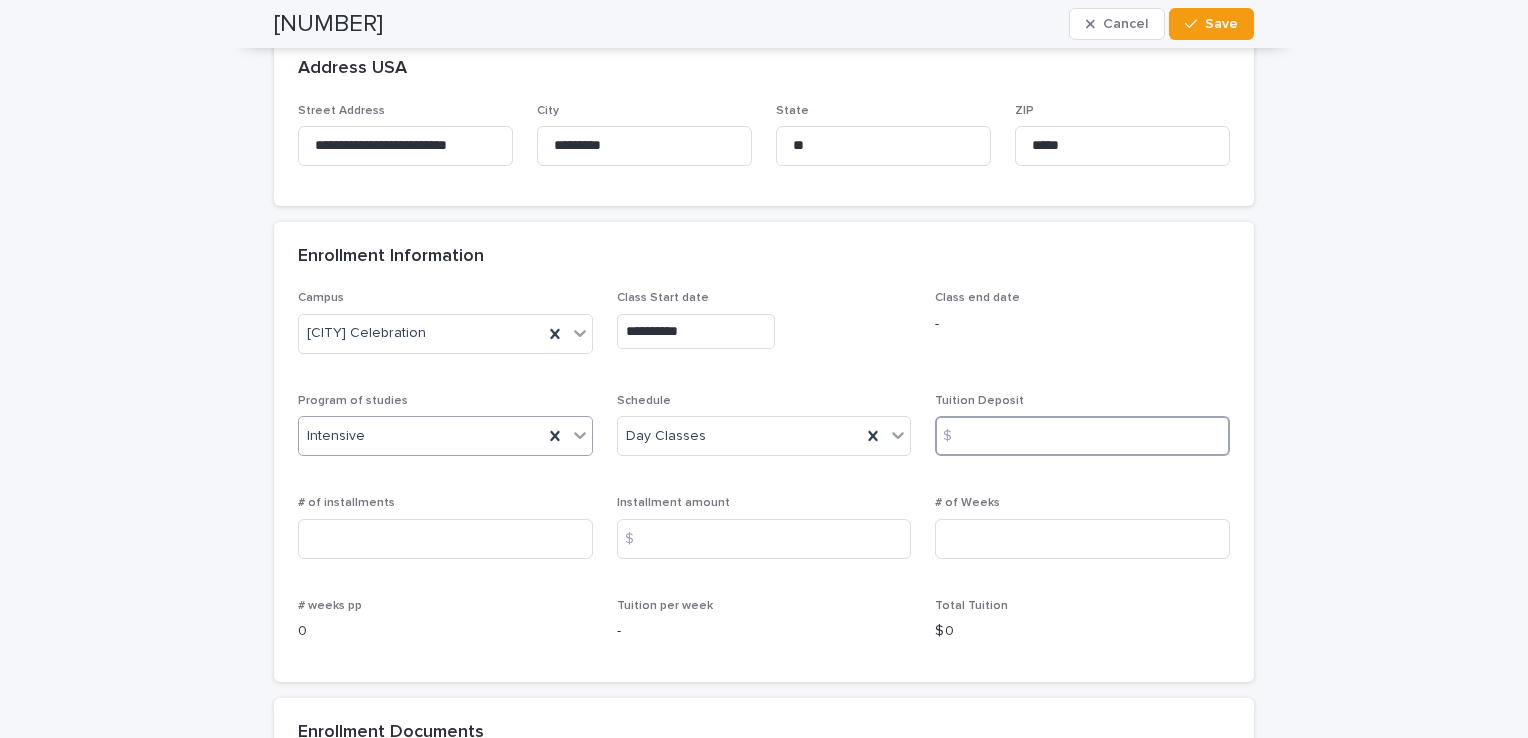 click at bounding box center [1082, 436] 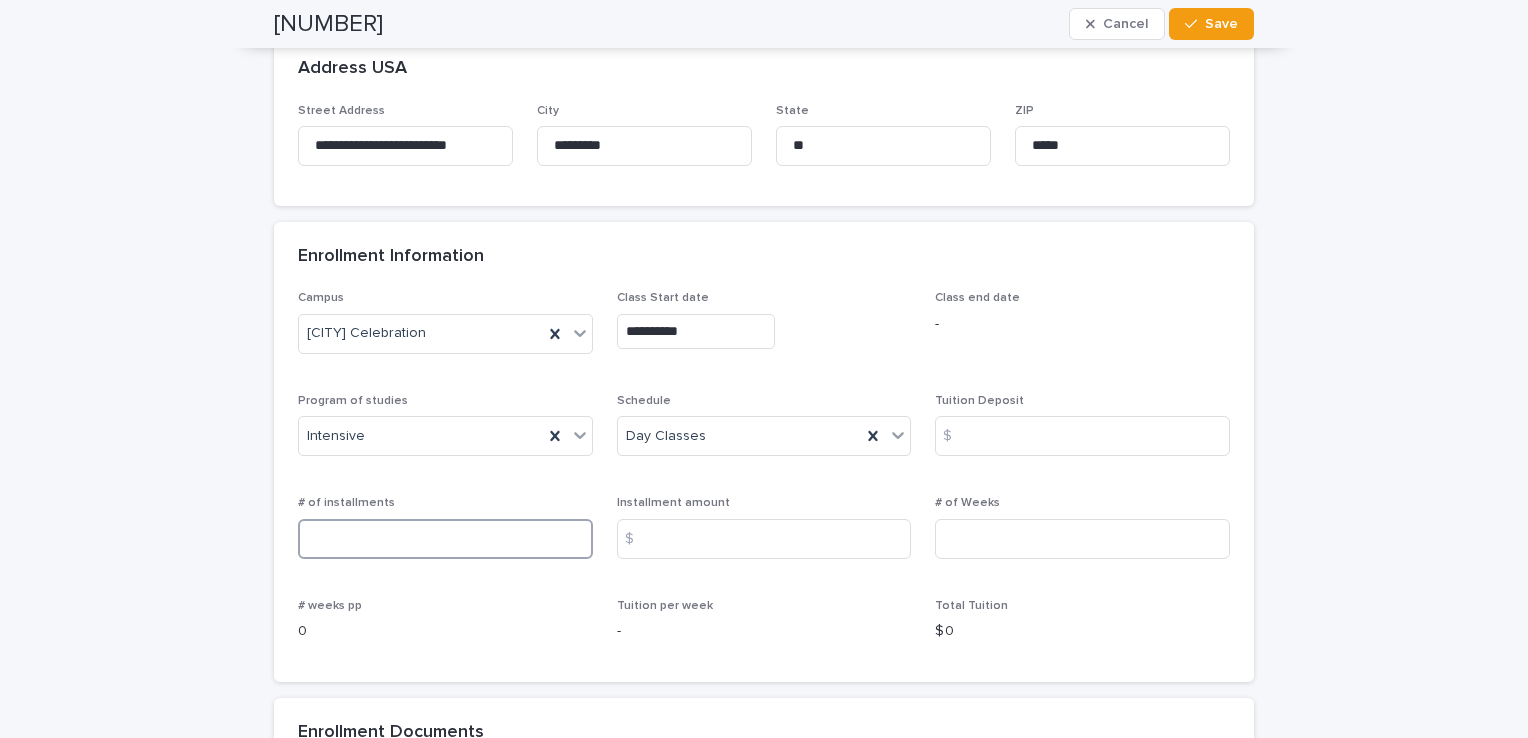 click at bounding box center [445, 539] 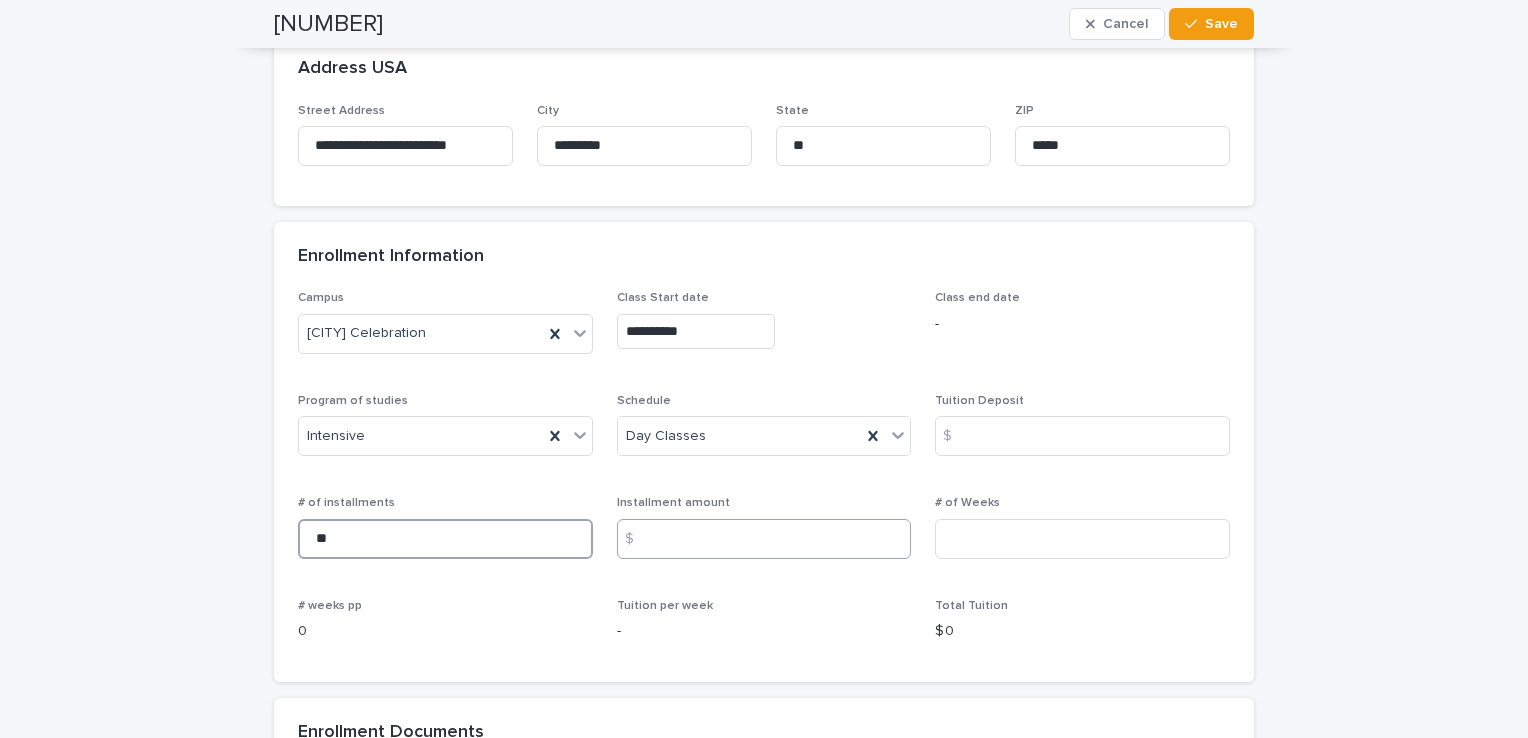 type on "**" 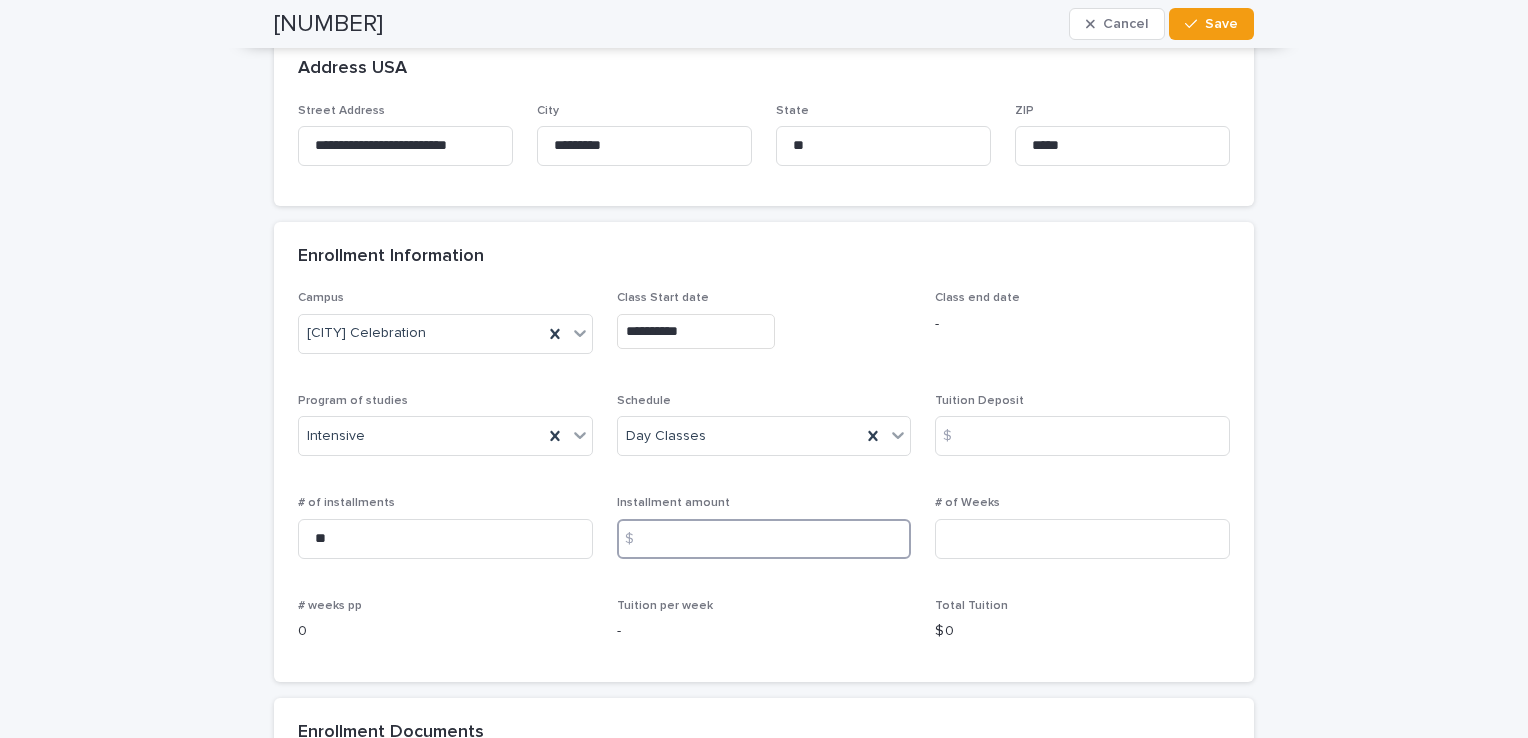 click at bounding box center [764, 539] 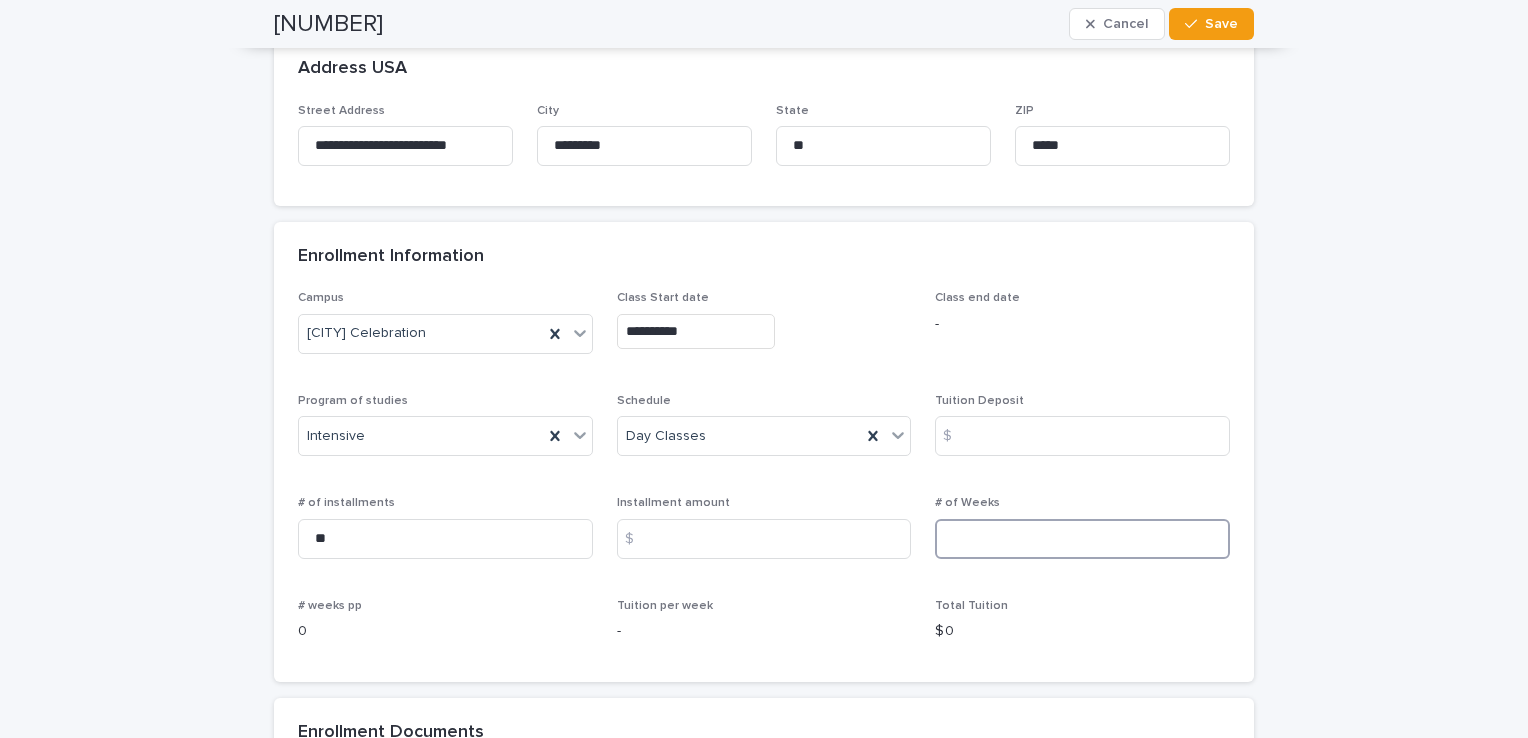 click at bounding box center (1082, 539) 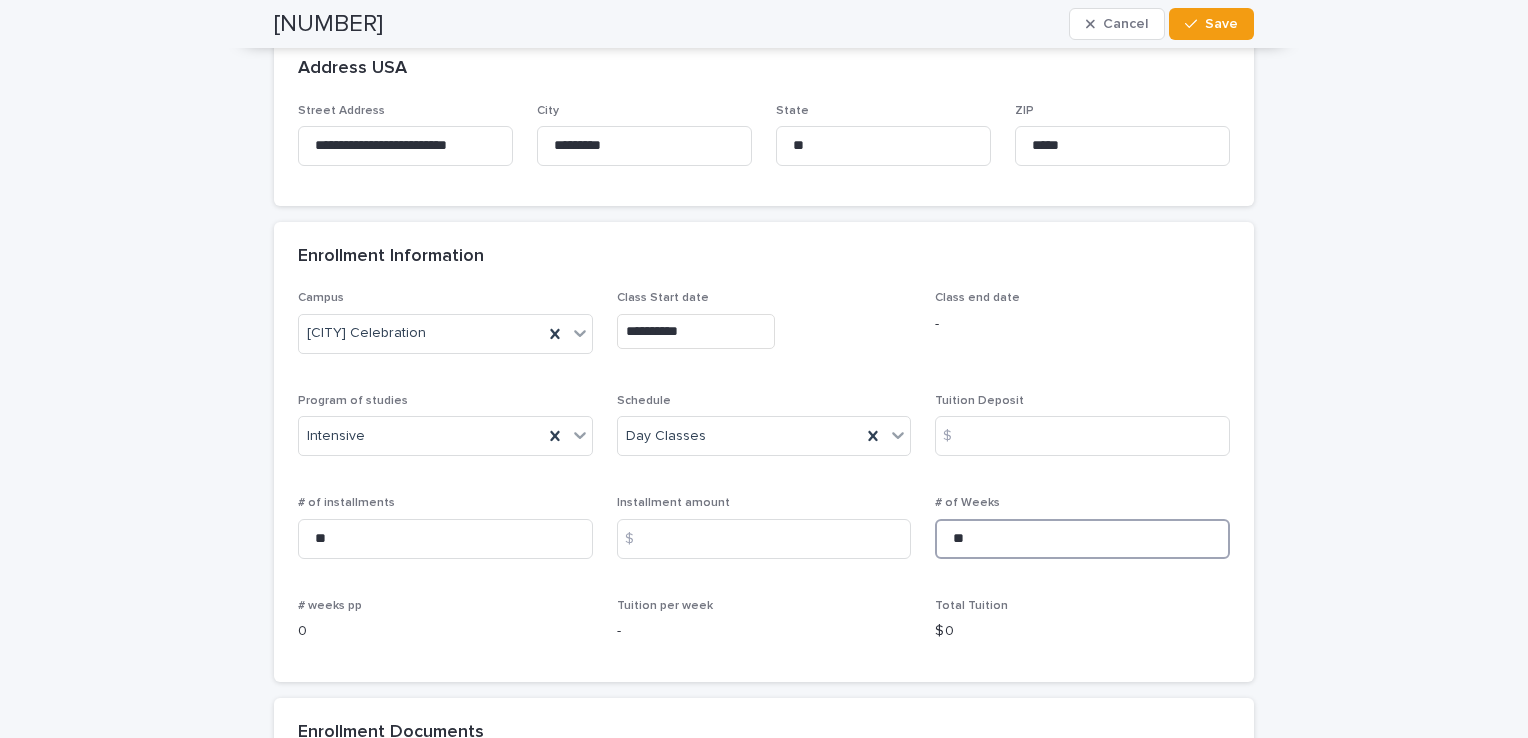 type on "**" 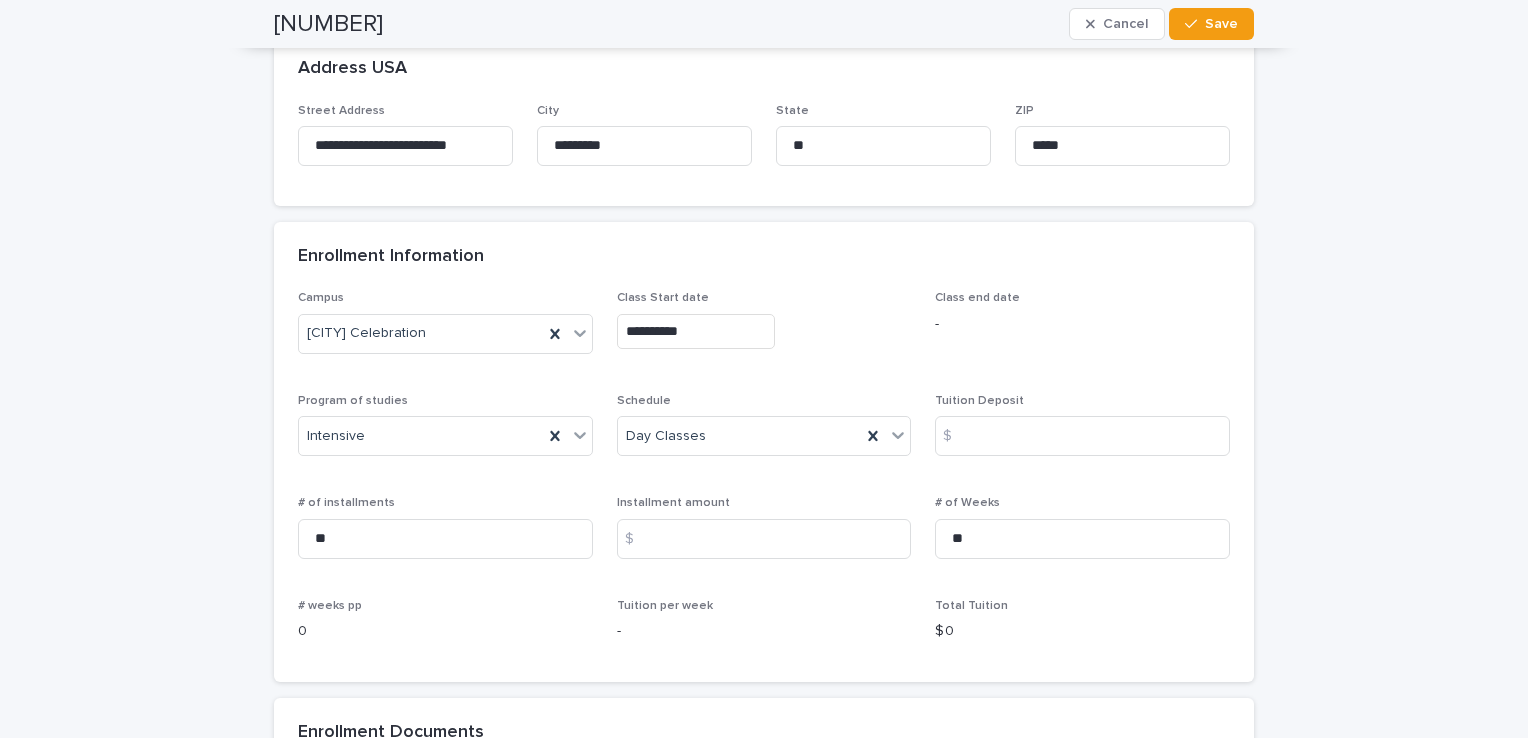 click on "0" at bounding box center [445, 631] 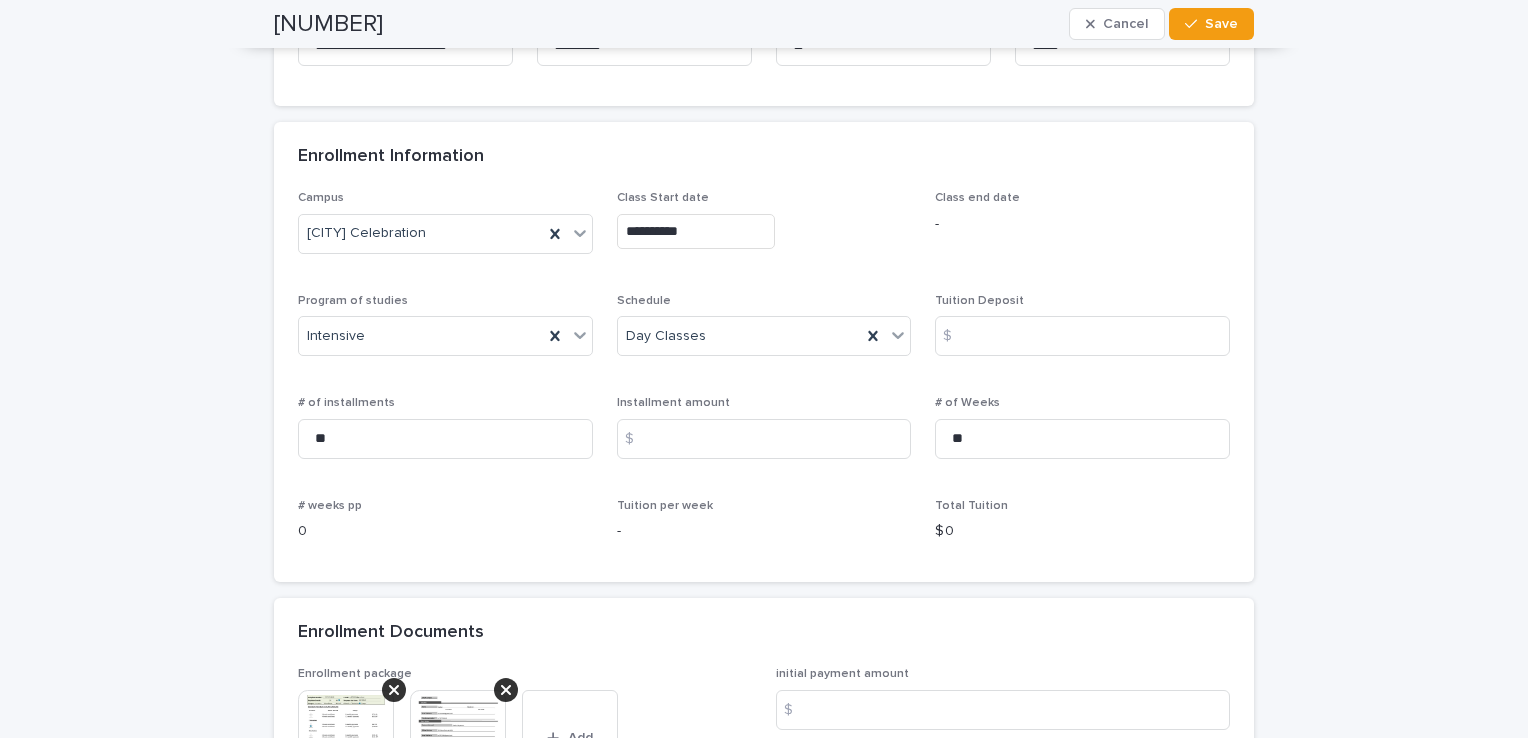 scroll, scrollTop: 1200, scrollLeft: 0, axis: vertical 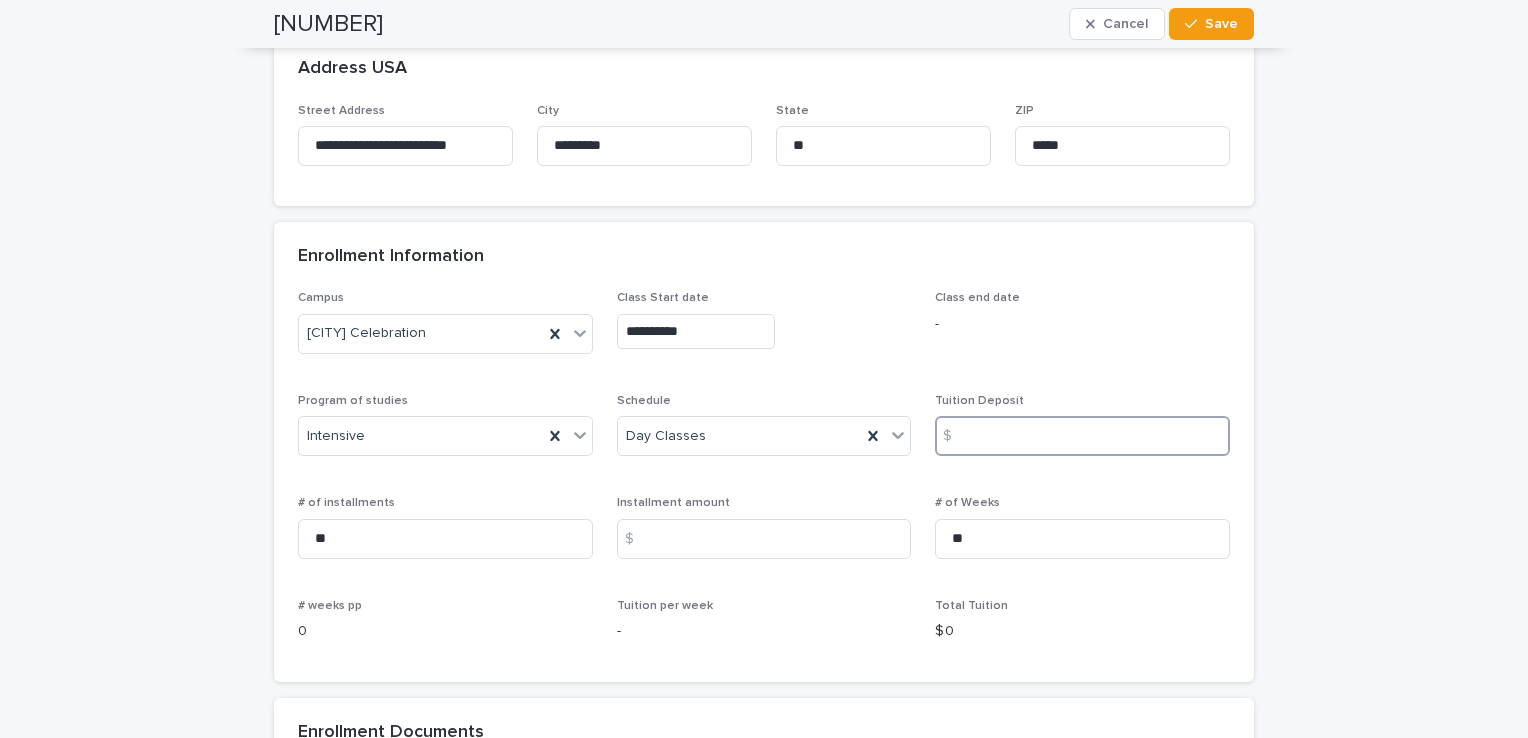 click at bounding box center (1082, 436) 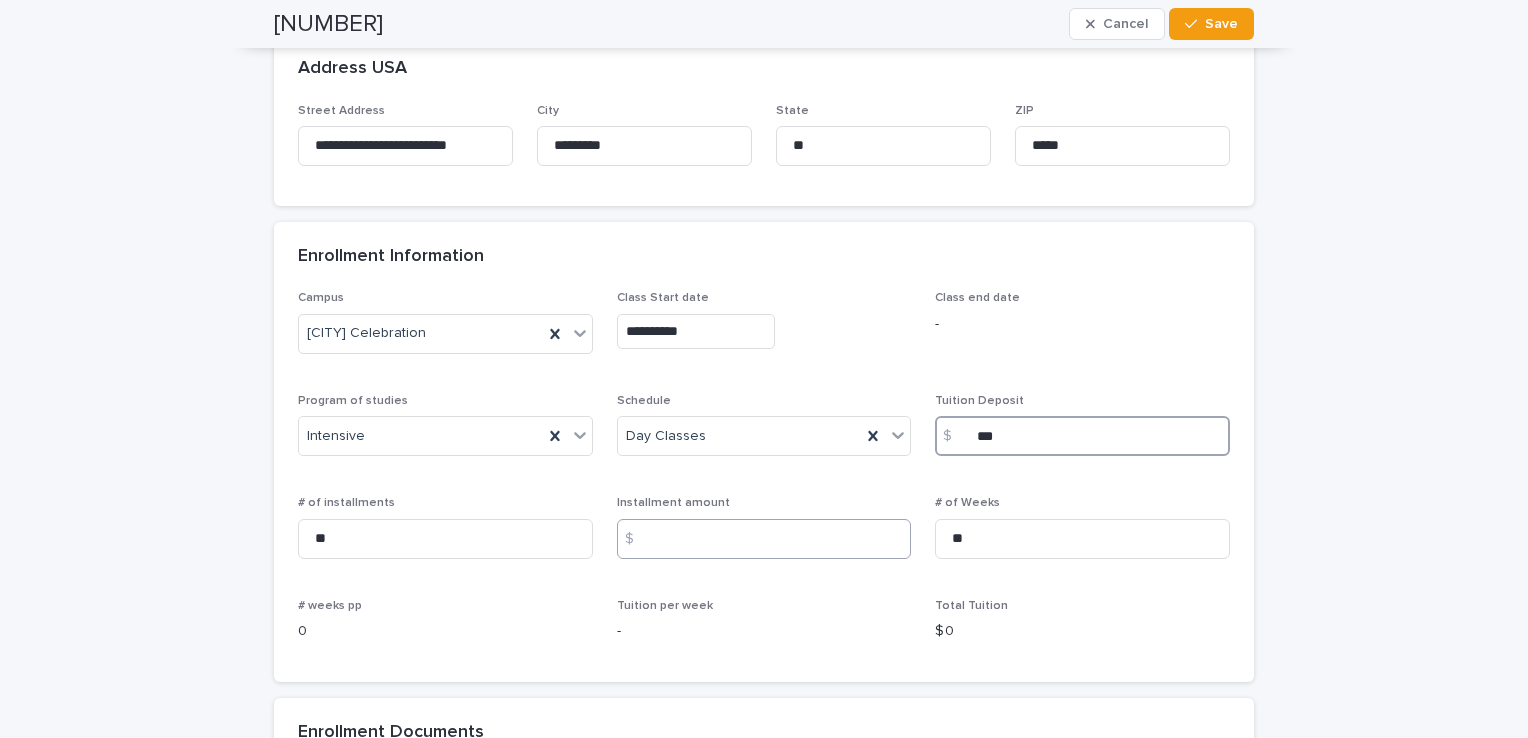 type on "***" 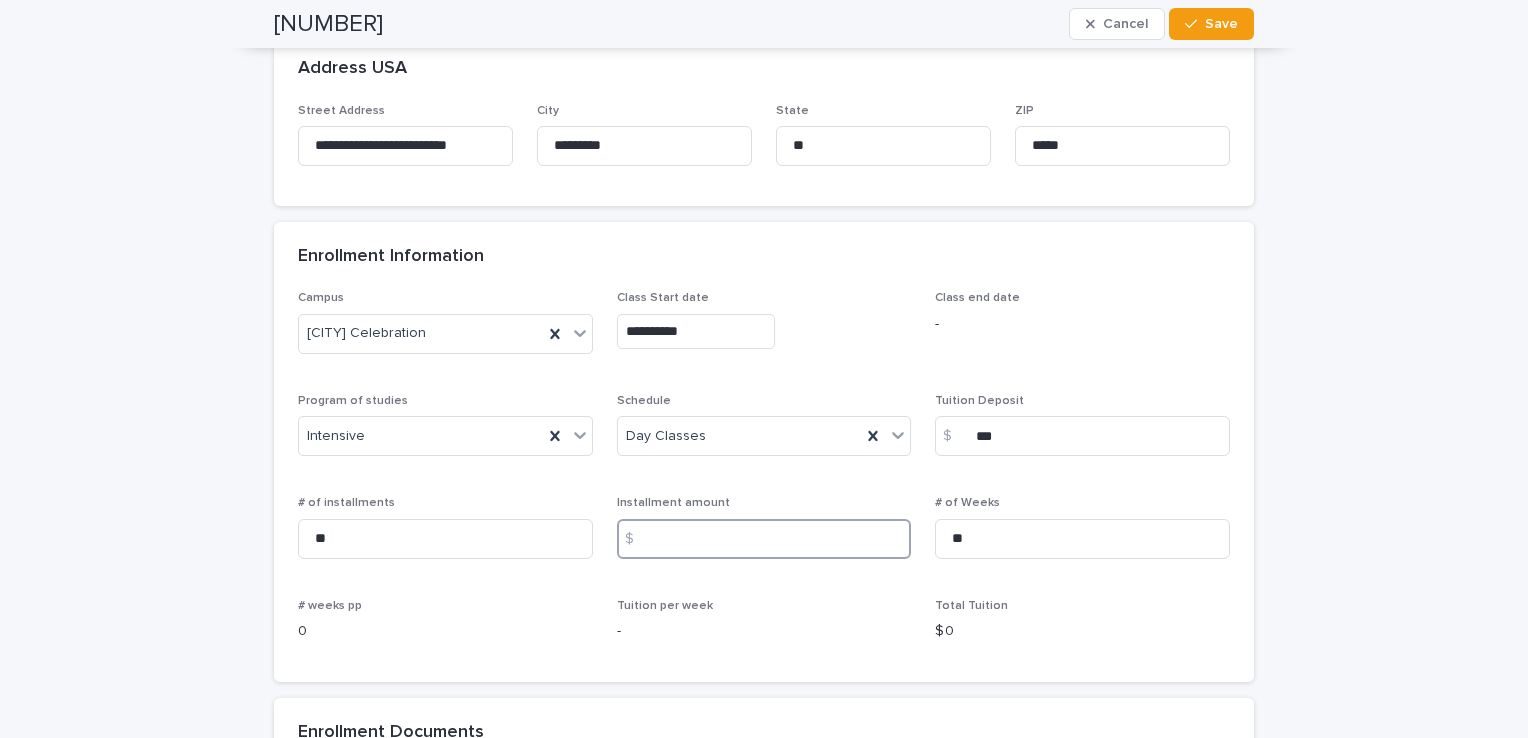 click at bounding box center (764, 539) 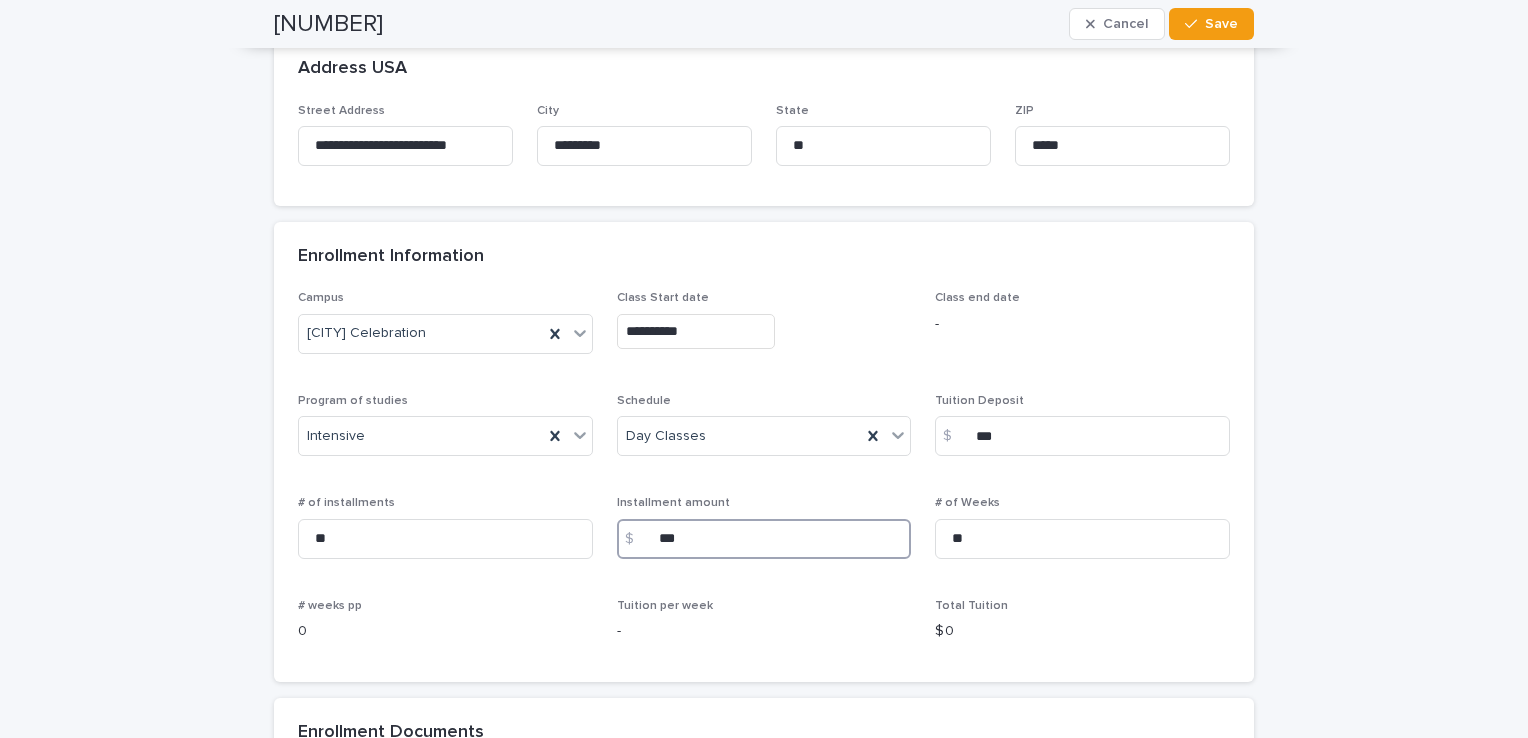 type on "***" 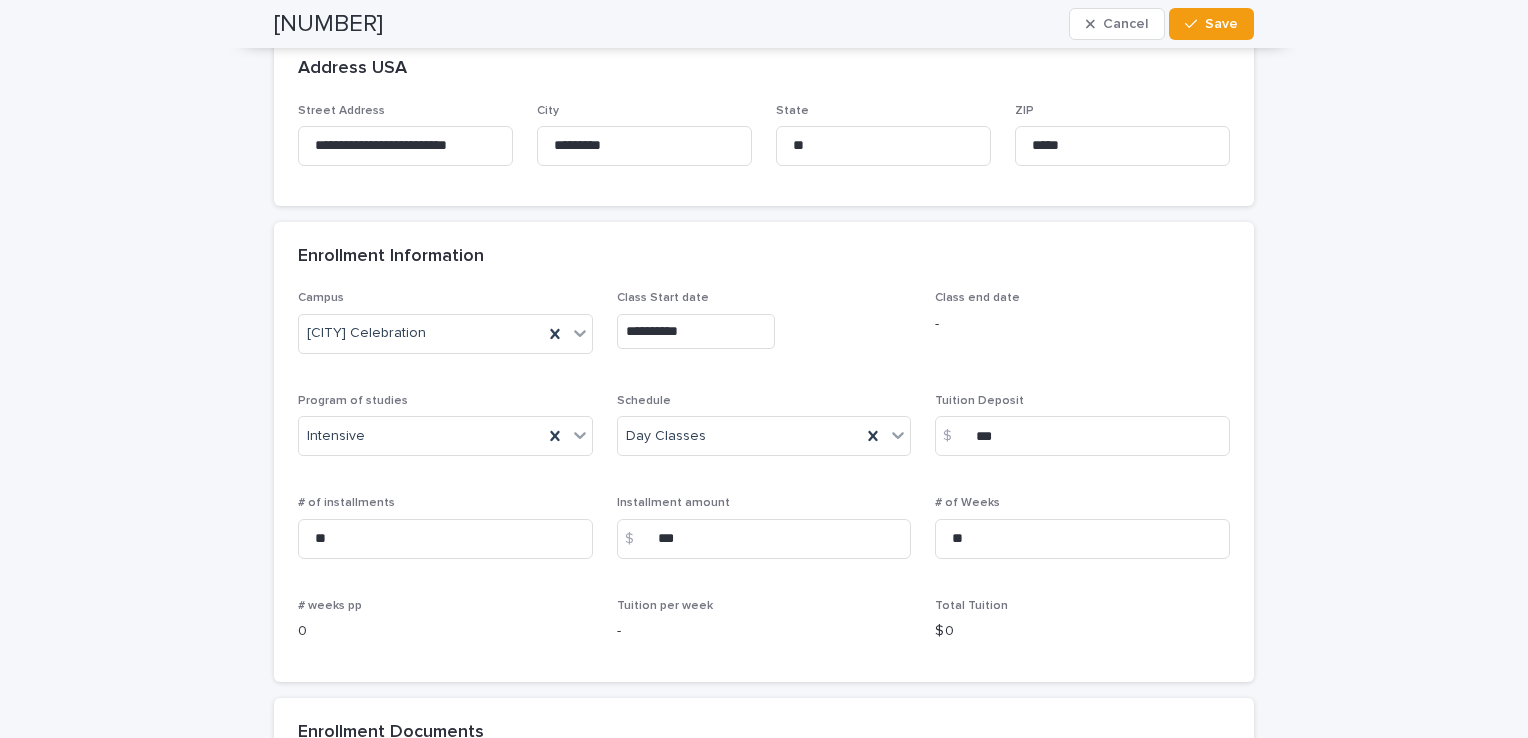 click on "-" at bounding box center [764, 631] 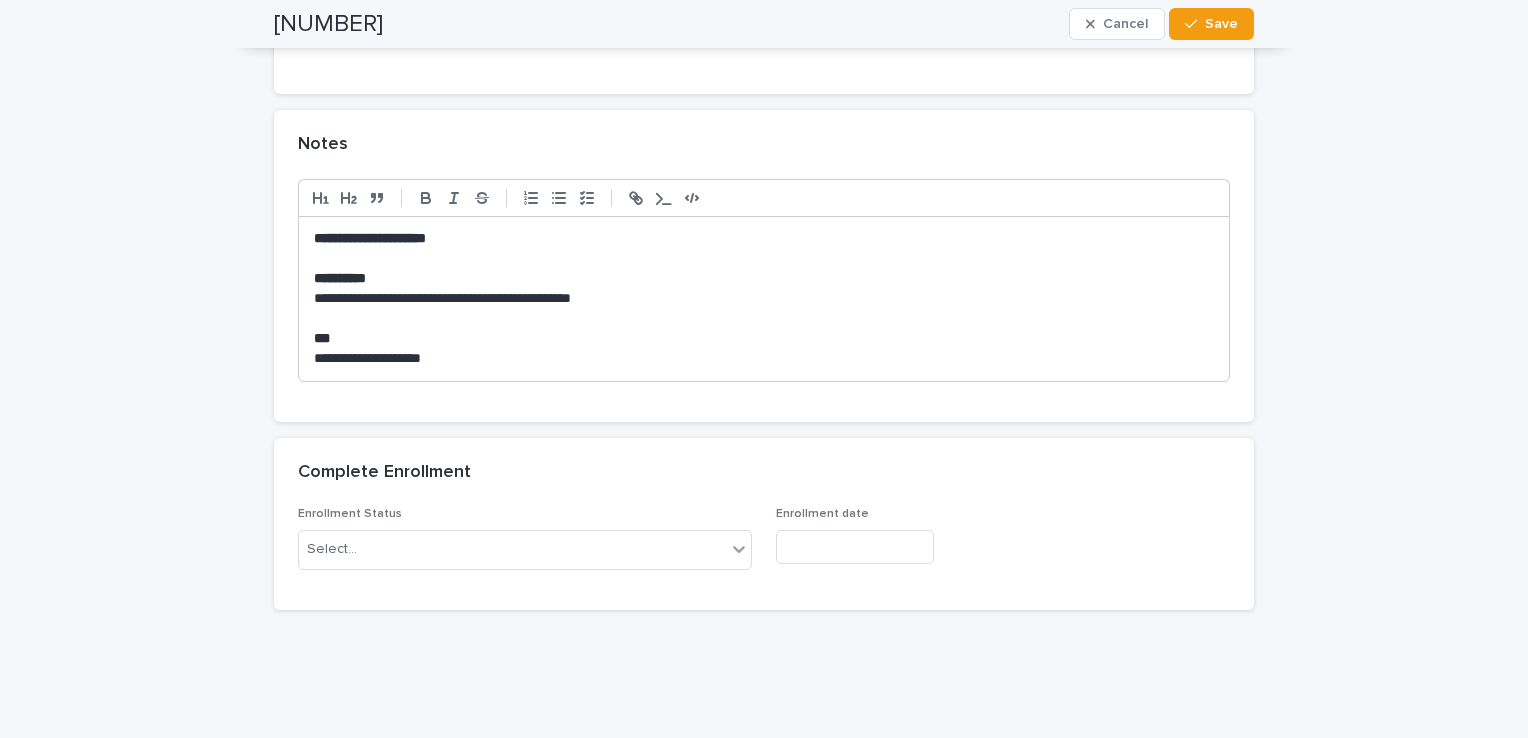 scroll, scrollTop: 2090, scrollLeft: 0, axis: vertical 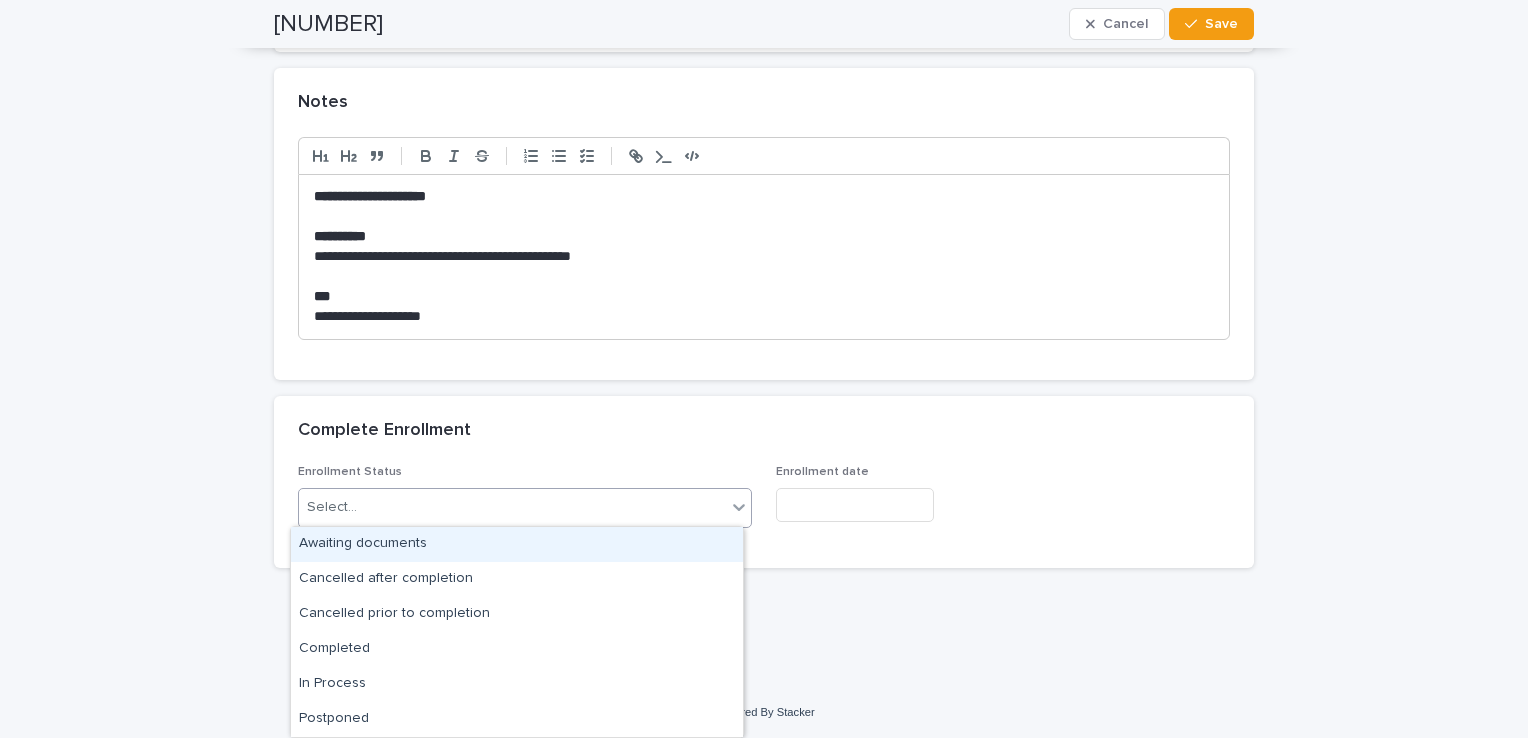 click 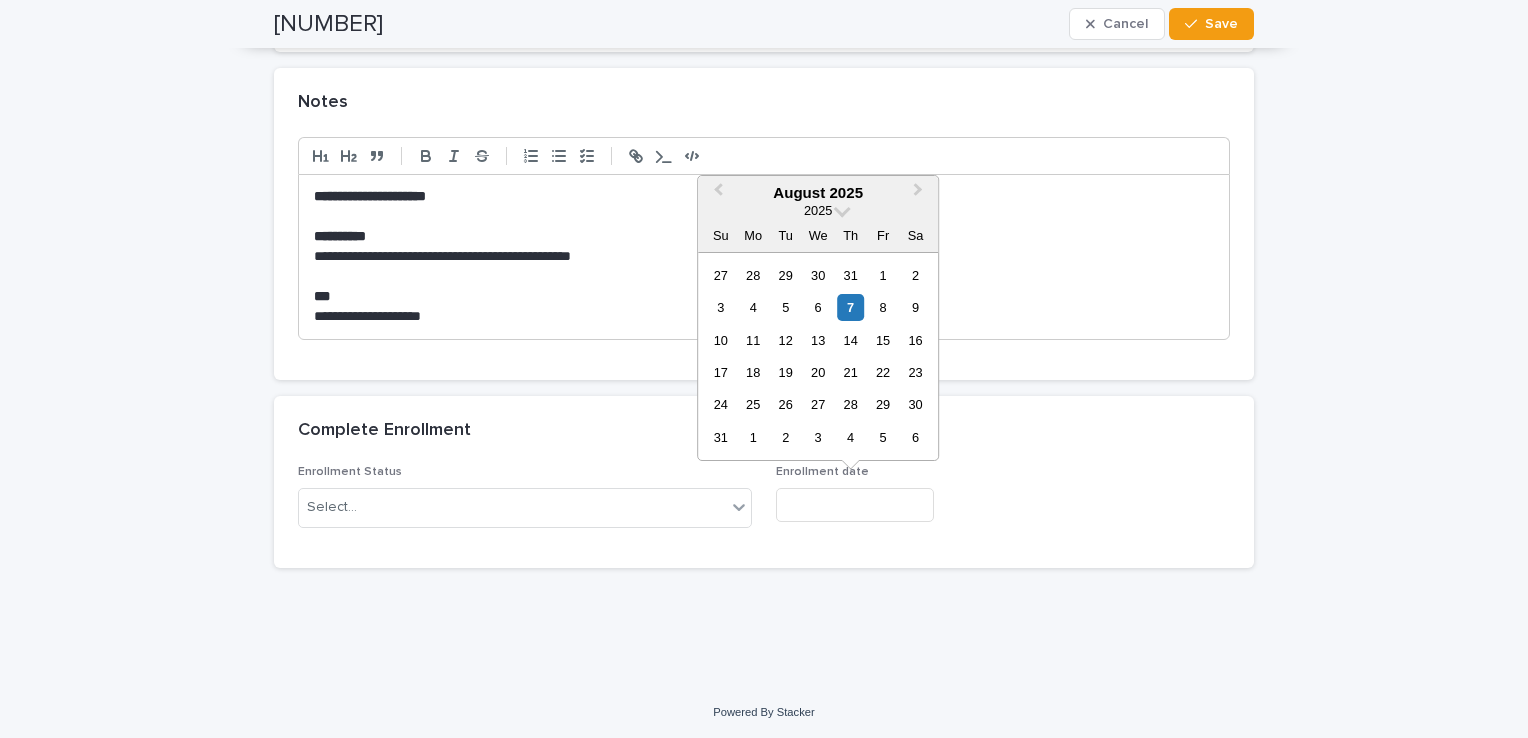 click at bounding box center [855, 505] 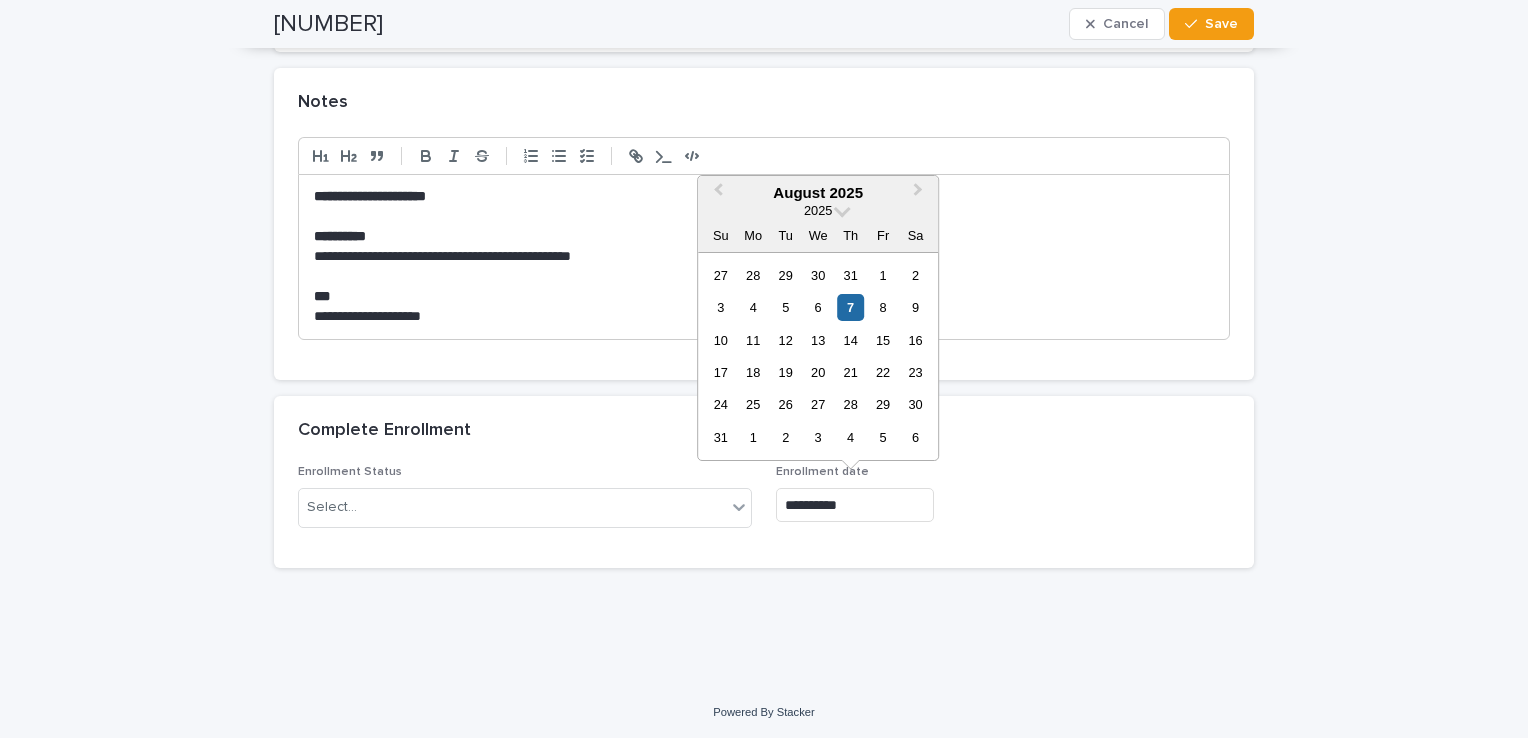 type on "**********" 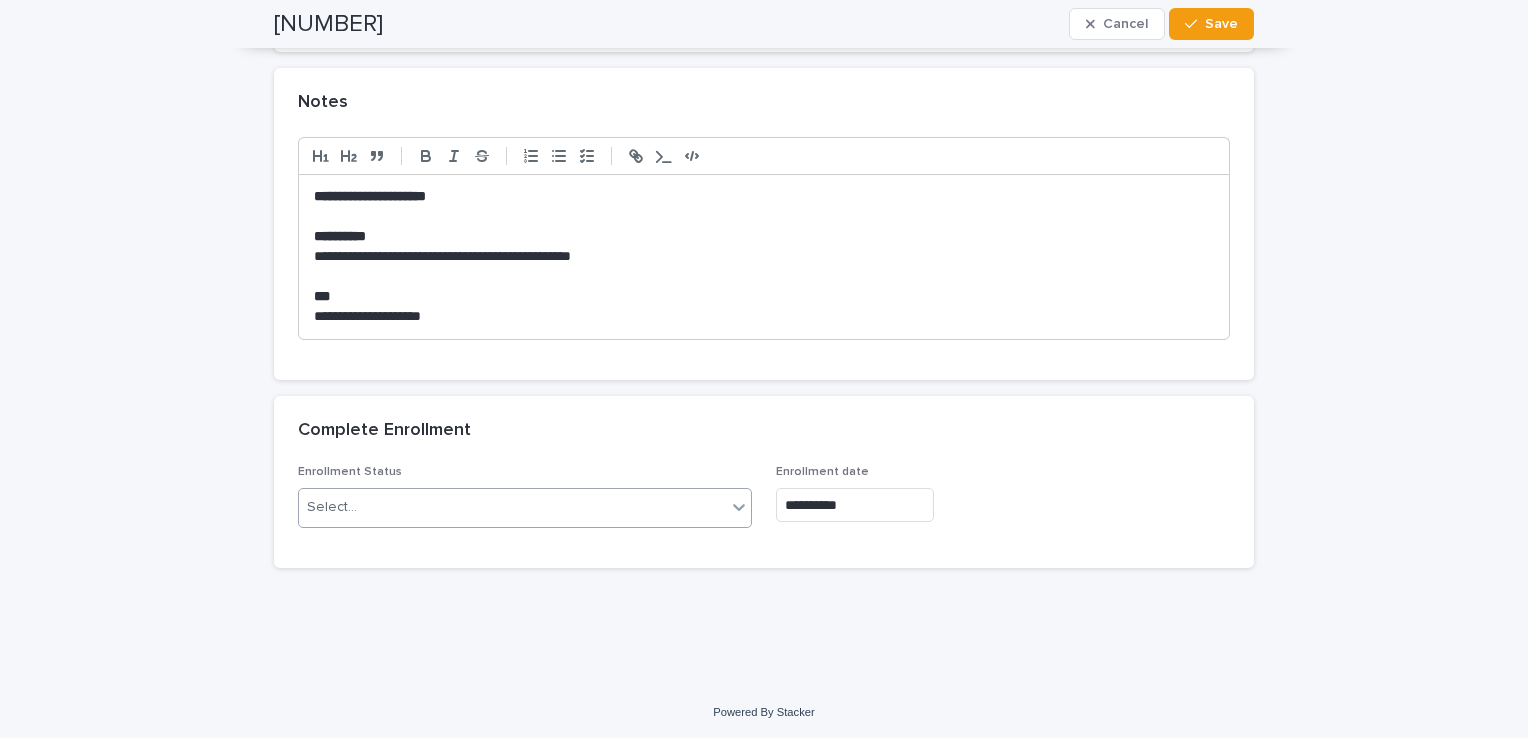 click 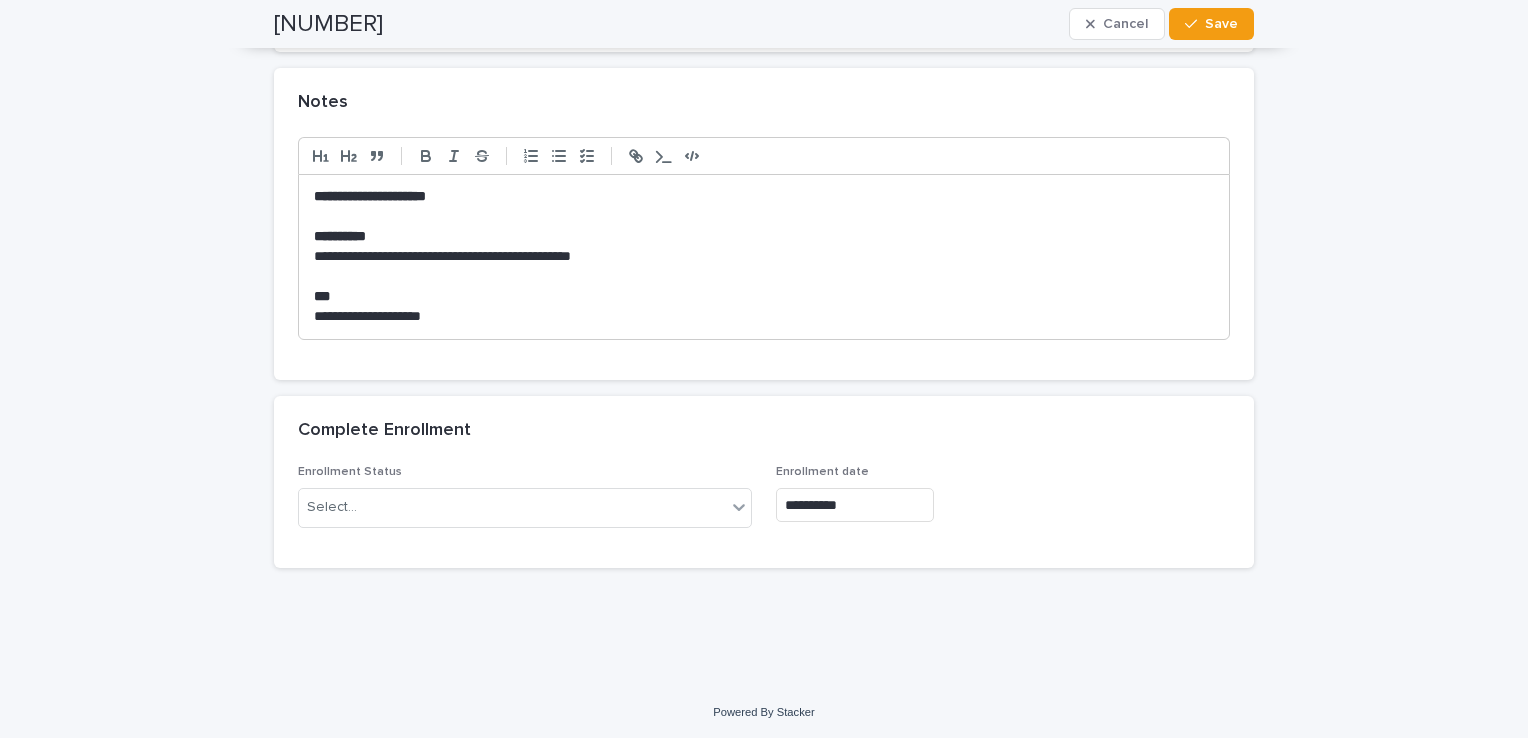 click on "**********" at bounding box center [764, -671] 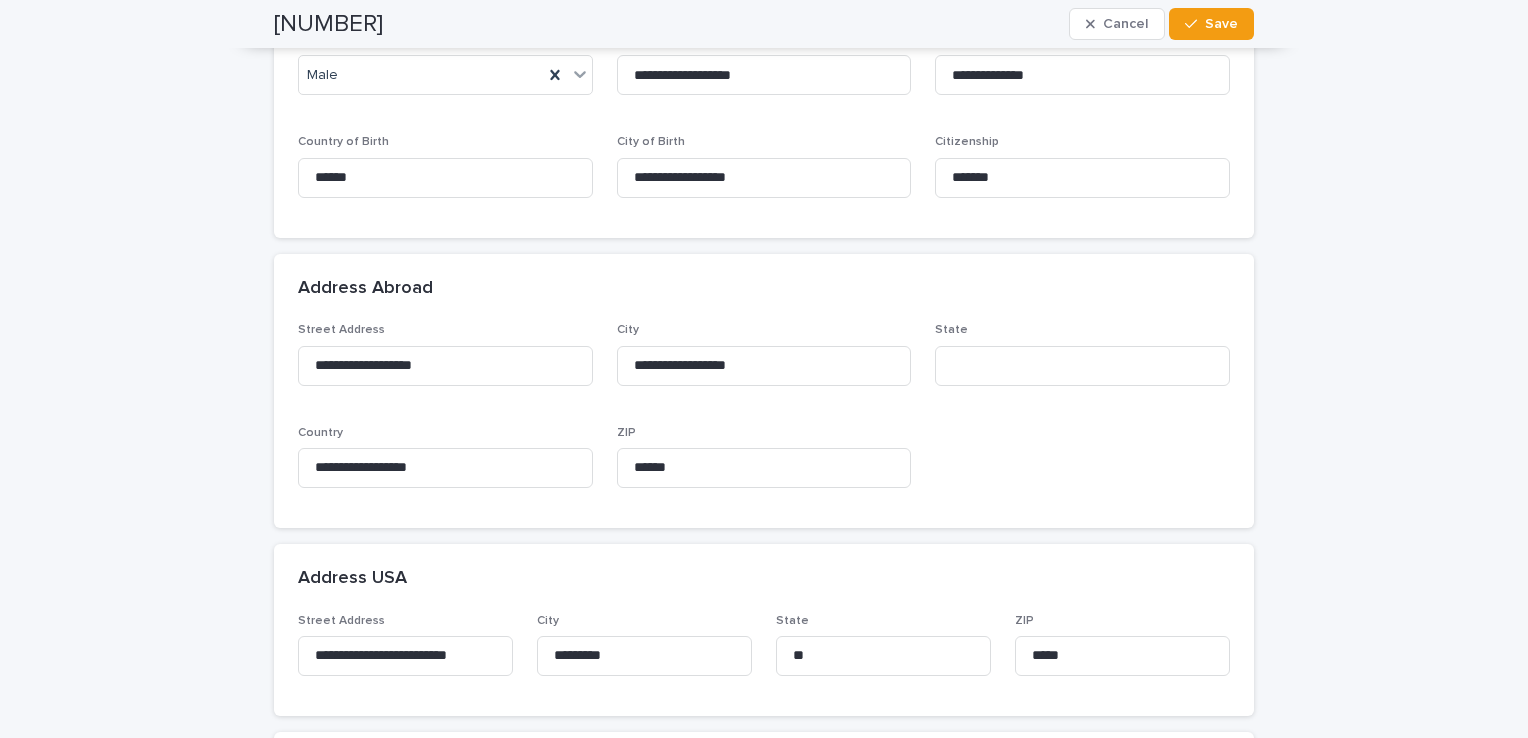 scroll, scrollTop: 0, scrollLeft: 0, axis: both 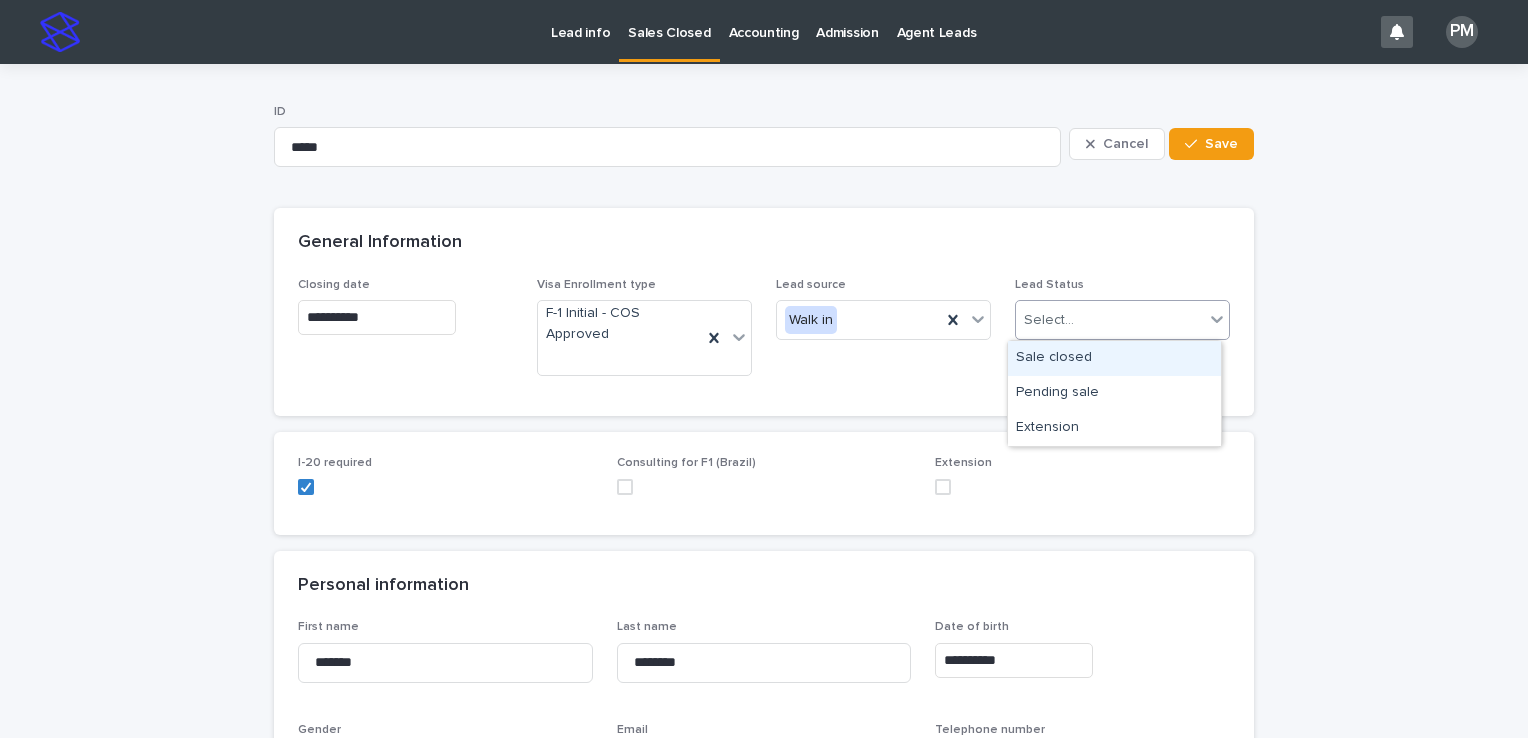 click 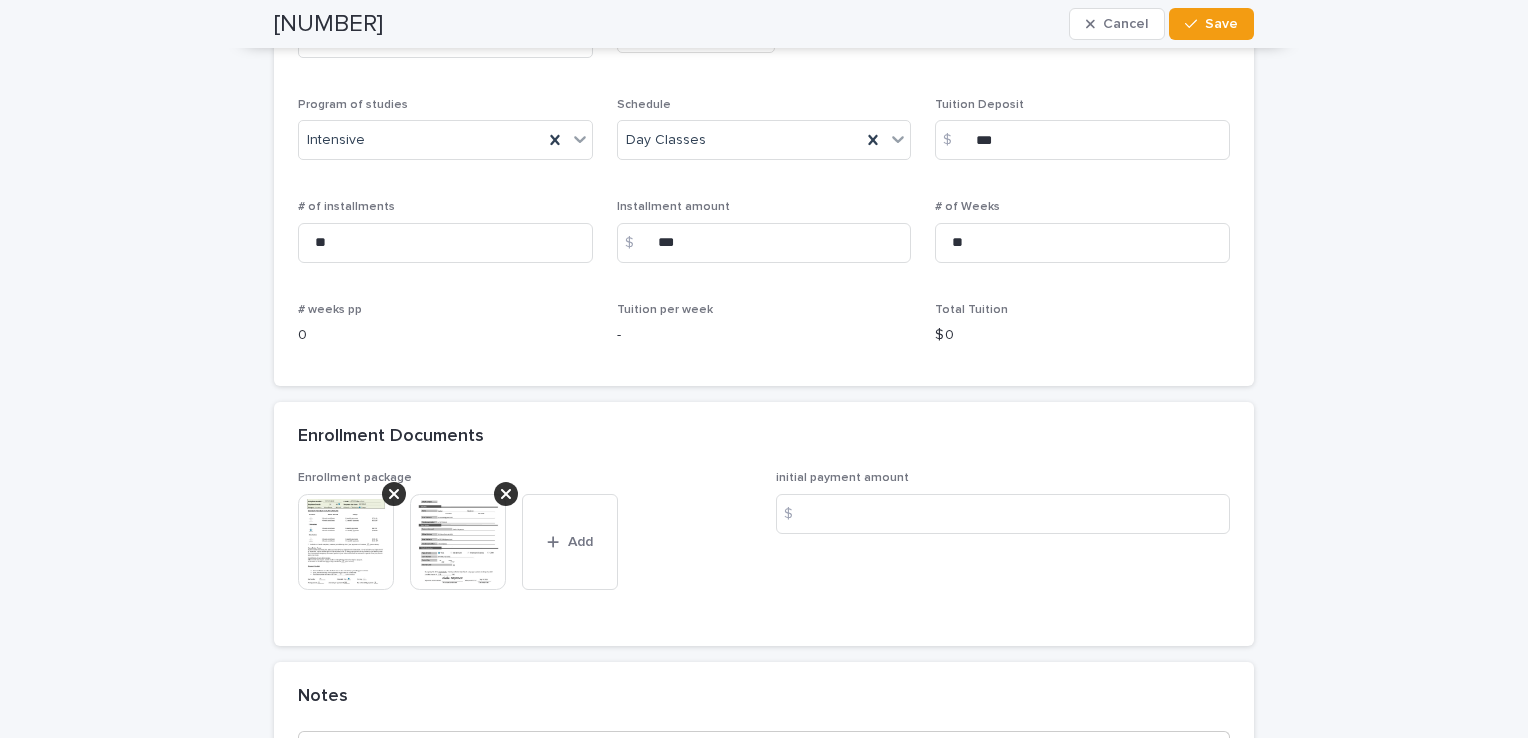 scroll, scrollTop: 1500, scrollLeft: 0, axis: vertical 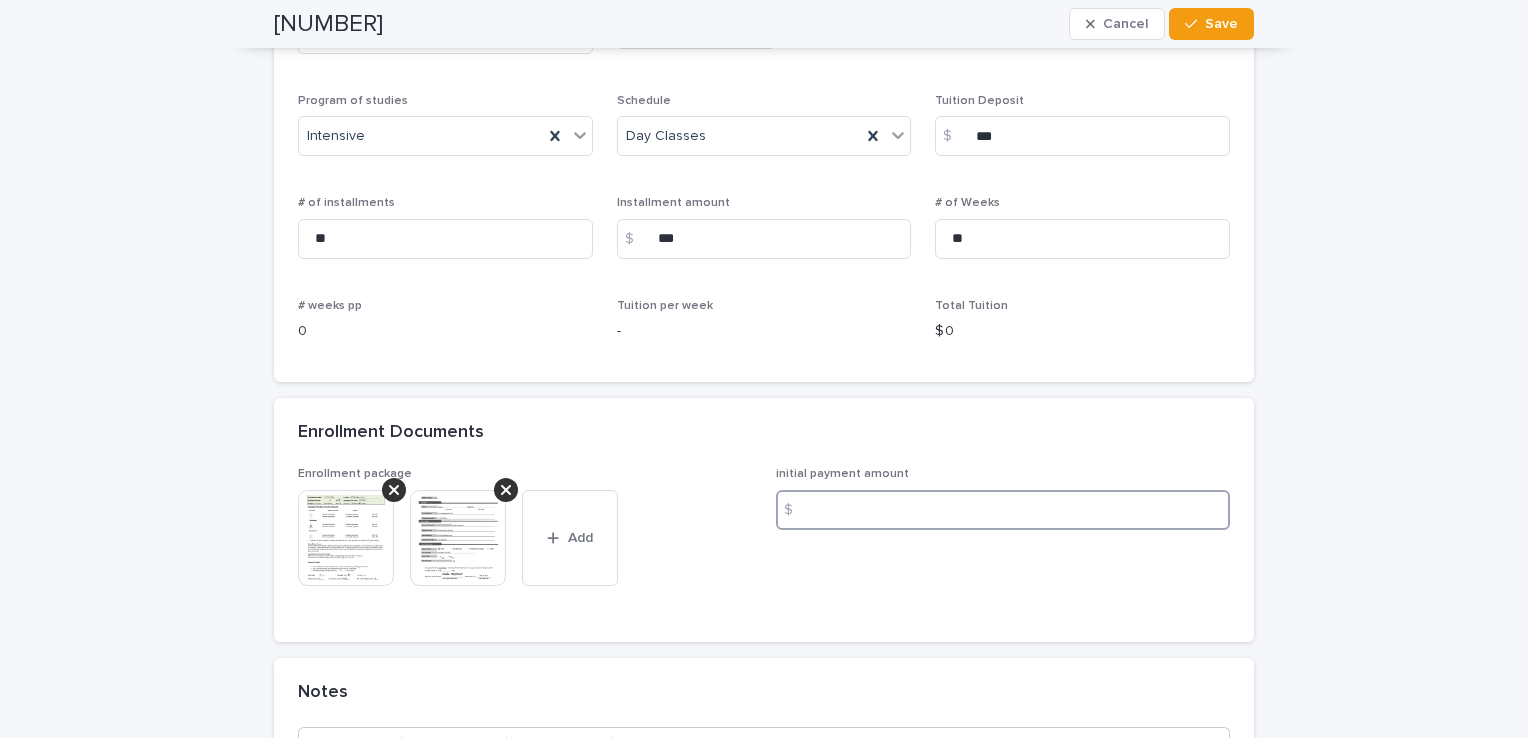 click at bounding box center [1003, 510] 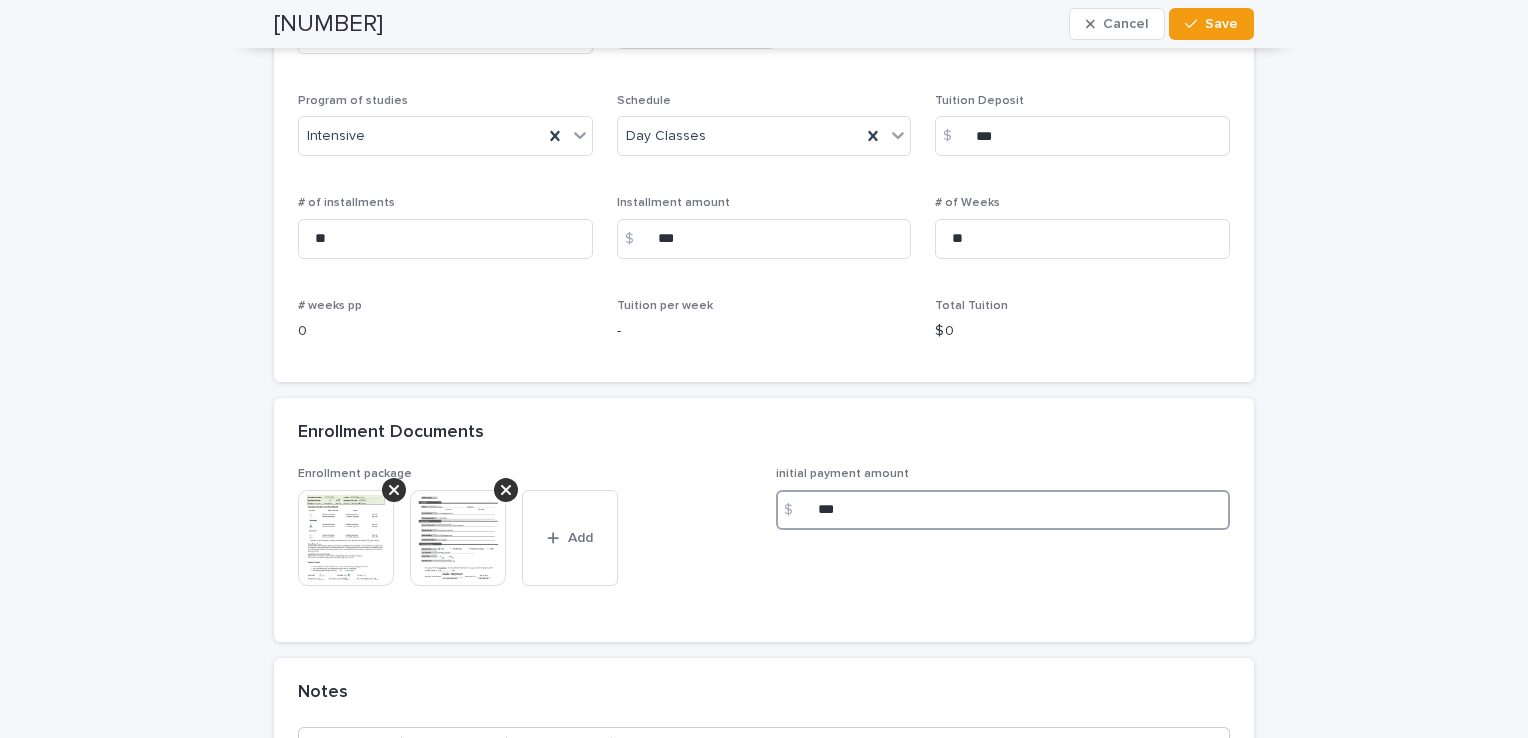 click on "***" at bounding box center (1003, 510) 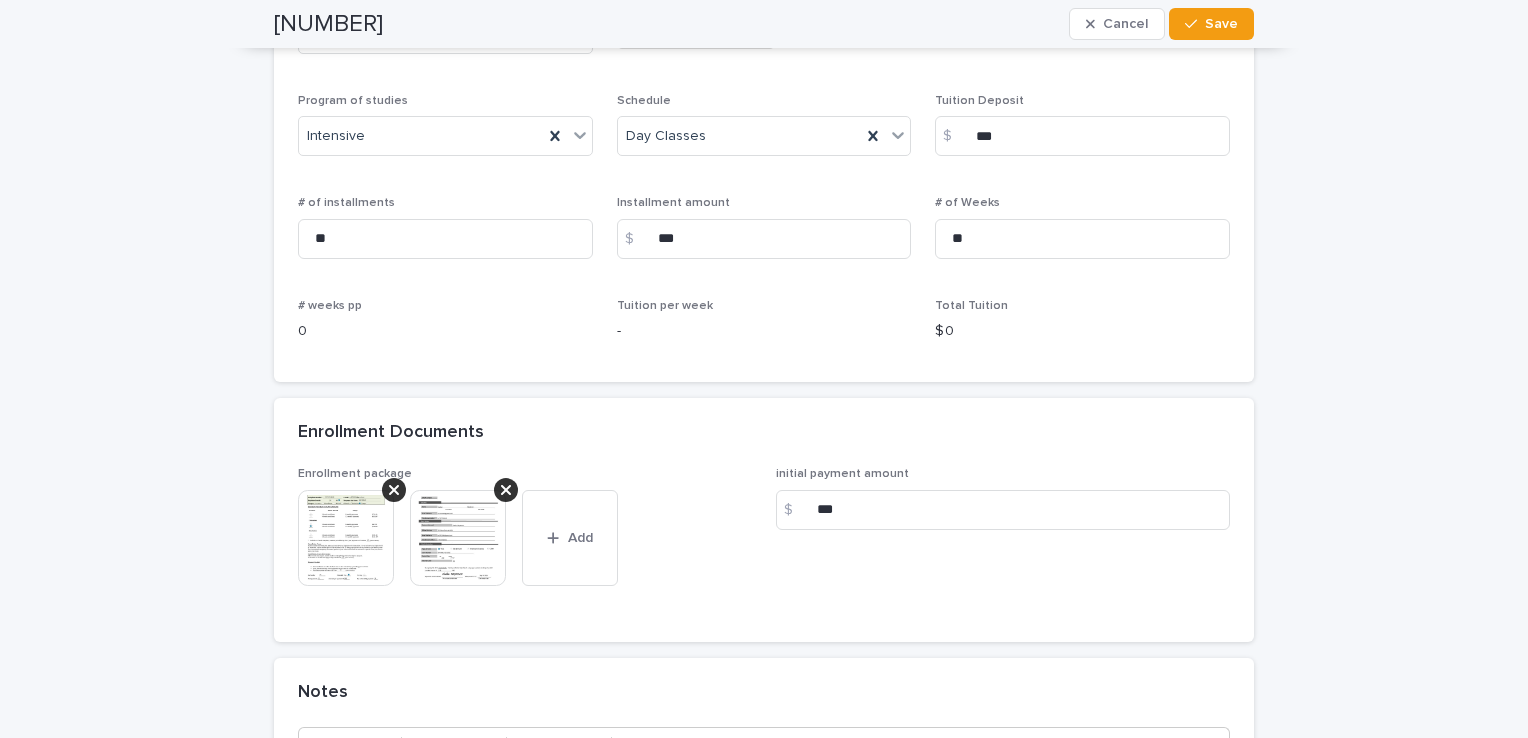 click on "initial payment amount $ ***" at bounding box center [1003, 542] 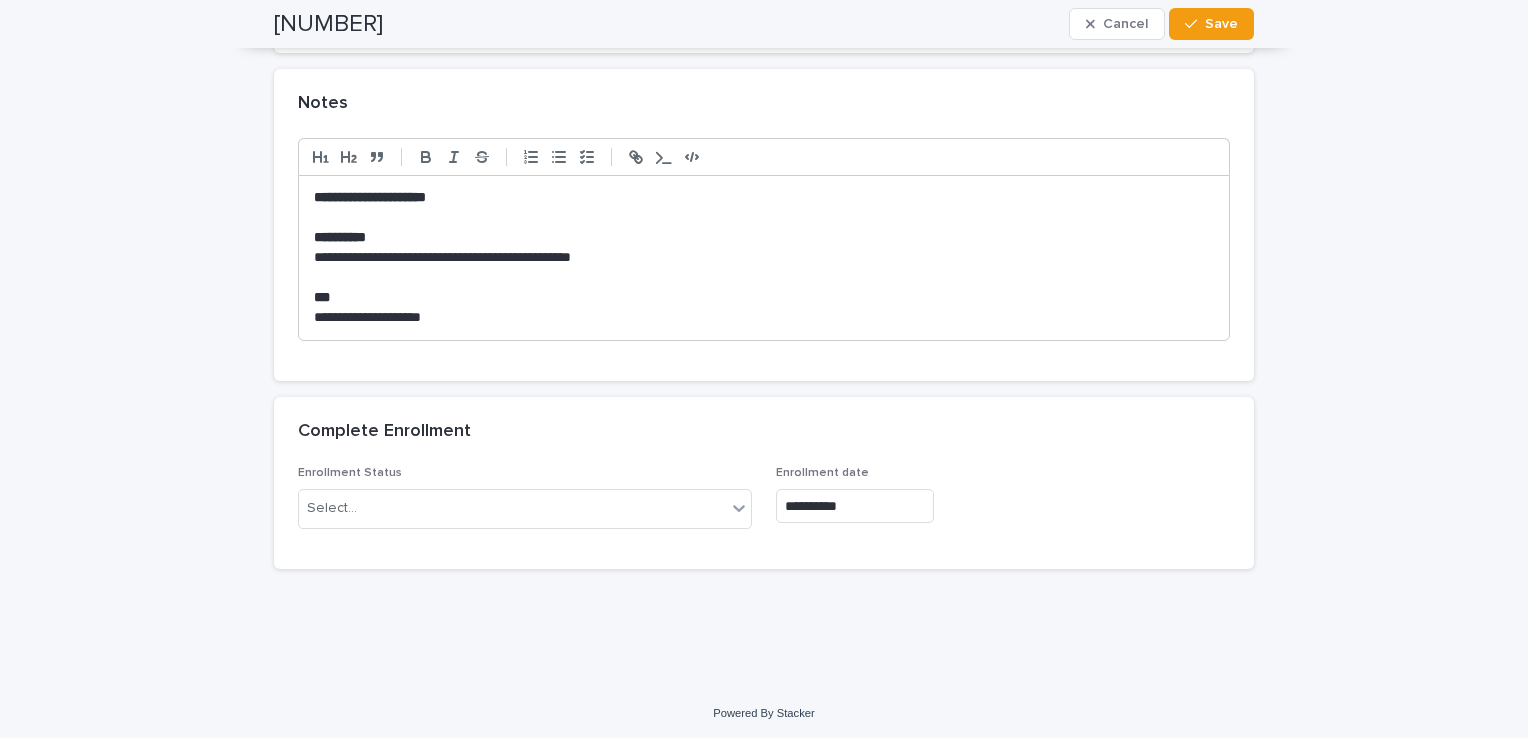 scroll, scrollTop: 2090, scrollLeft: 0, axis: vertical 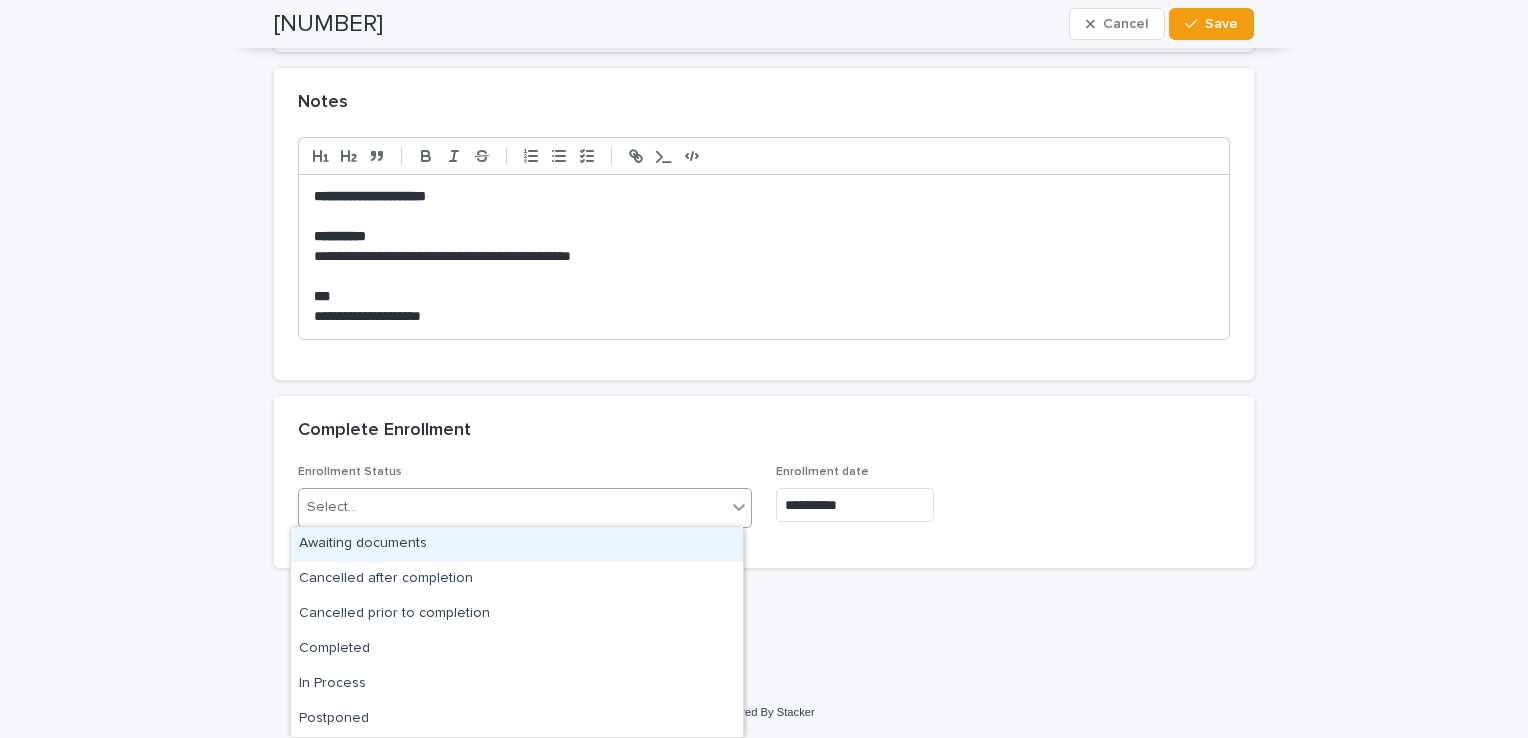 click 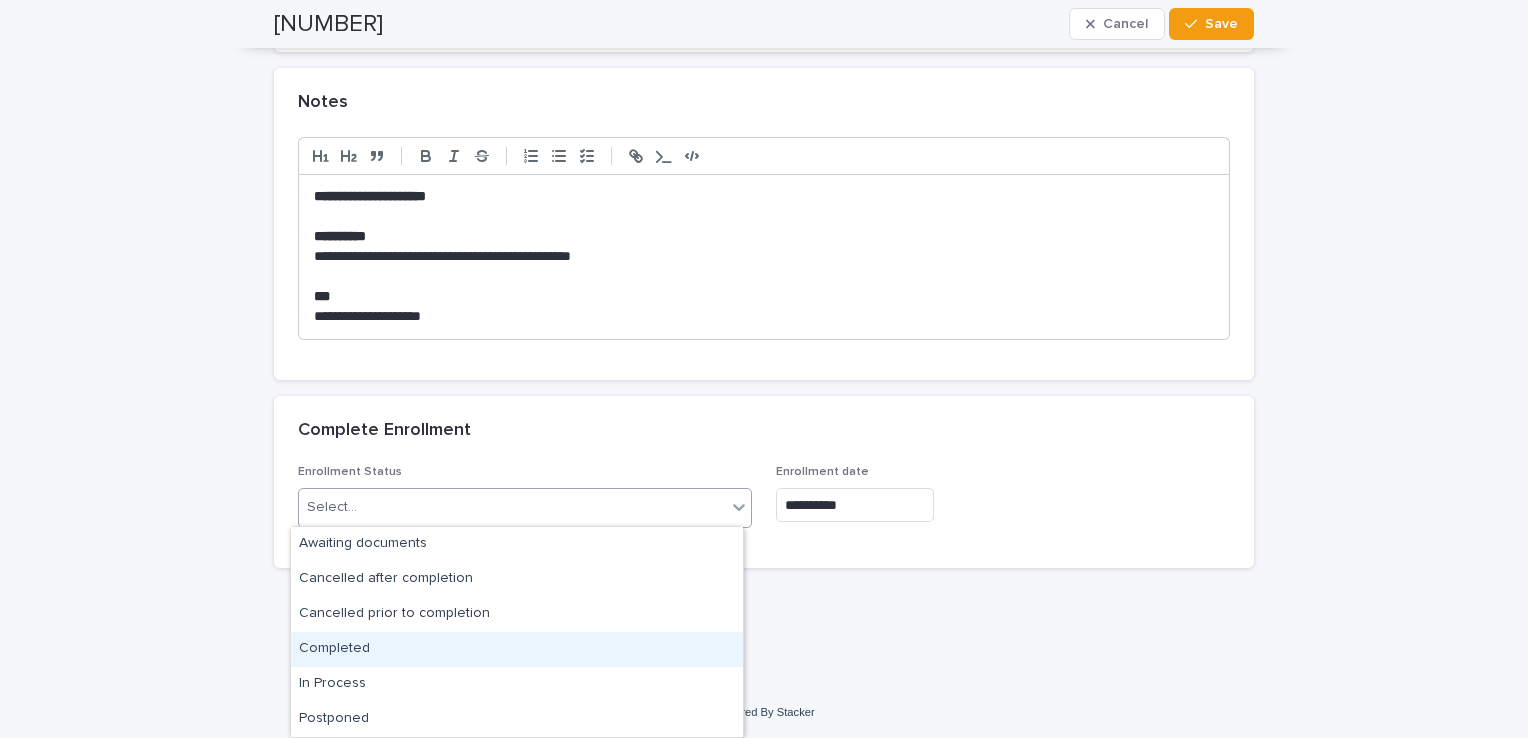 click on "Completed" at bounding box center [517, 649] 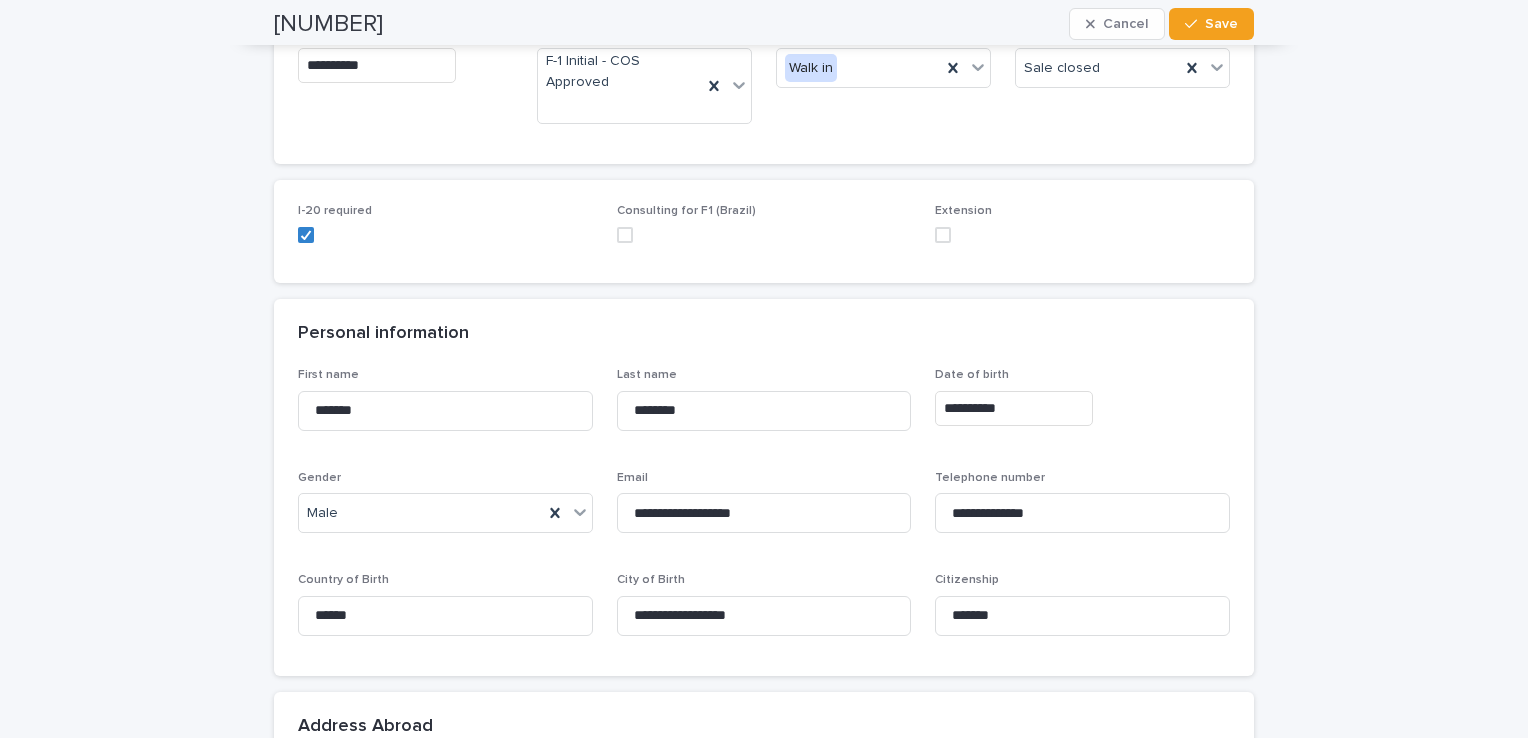 scroll, scrollTop: 0, scrollLeft: 0, axis: both 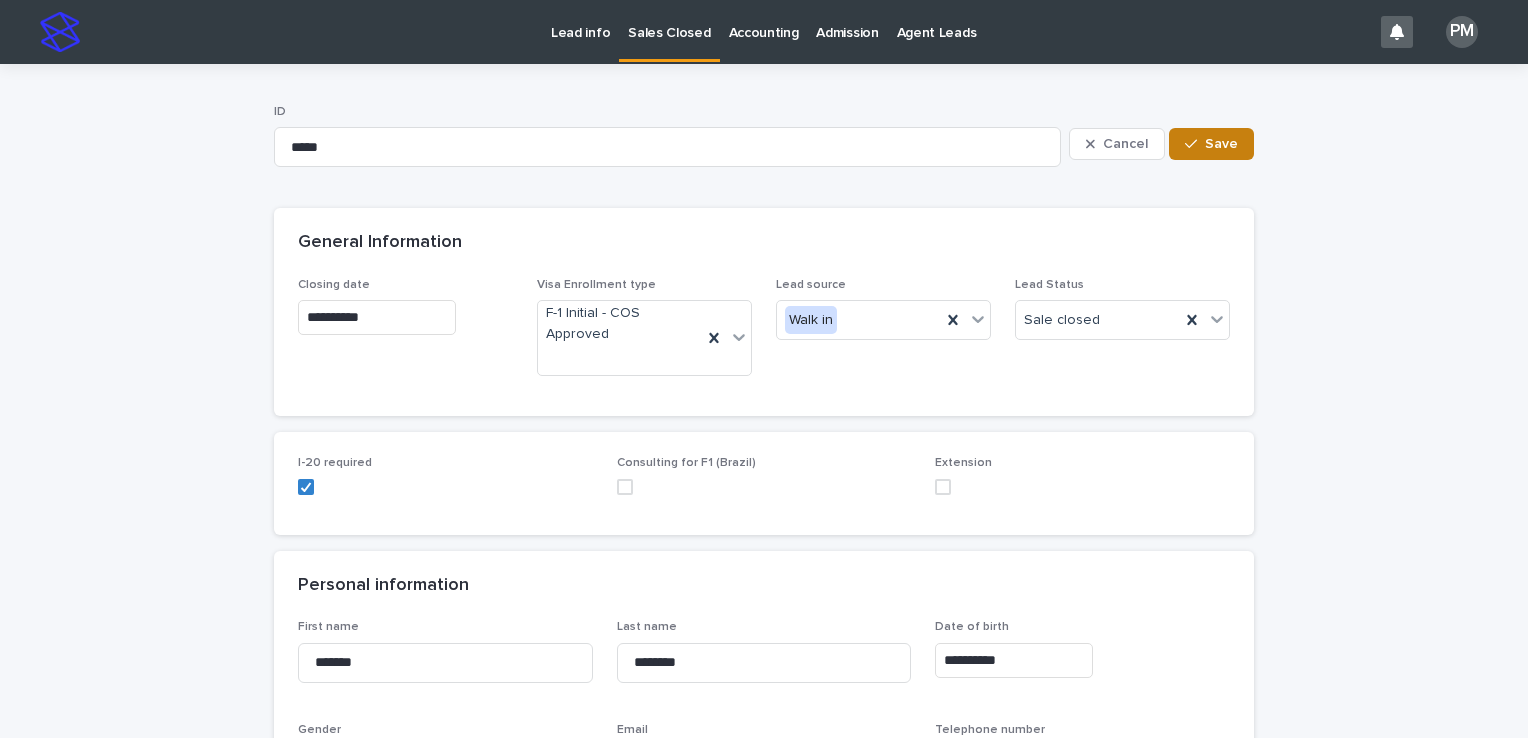 click on "Save" at bounding box center (1221, 144) 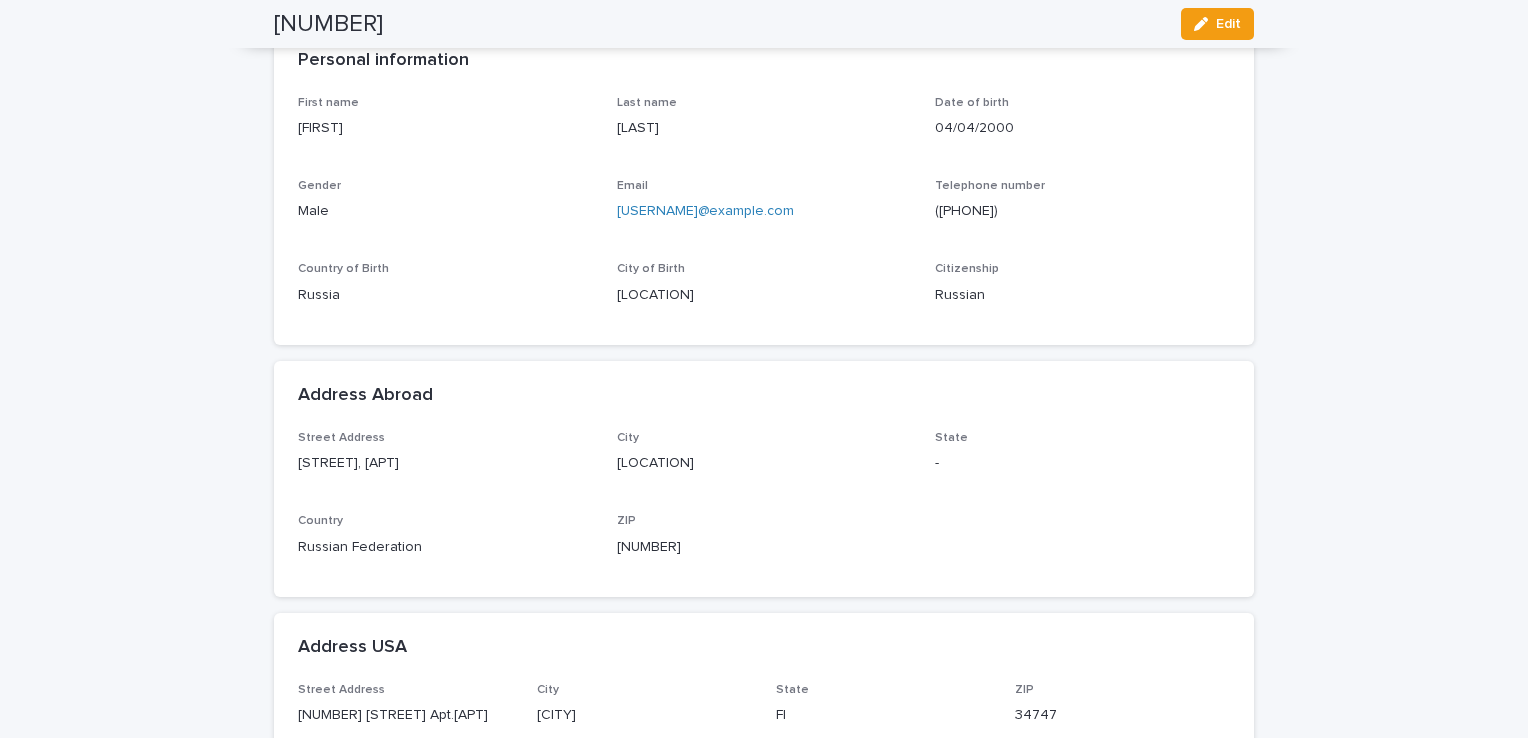 scroll, scrollTop: 0, scrollLeft: 0, axis: both 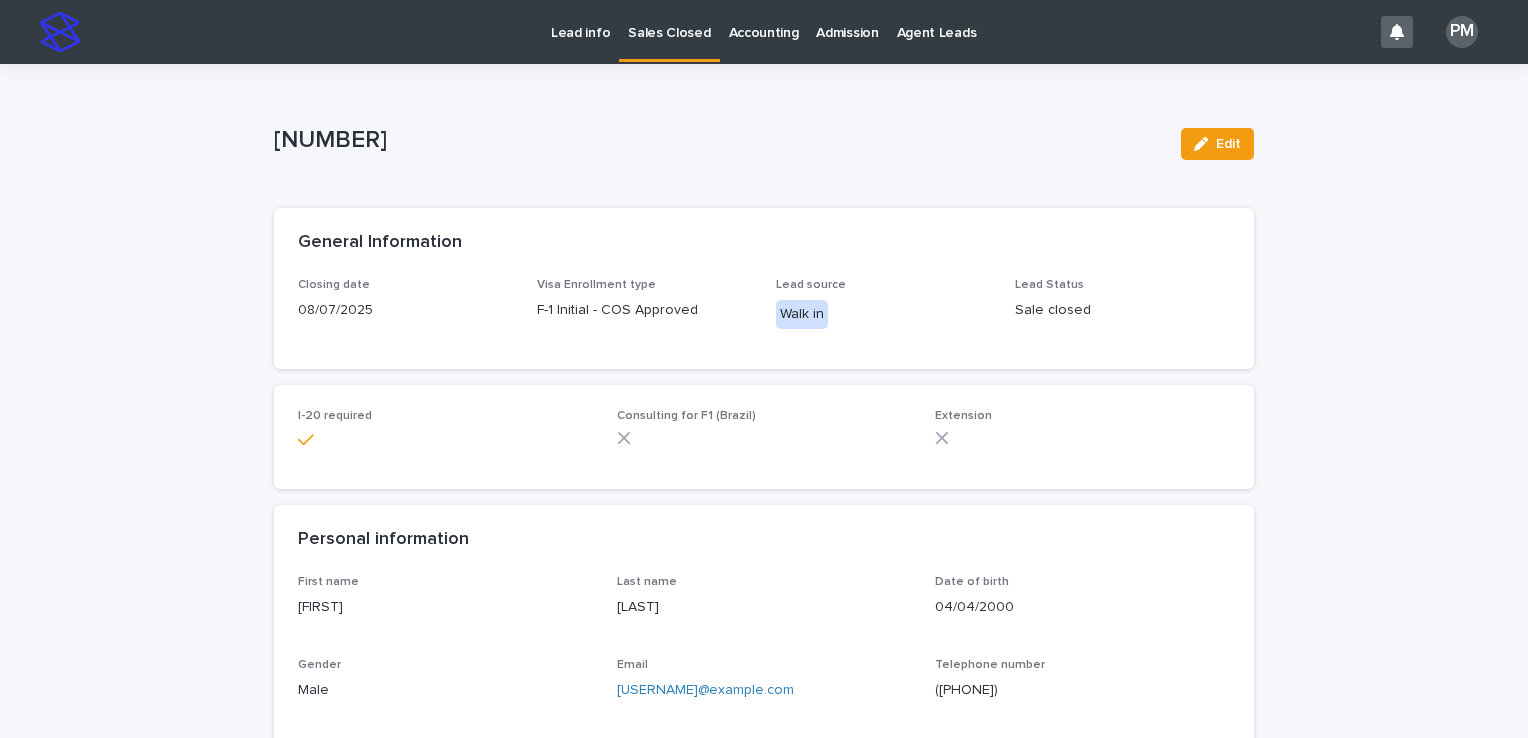 click on "Lead info" at bounding box center [580, 21] 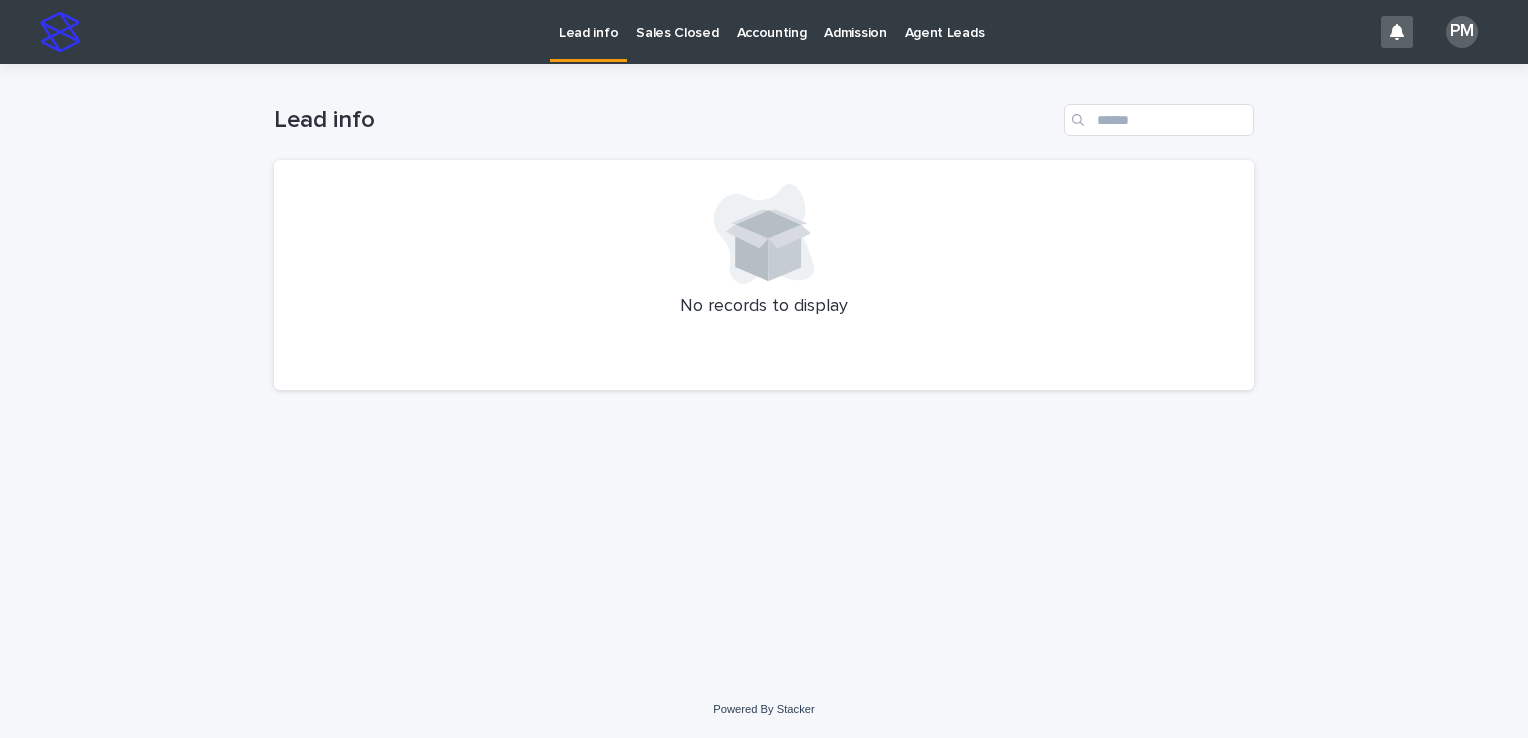 click on "Sales Closed" at bounding box center [677, 21] 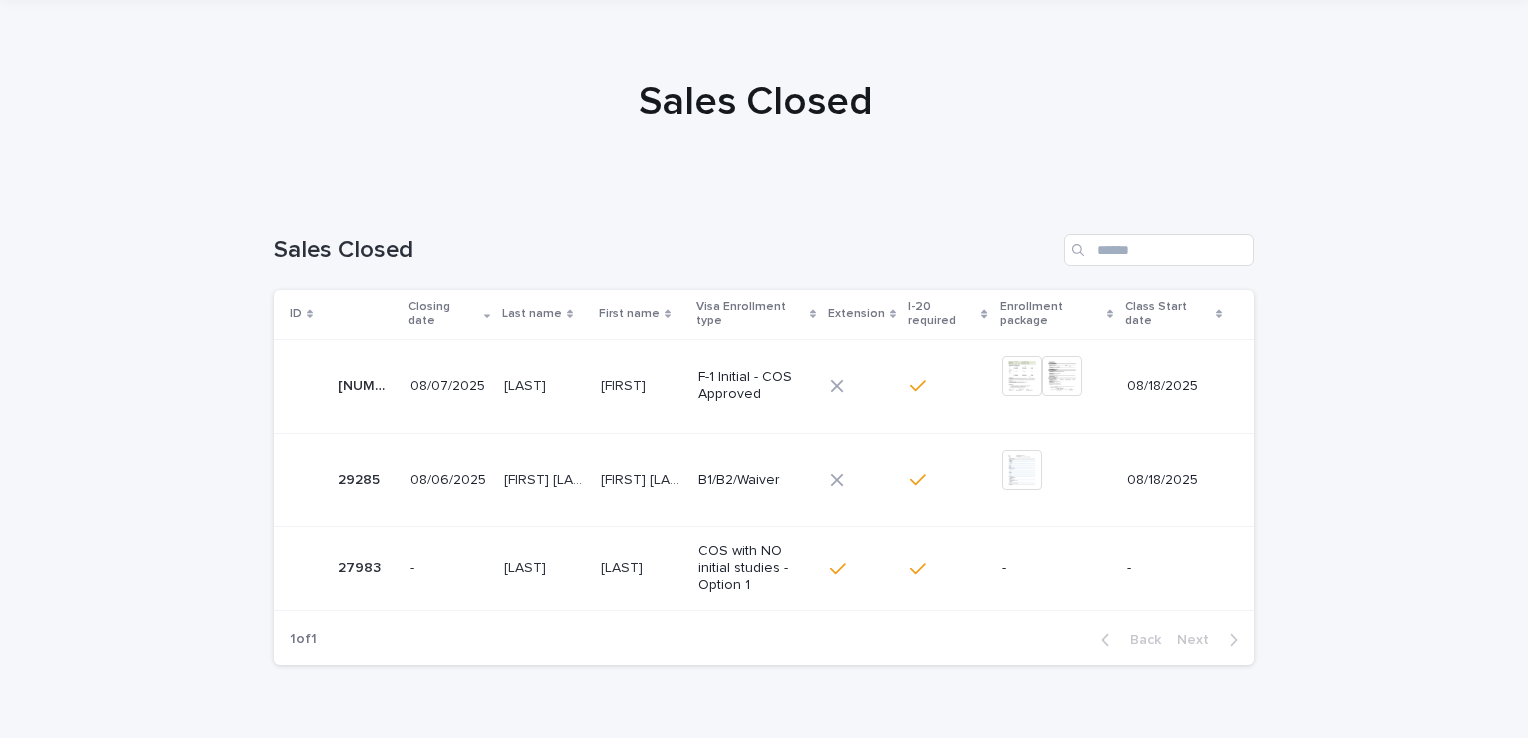 scroll, scrollTop: 0, scrollLeft: 0, axis: both 